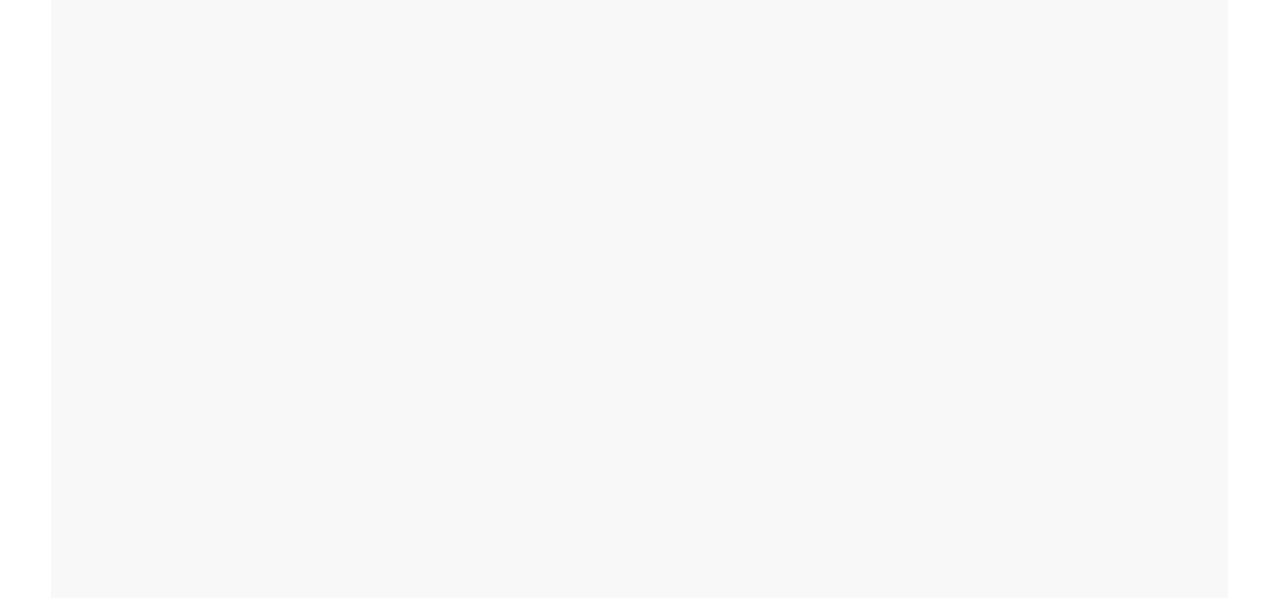scroll, scrollTop: 0, scrollLeft: 0, axis: both 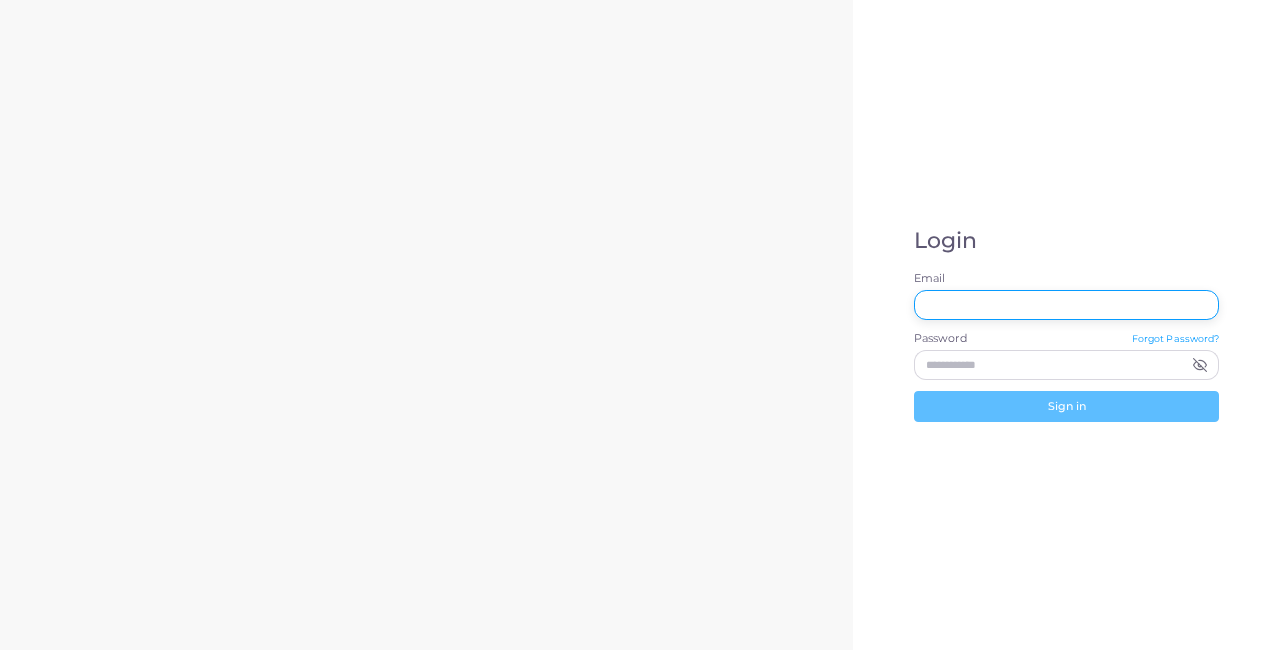 click on "Email" at bounding box center (1067, 305) 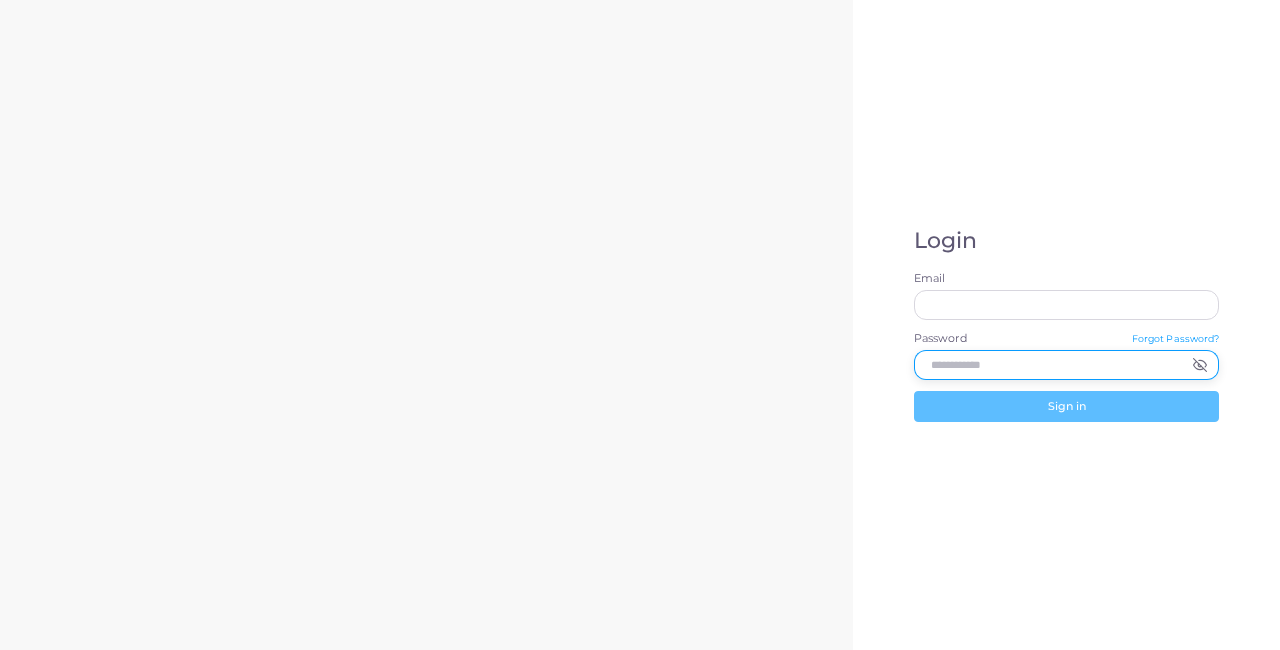 click on "Password" at bounding box center [1049, 365] 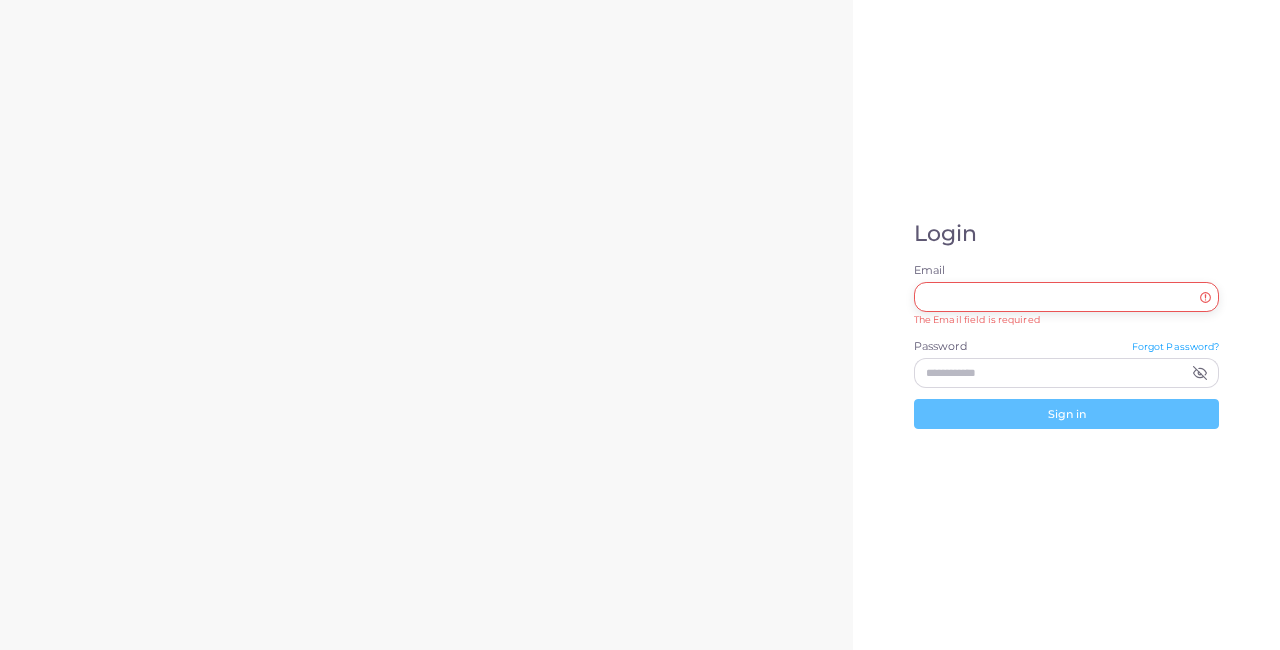 click on "The Email field is required" at bounding box center (1067, 304) 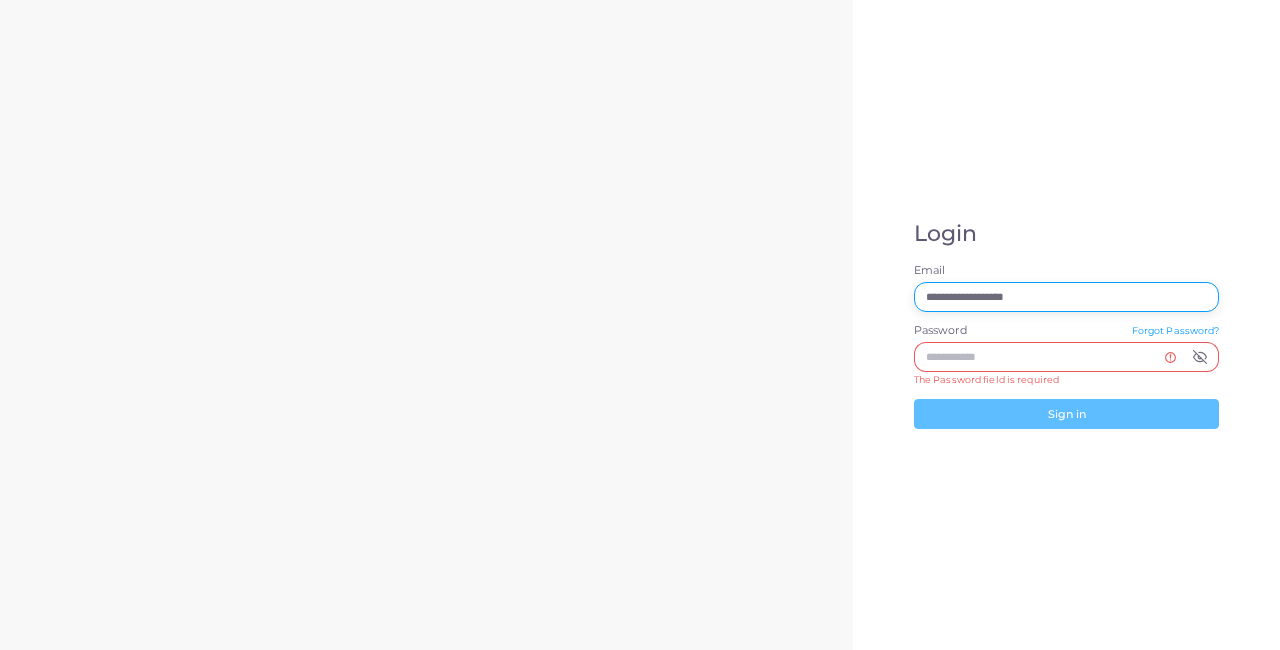 type on "**********" 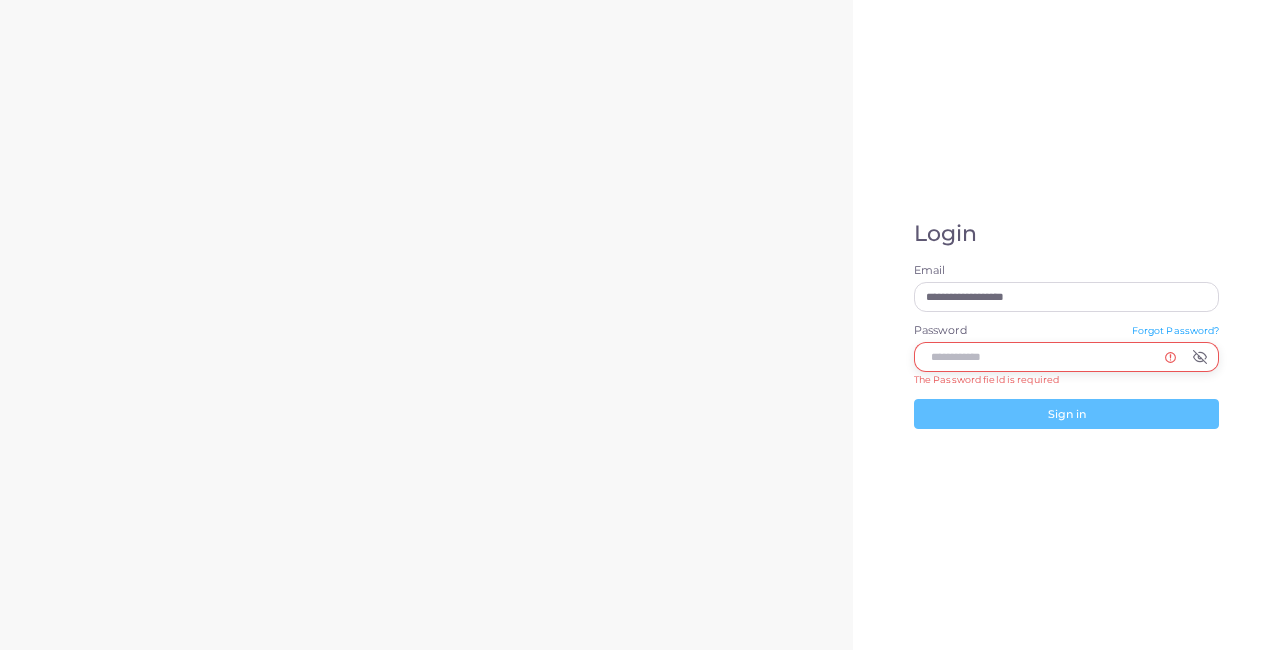 click on "Password" at bounding box center [1049, 357] 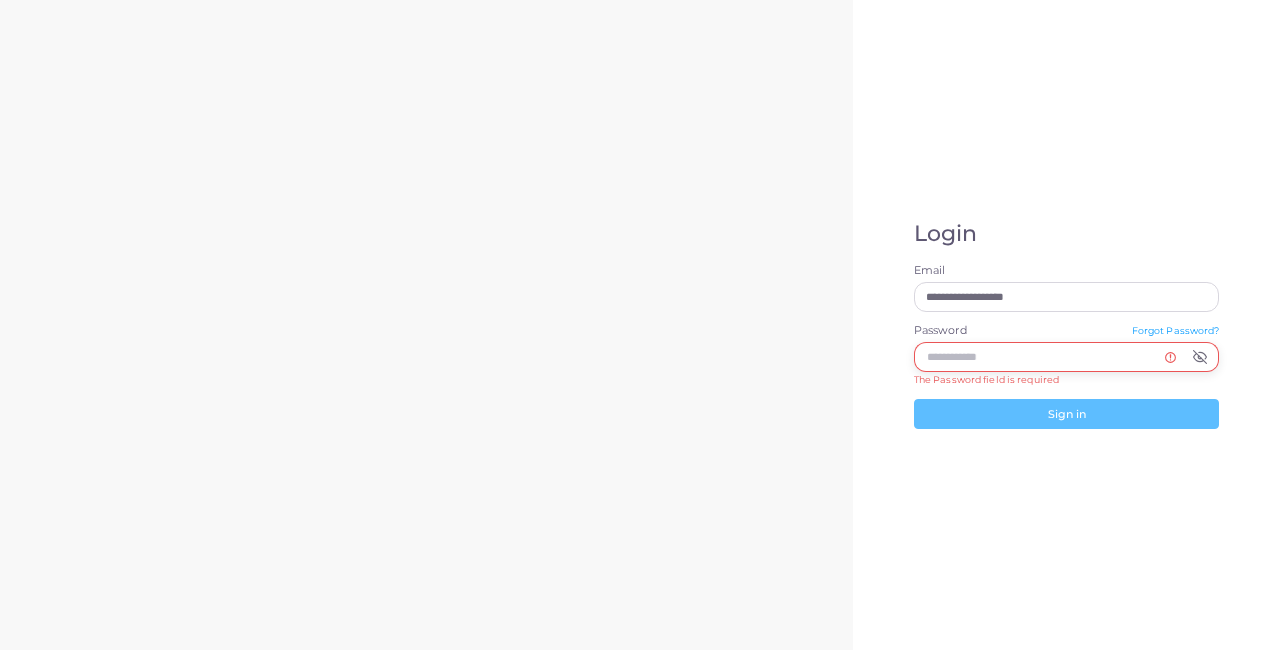 paste on "**********" 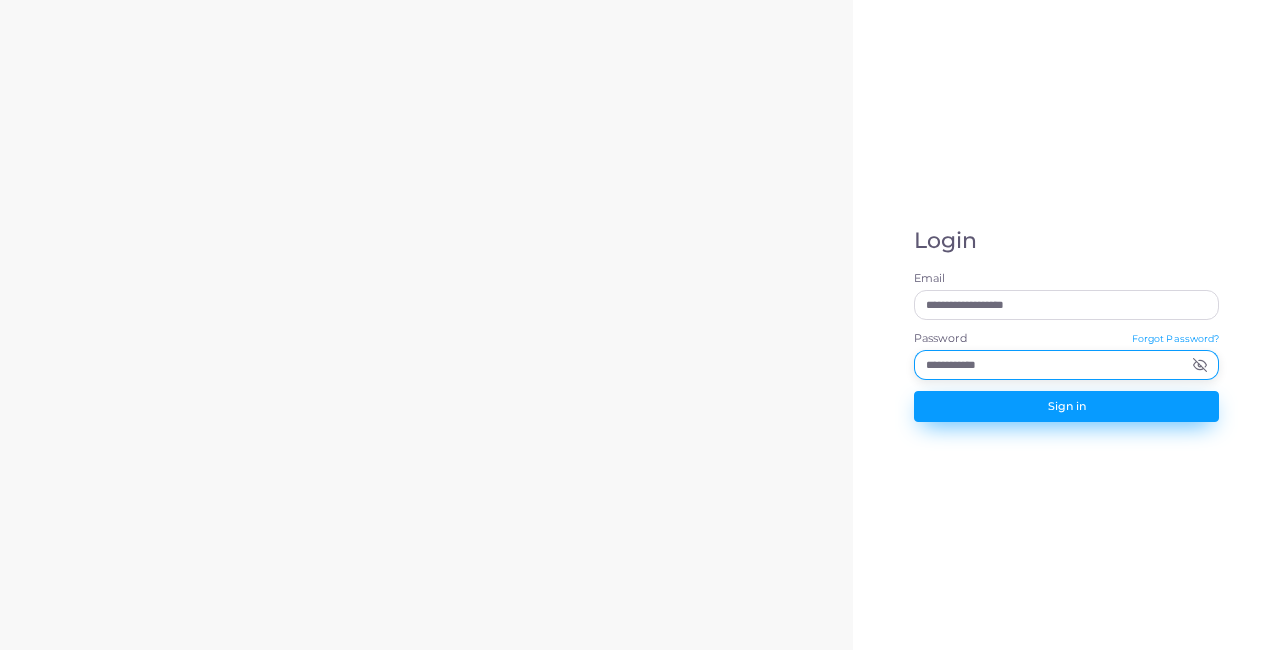 type on "**********" 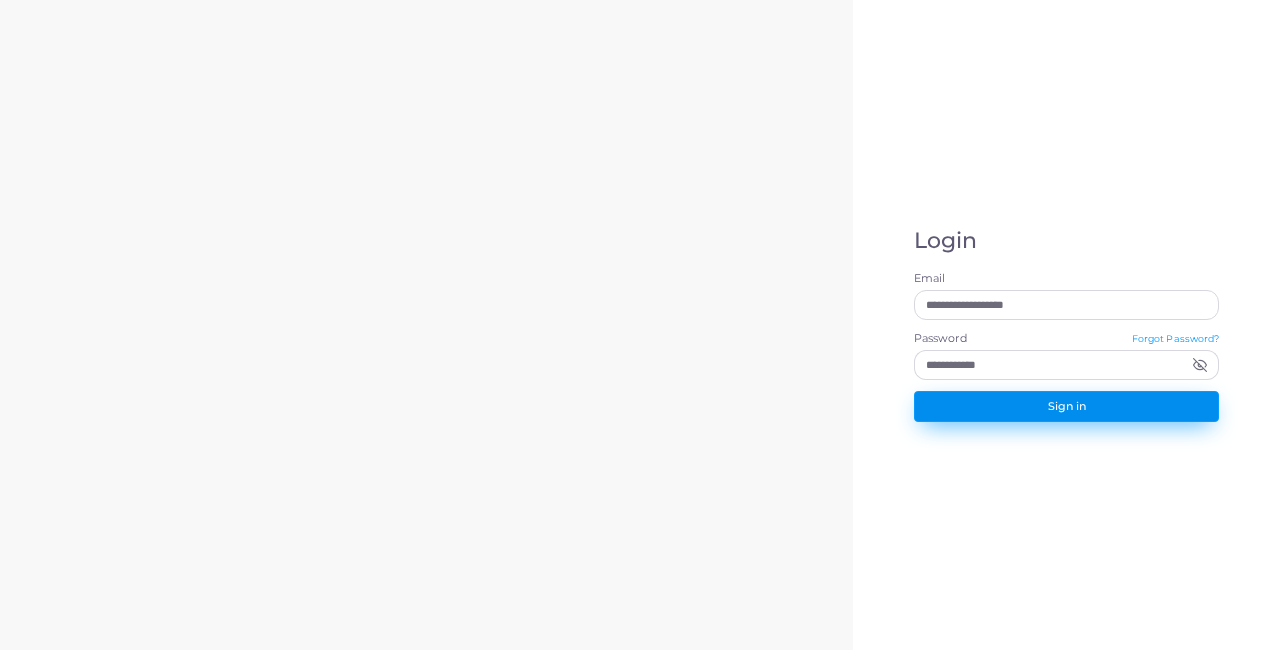 click on "Sign in" at bounding box center (1067, 406) 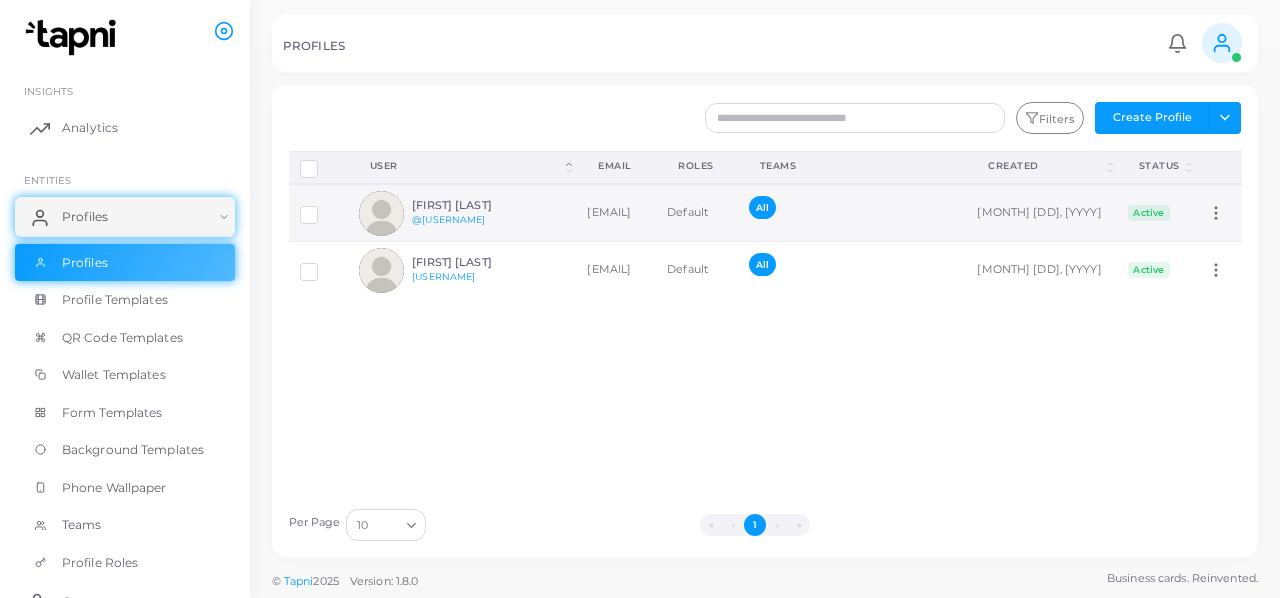 click on "[FIRST] [LAST]" at bounding box center [485, 205] 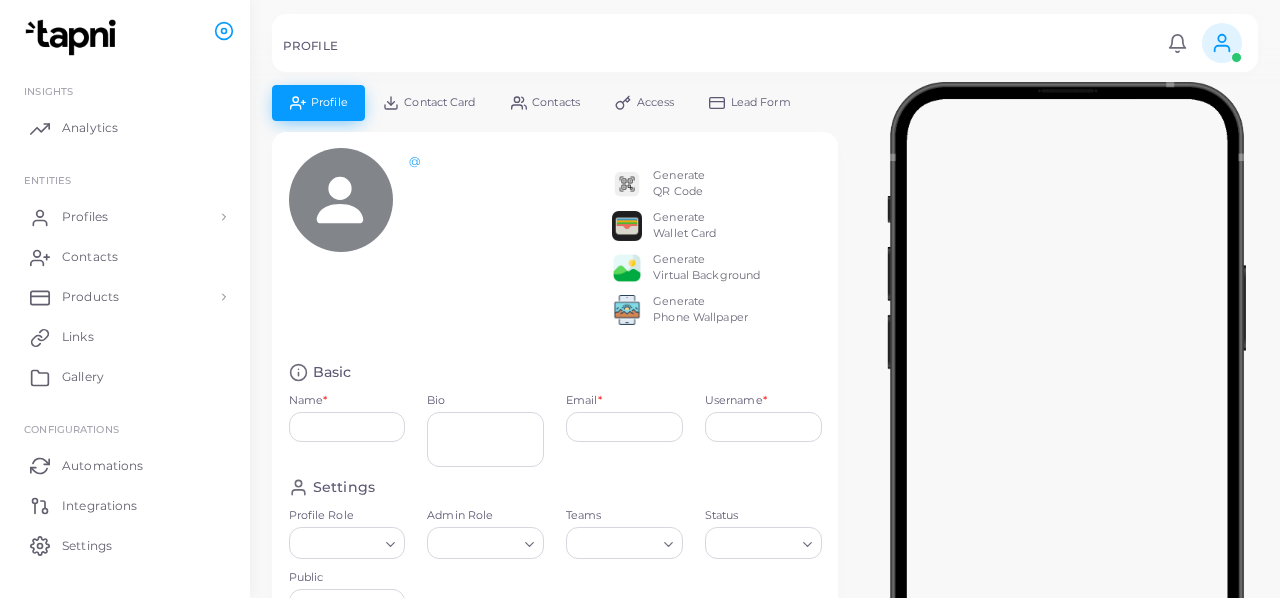 type on "**********" 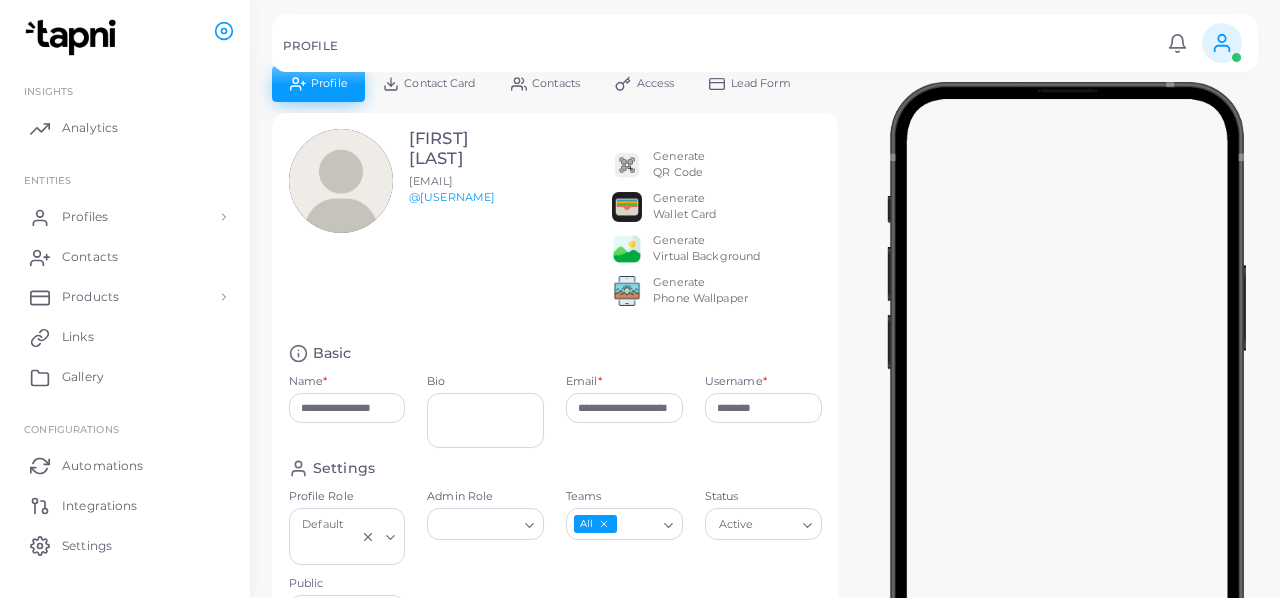 scroll, scrollTop: 0, scrollLeft: 0, axis: both 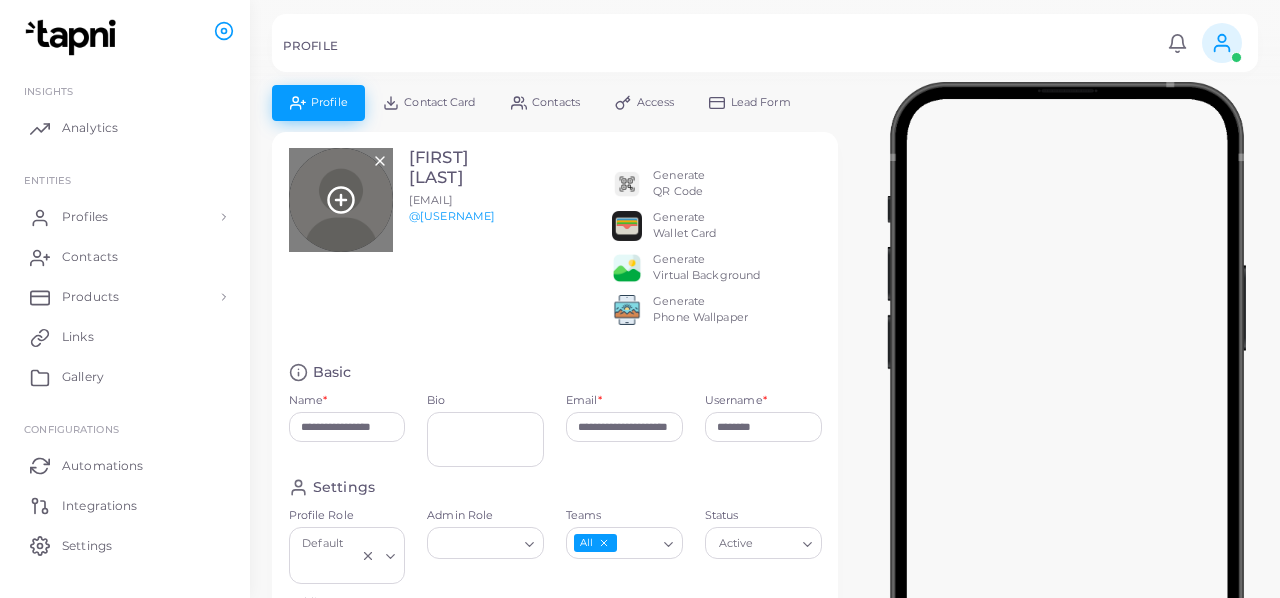 click 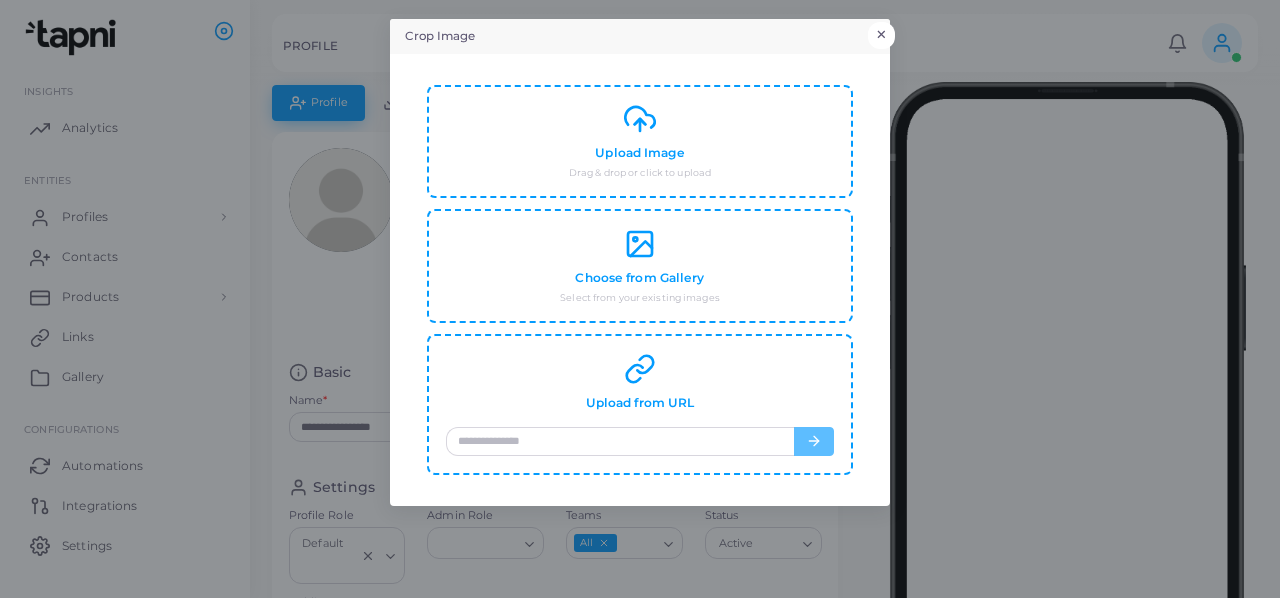 click on "×" at bounding box center [881, 35] 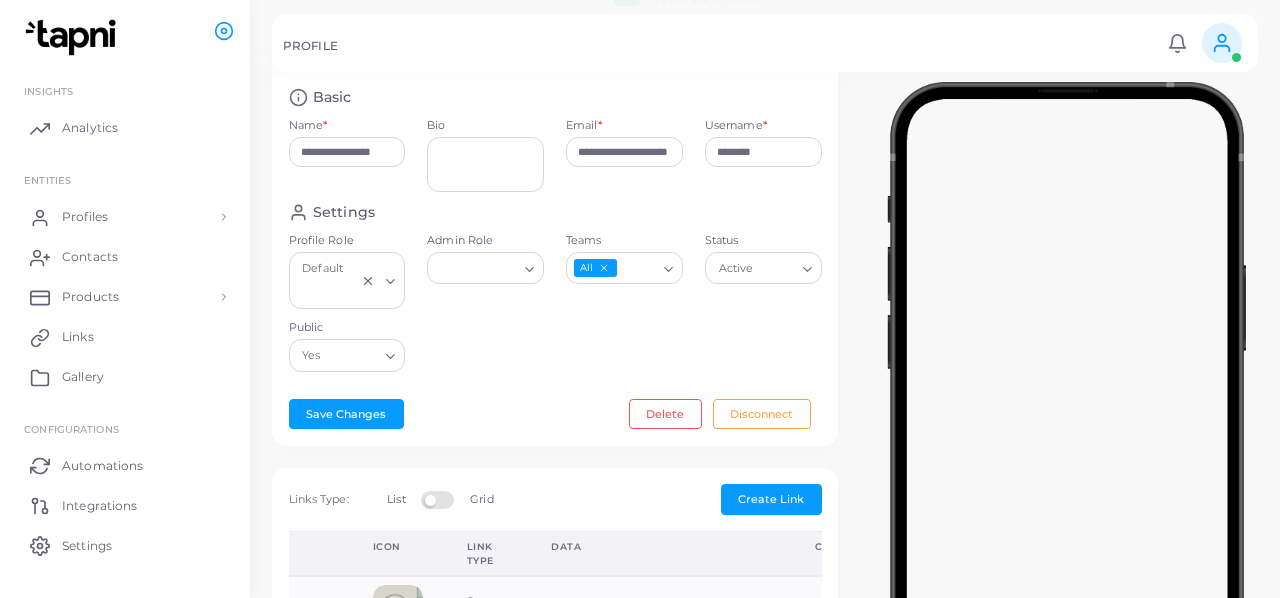 scroll, scrollTop: 269, scrollLeft: 0, axis: vertical 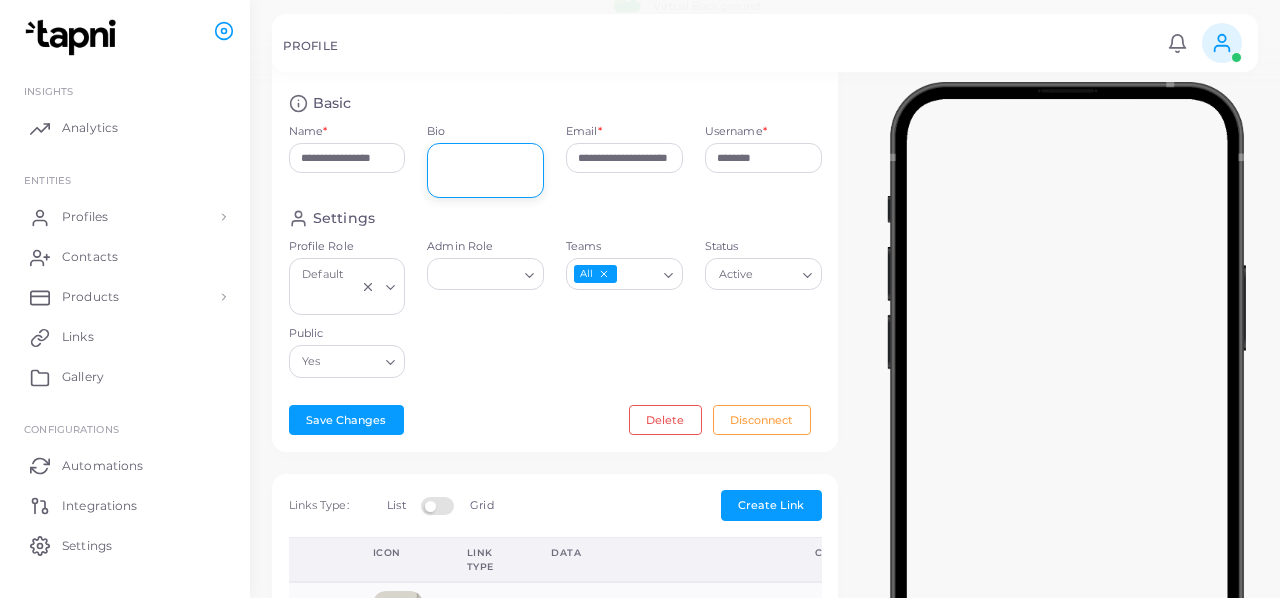 click on "Bio" at bounding box center (485, 170) 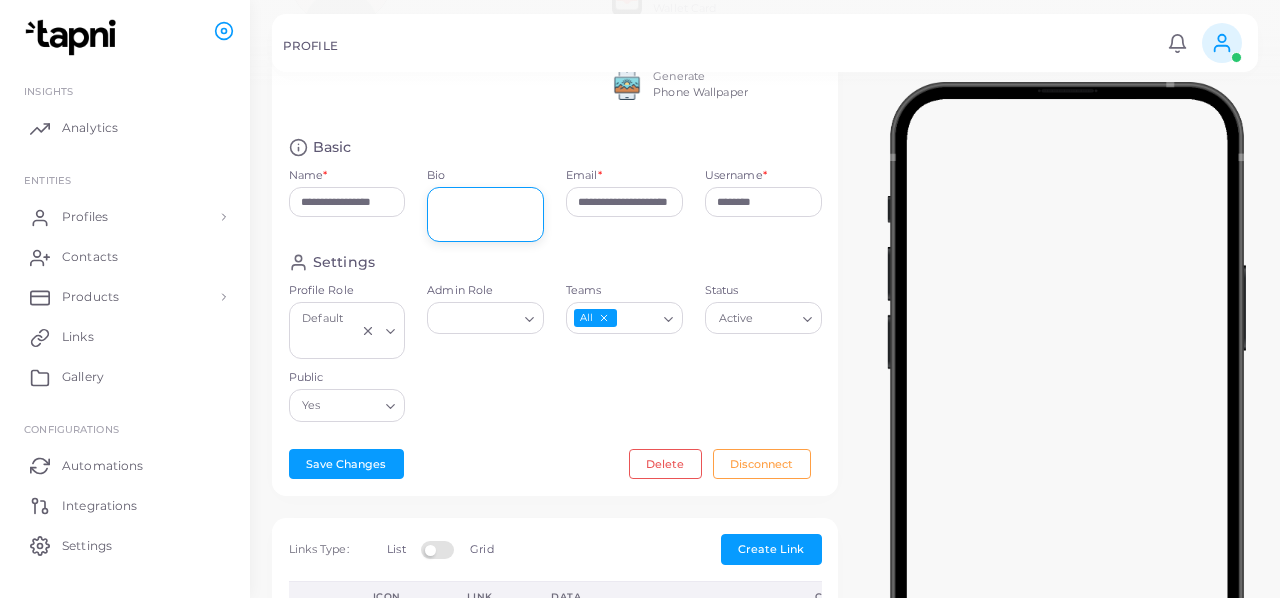 scroll, scrollTop: 219, scrollLeft: 0, axis: vertical 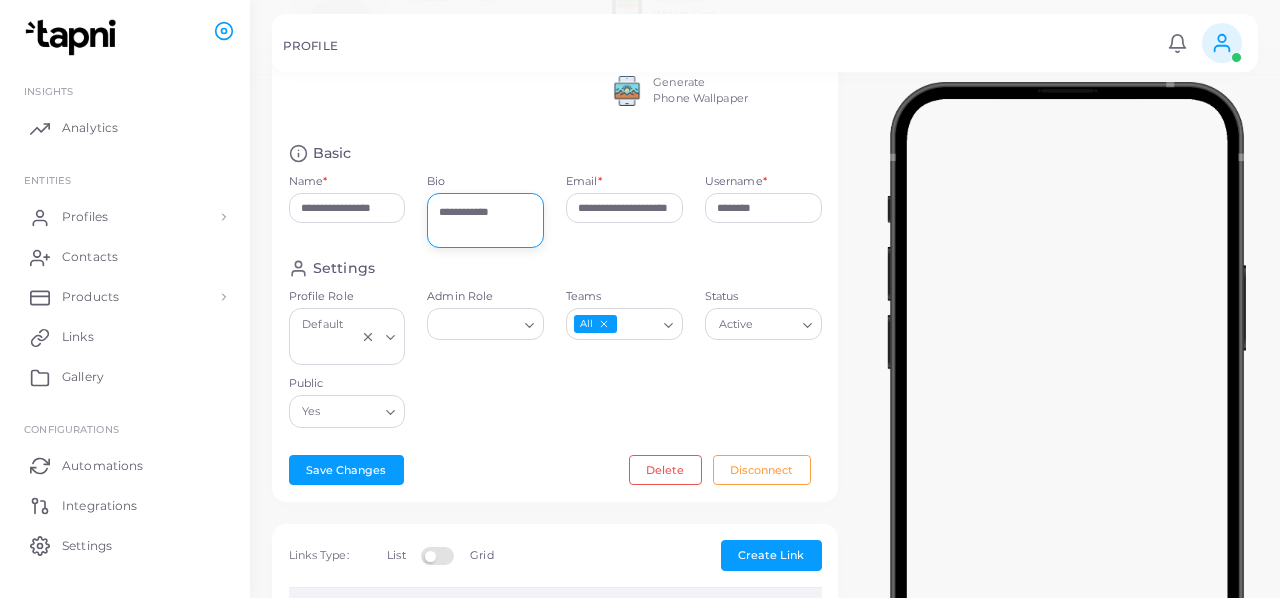type on "**********" 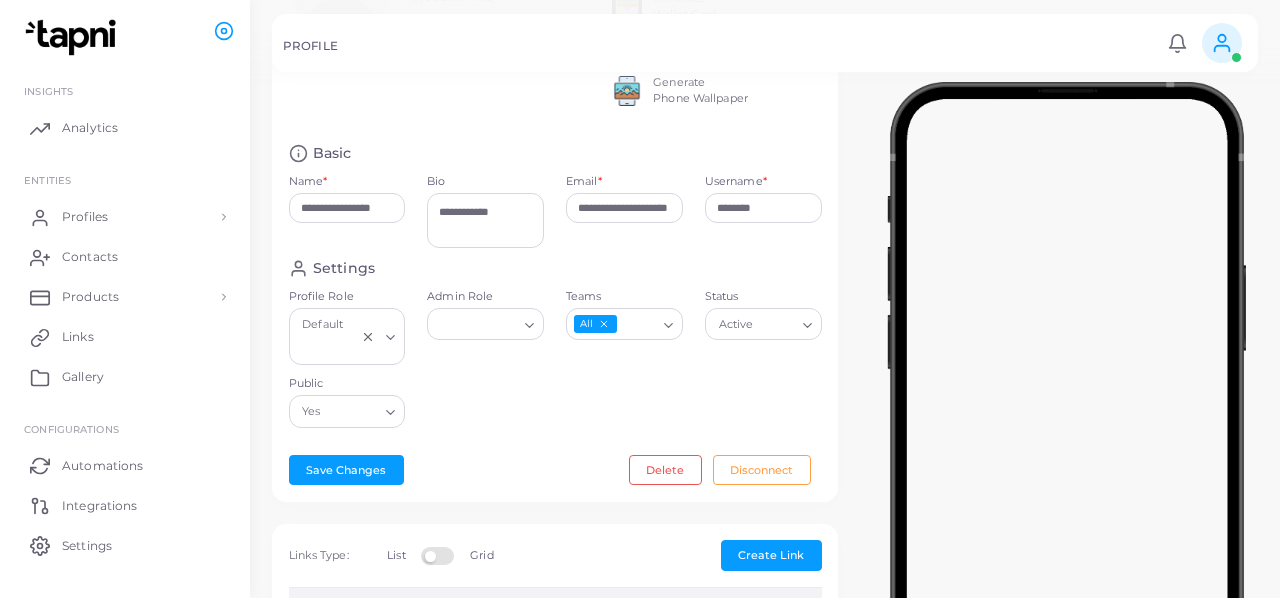 click on "Settings" at bounding box center (555, 268) 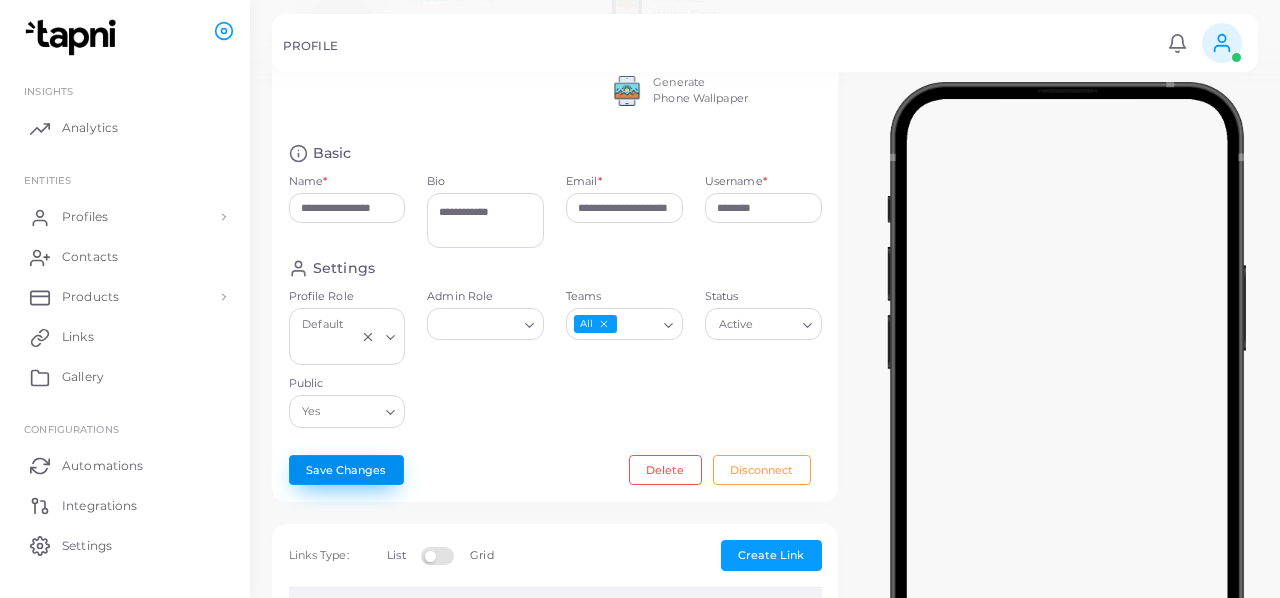 click on "Save Changes" at bounding box center (346, 470) 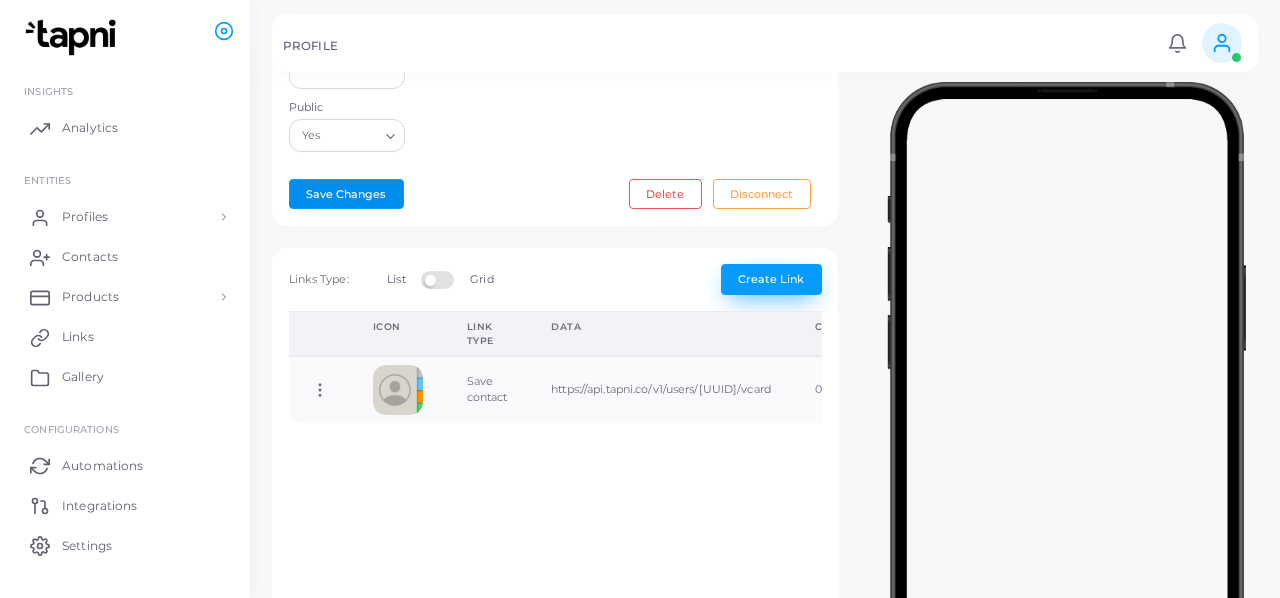 scroll, scrollTop: 497, scrollLeft: 0, axis: vertical 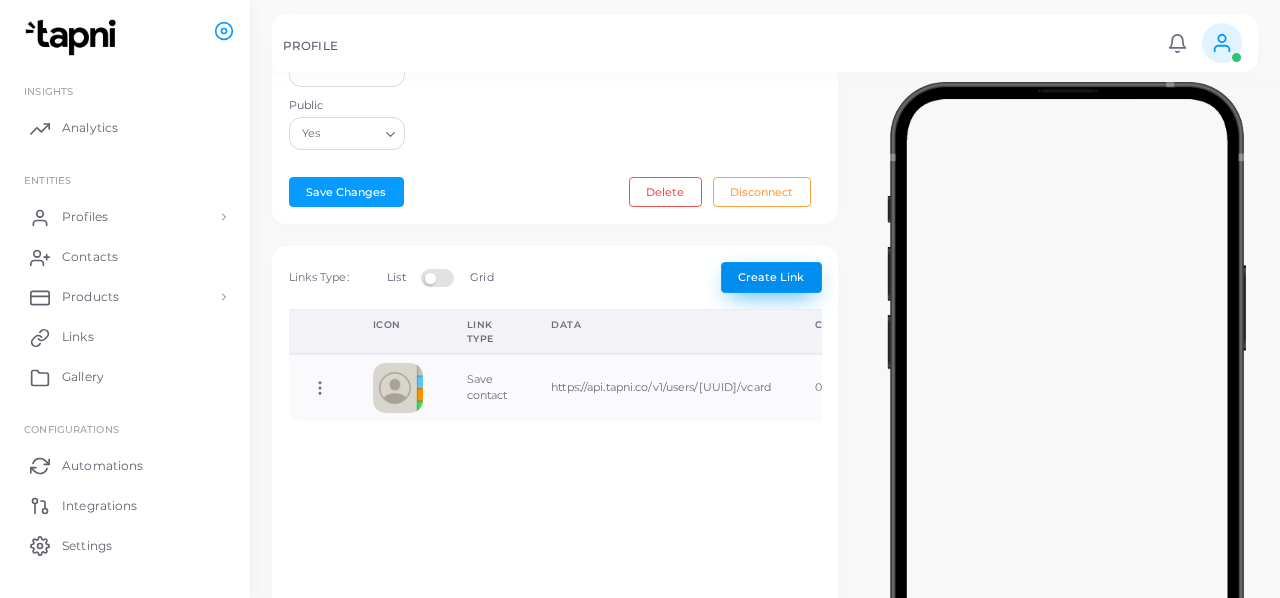 click on "Create Link" at bounding box center [771, 277] 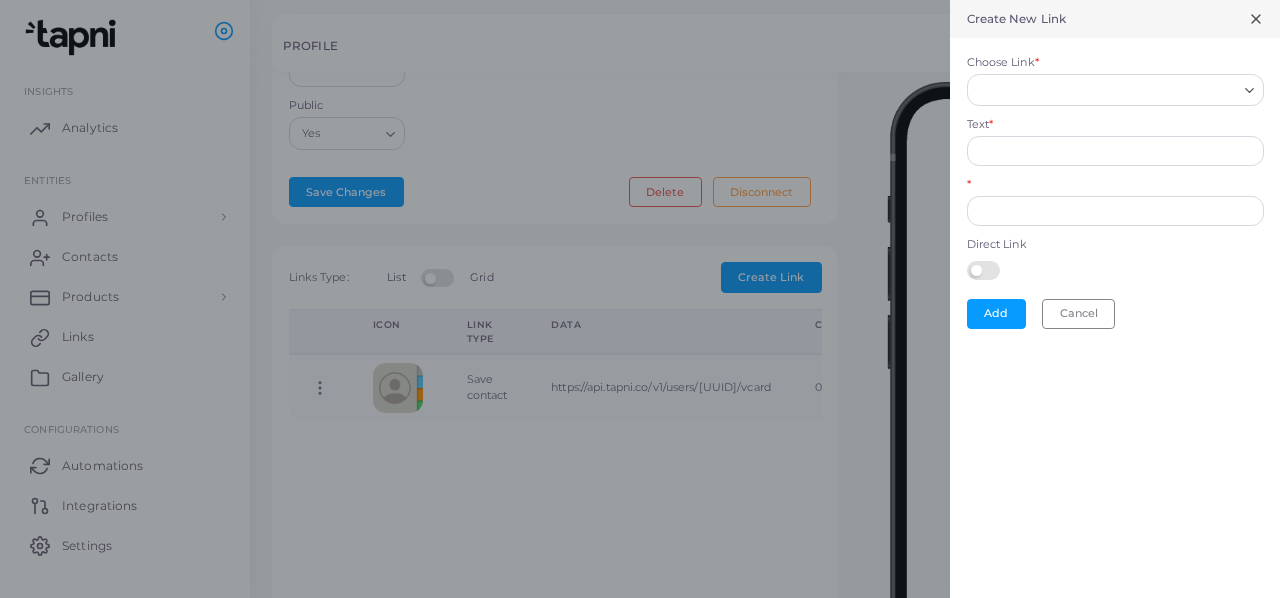 click 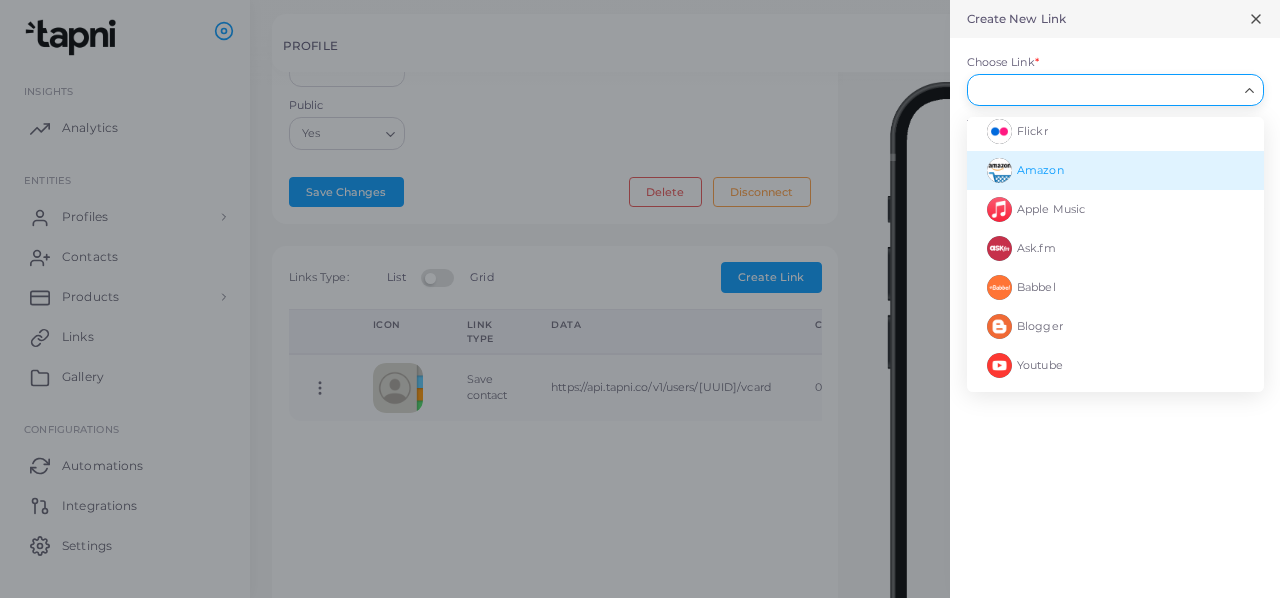 scroll, scrollTop: 2767, scrollLeft: 0, axis: vertical 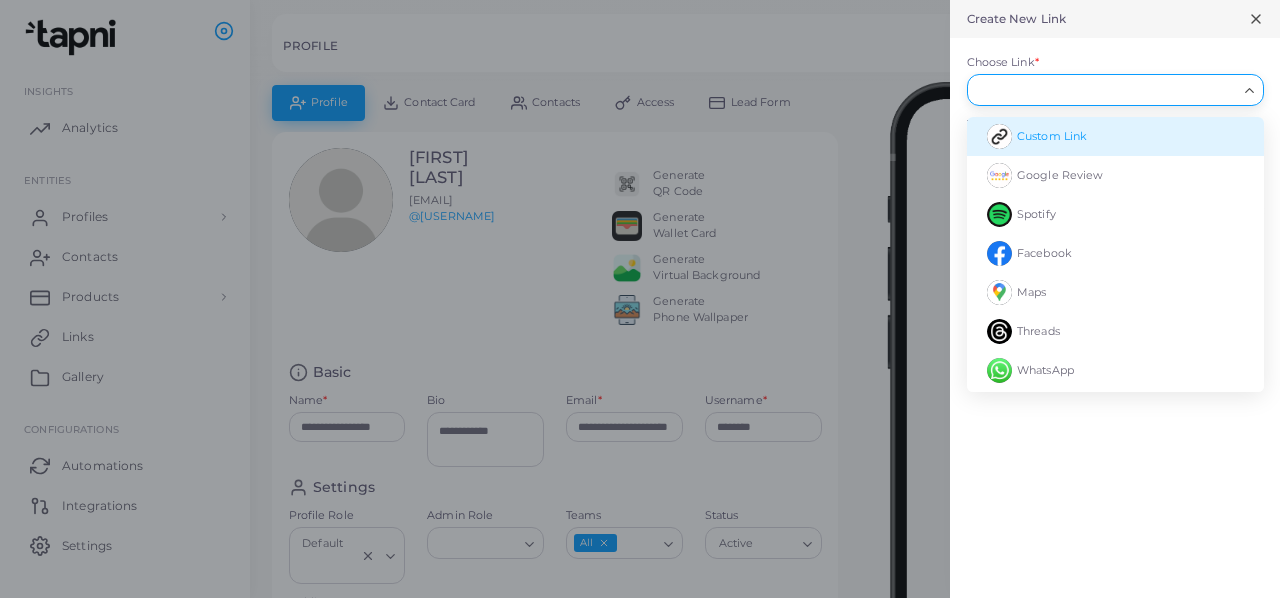 click on "Custom Link" at bounding box center [1115, 136] 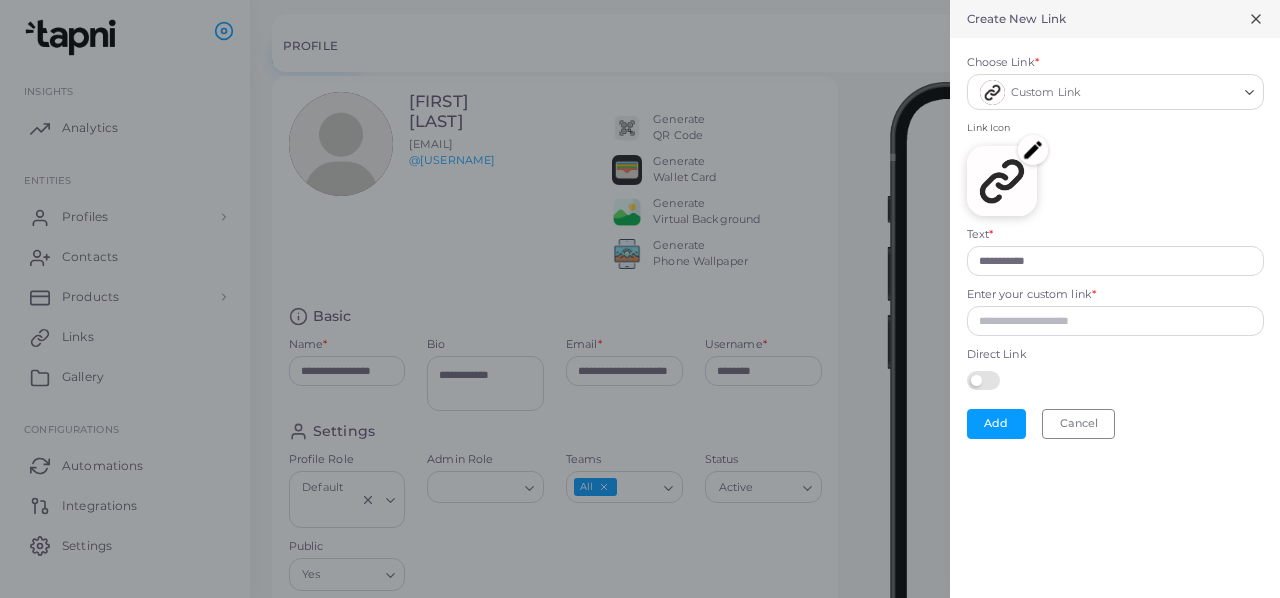 scroll, scrollTop: 68, scrollLeft: 0, axis: vertical 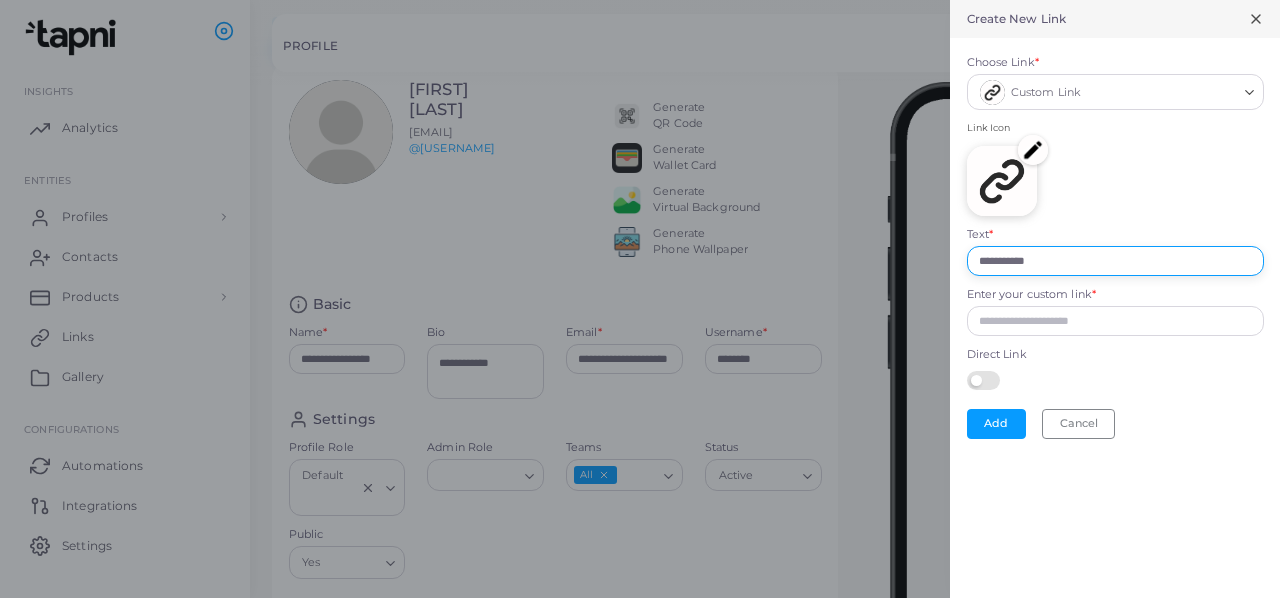 click on "**********" at bounding box center (1115, 261) 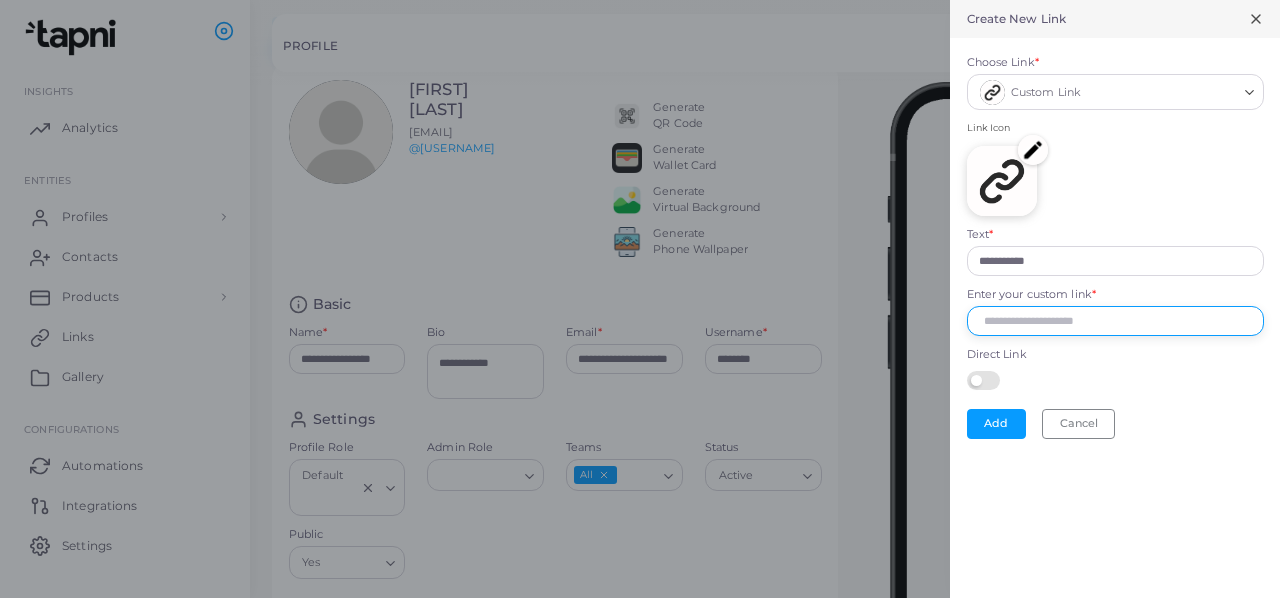 click on "Enter your custom link  *" at bounding box center [1115, 321] 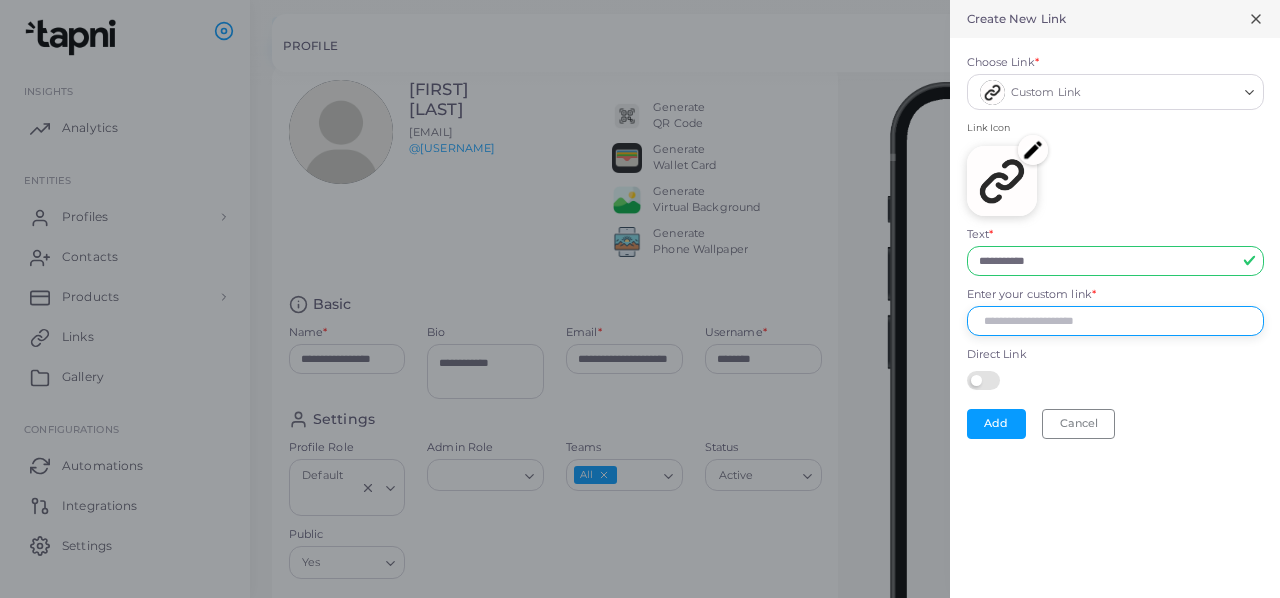 type on "**********" 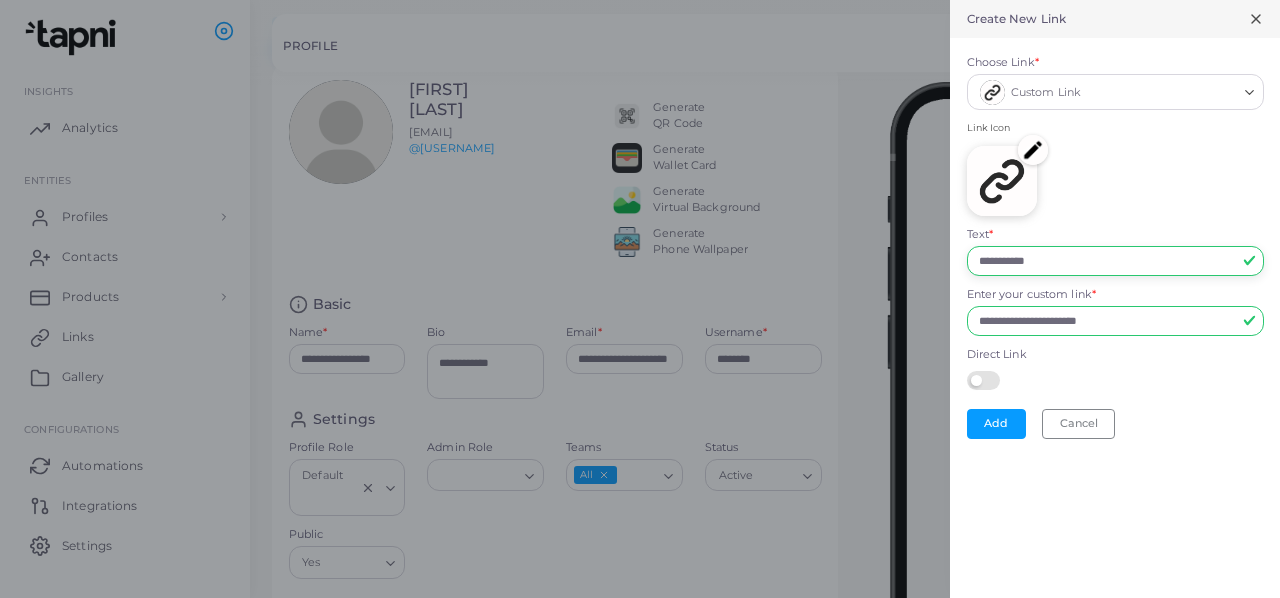 click on "**********" at bounding box center (1115, 261) 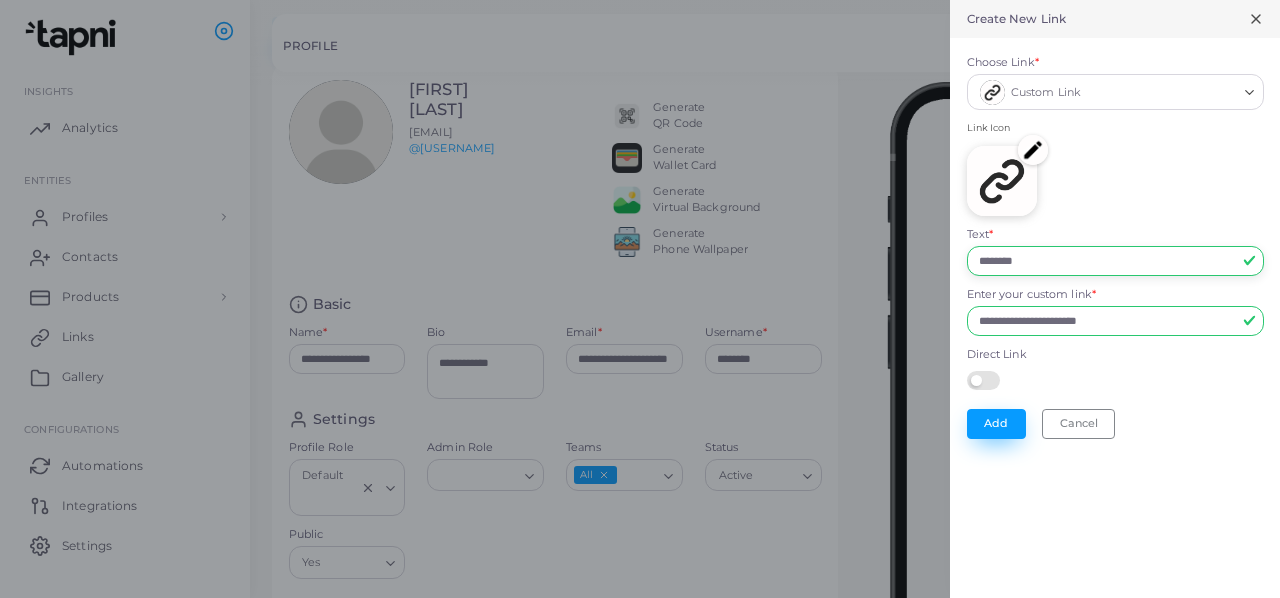 type on "********" 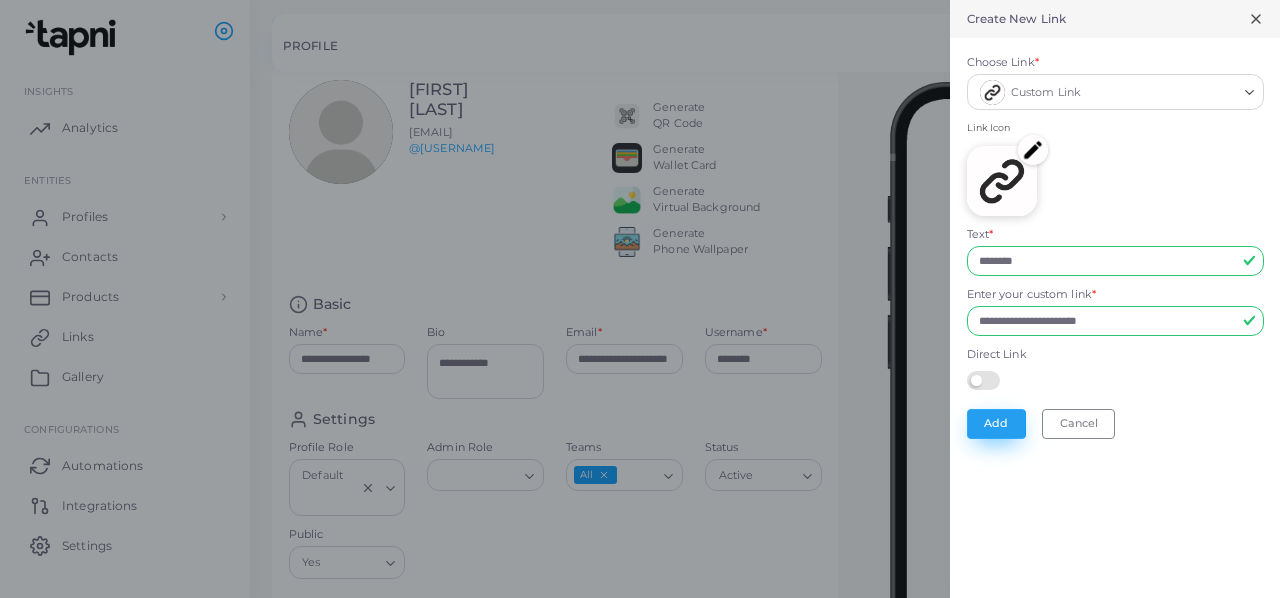 click on "Add" at bounding box center (996, 424) 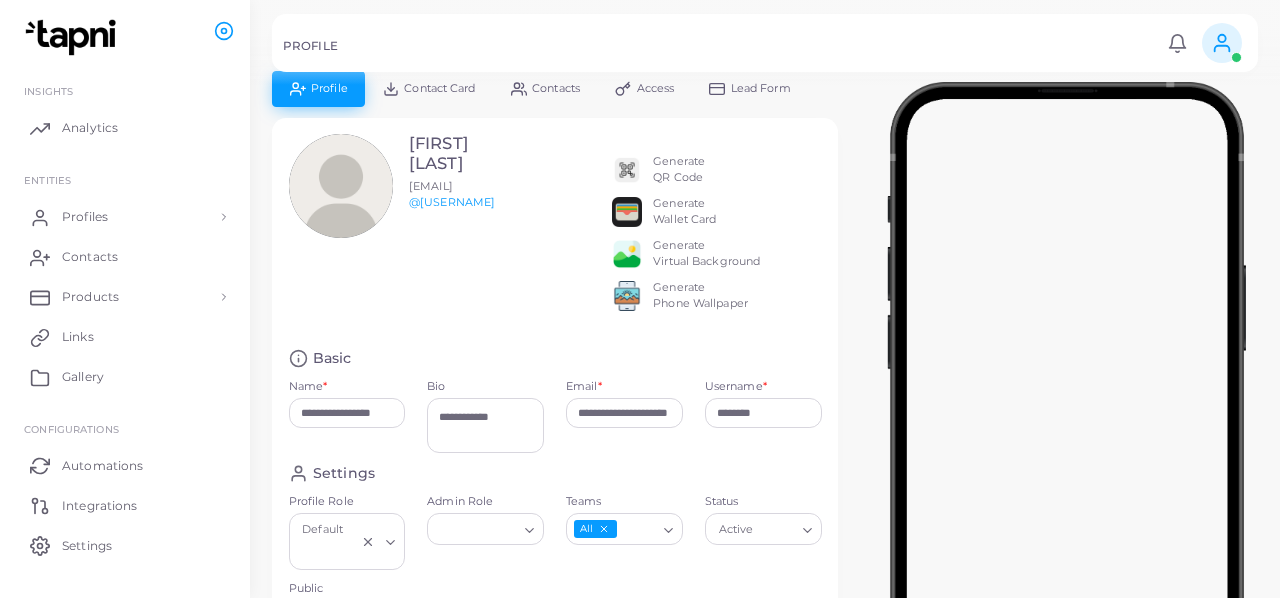 scroll, scrollTop: 0, scrollLeft: 0, axis: both 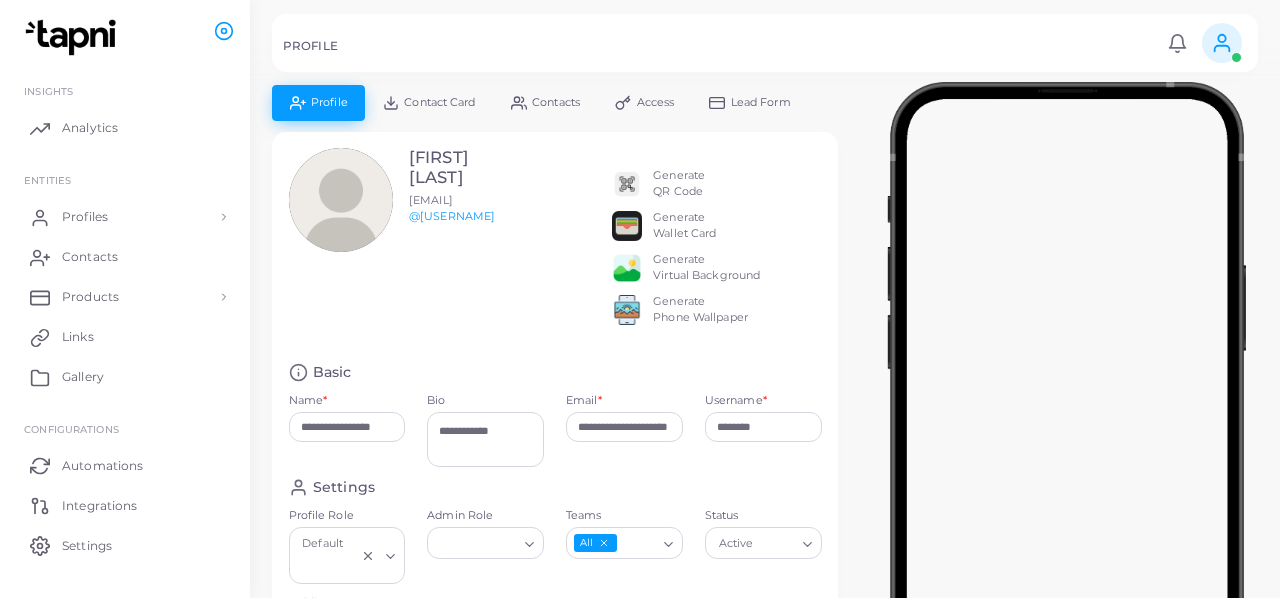 click on "Contact Card" at bounding box center [439, 102] 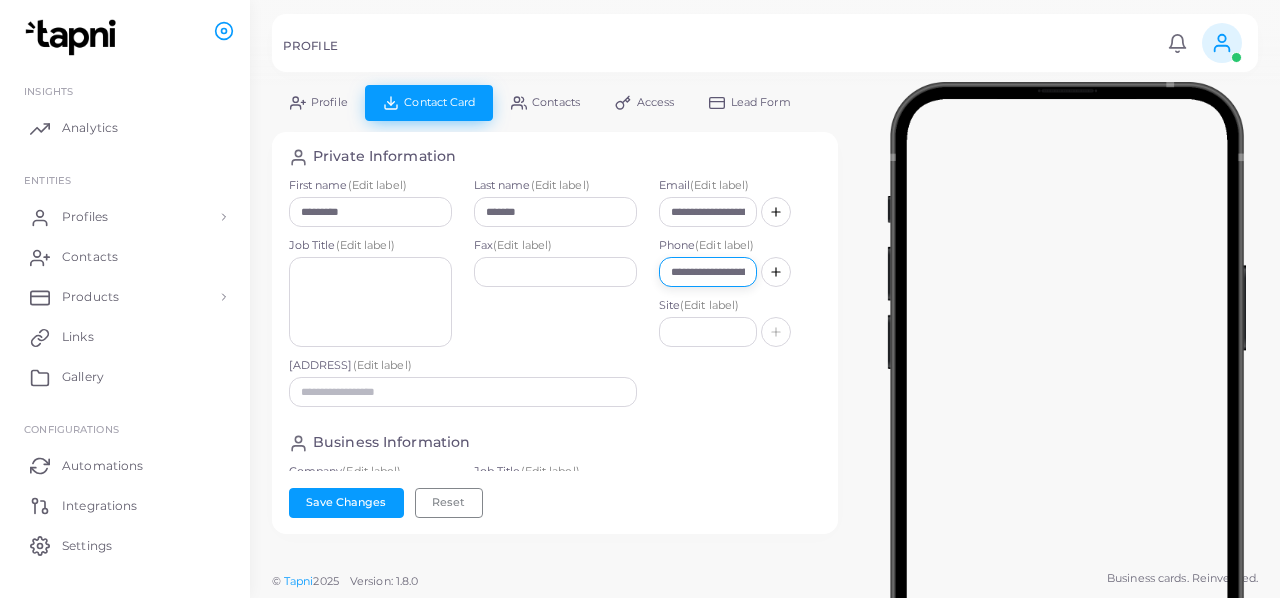 click on "**********" at bounding box center [708, 272] 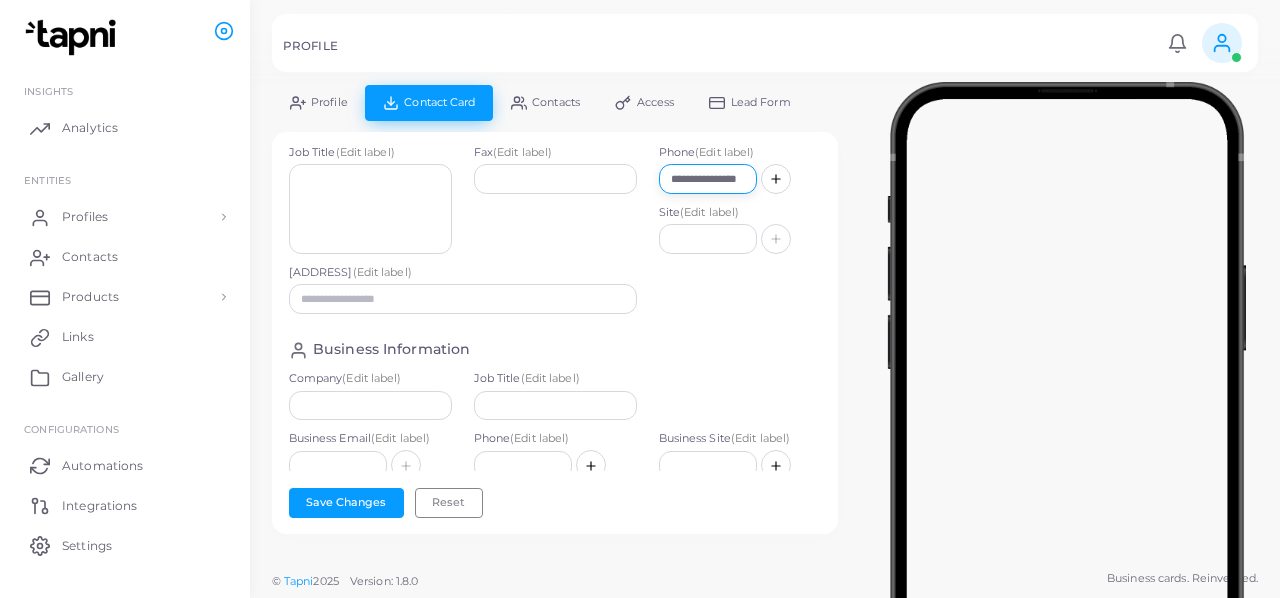 scroll, scrollTop: 171, scrollLeft: 0, axis: vertical 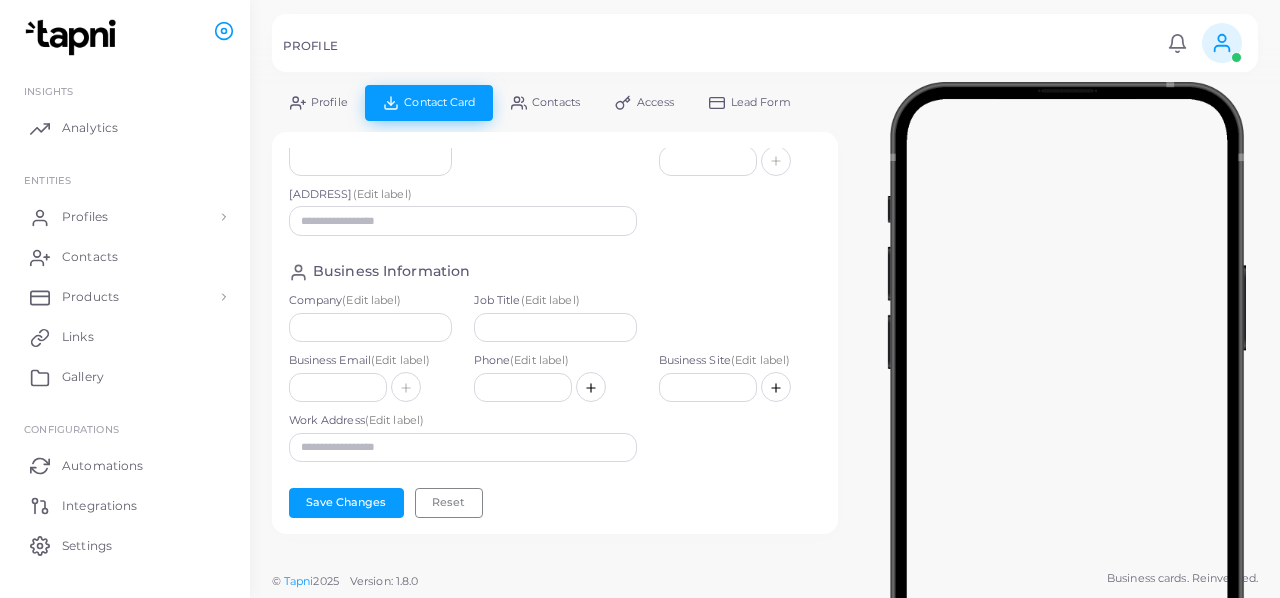 type on "**********" 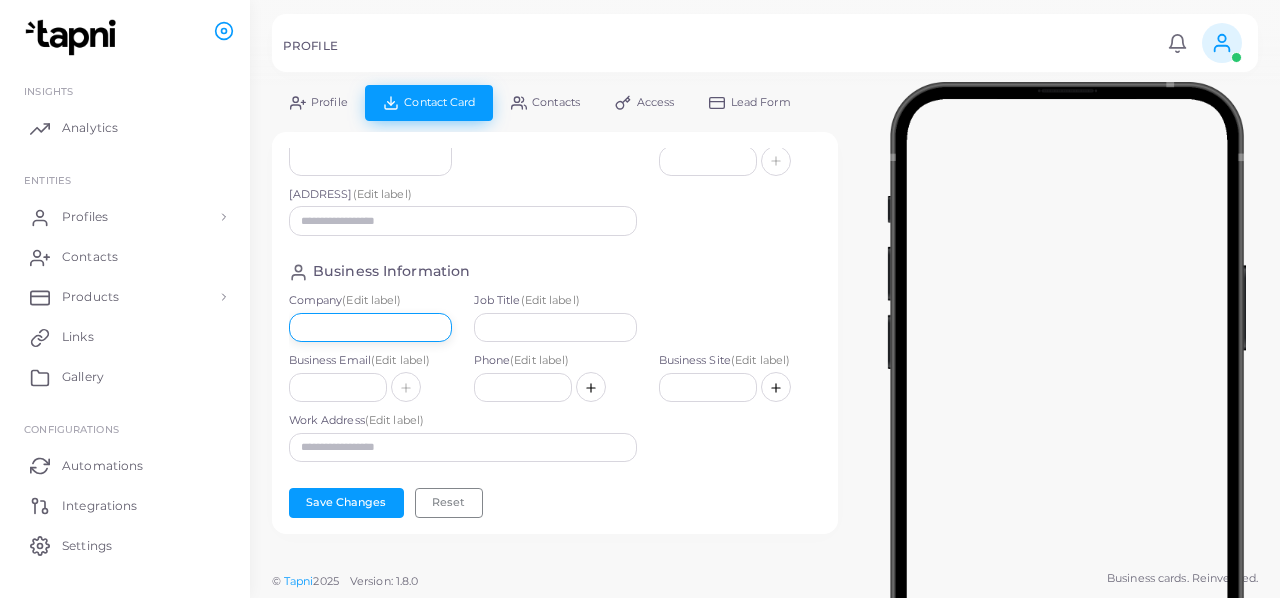 click at bounding box center (370, 328) 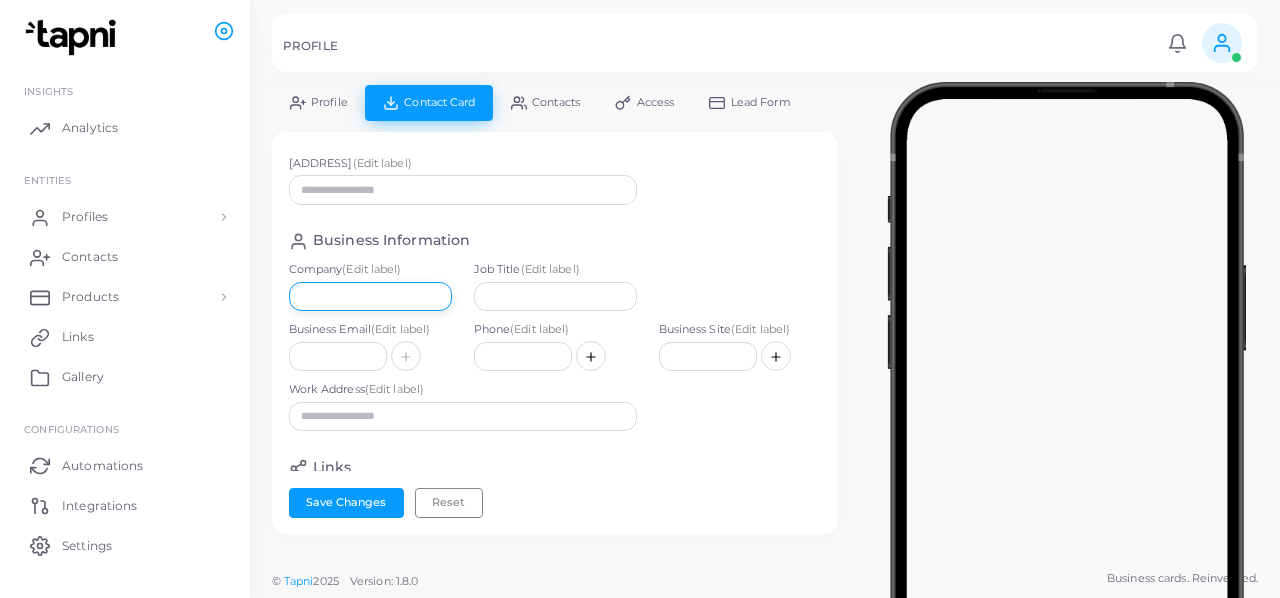 scroll, scrollTop: 201, scrollLeft: 0, axis: vertical 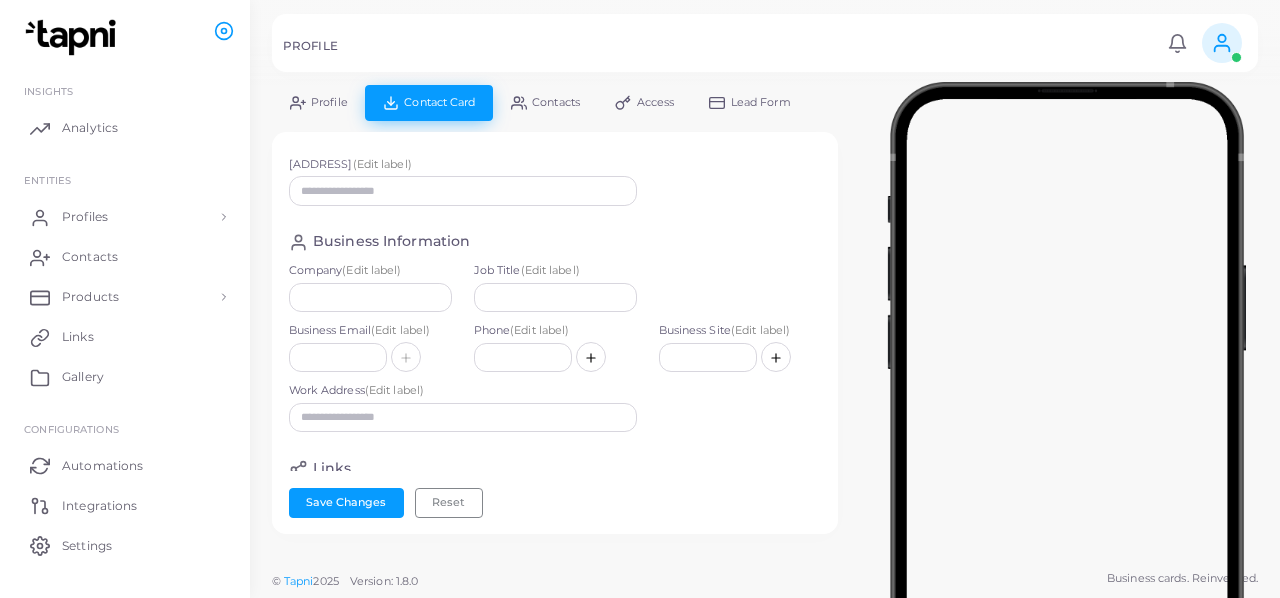 click on "Business Information" at bounding box center (555, 242) 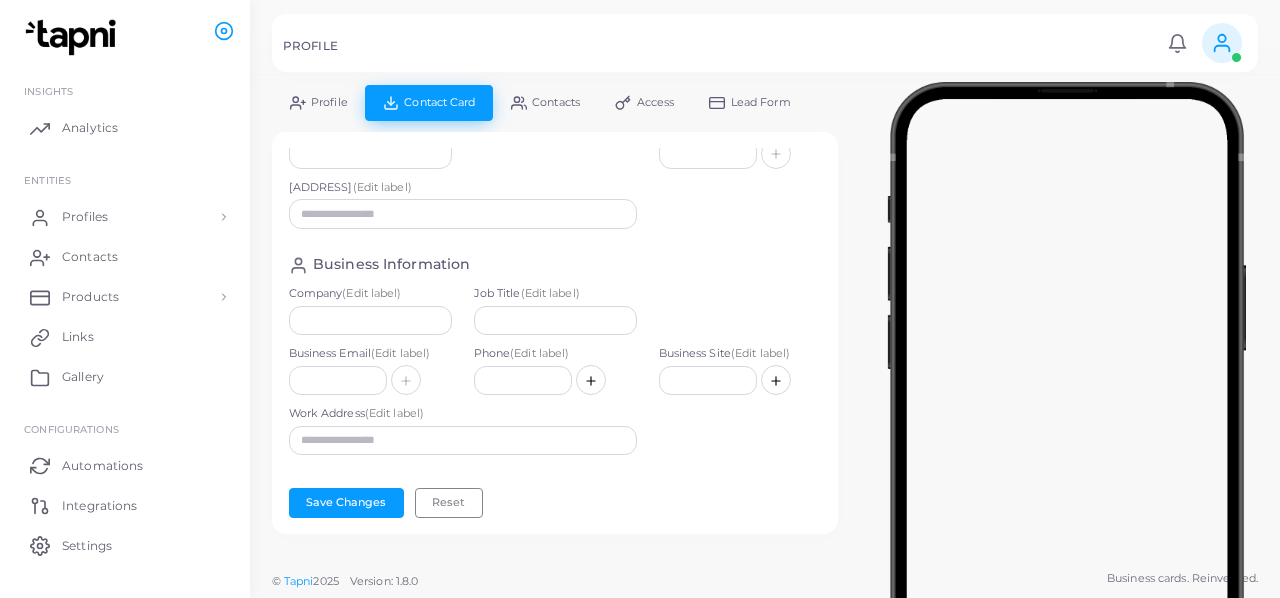 scroll, scrollTop: 0, scrollLeft: 0, axis: both 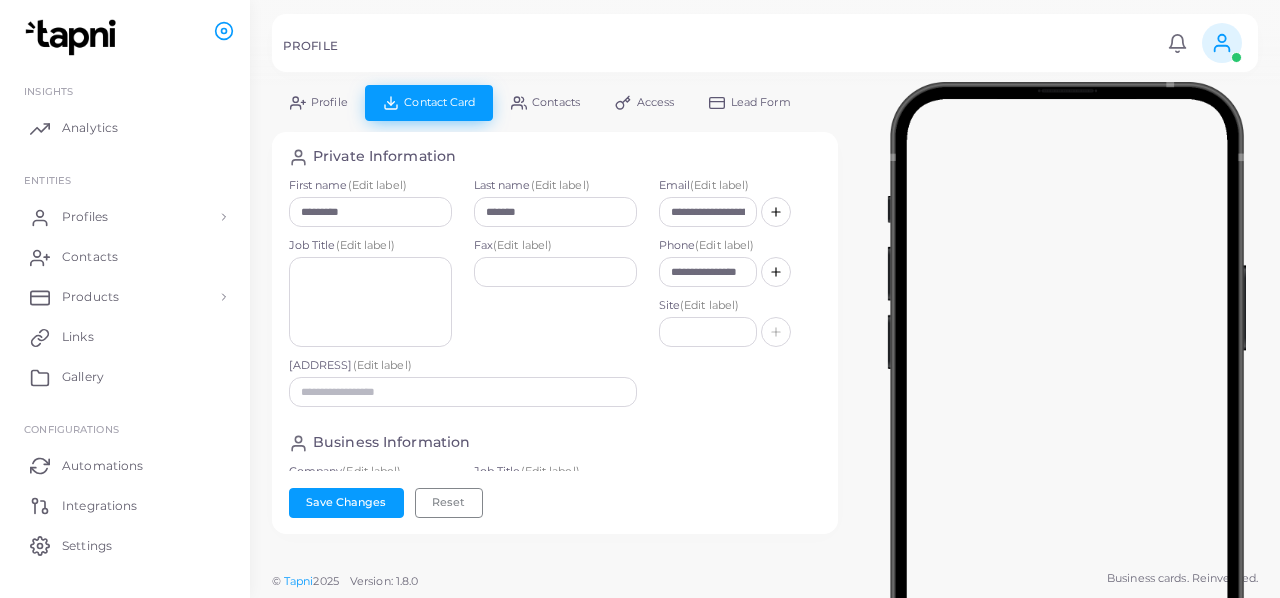 click on "Profile" at bounding box center [329, 102] 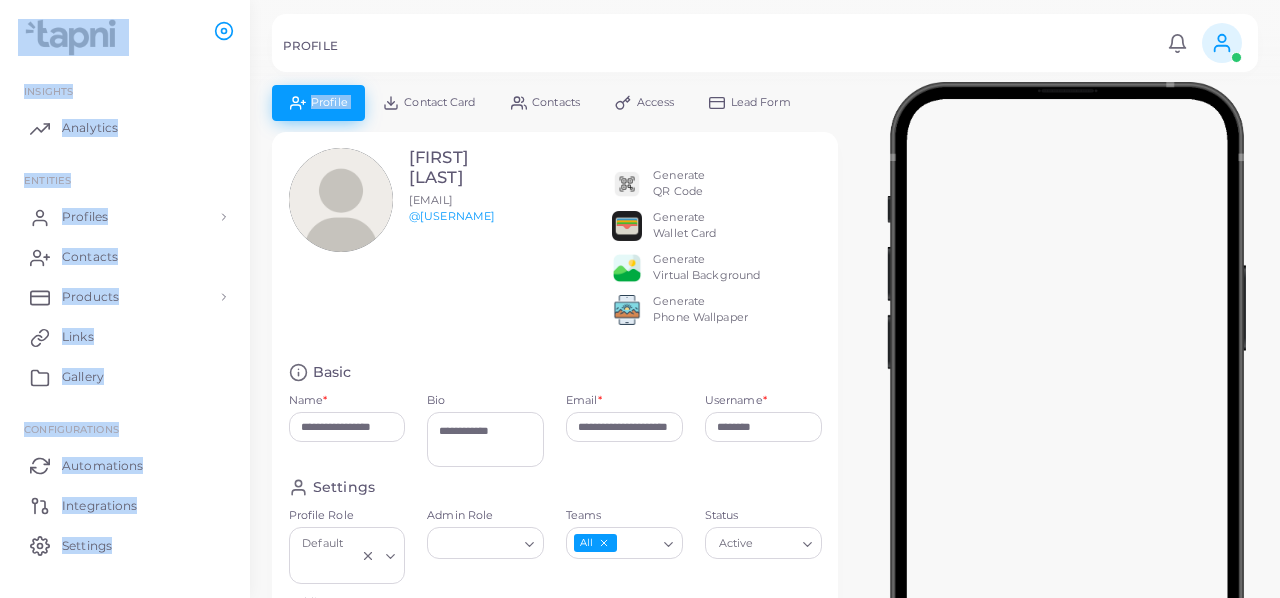 click on "**********" at bounding box center [640, 299] 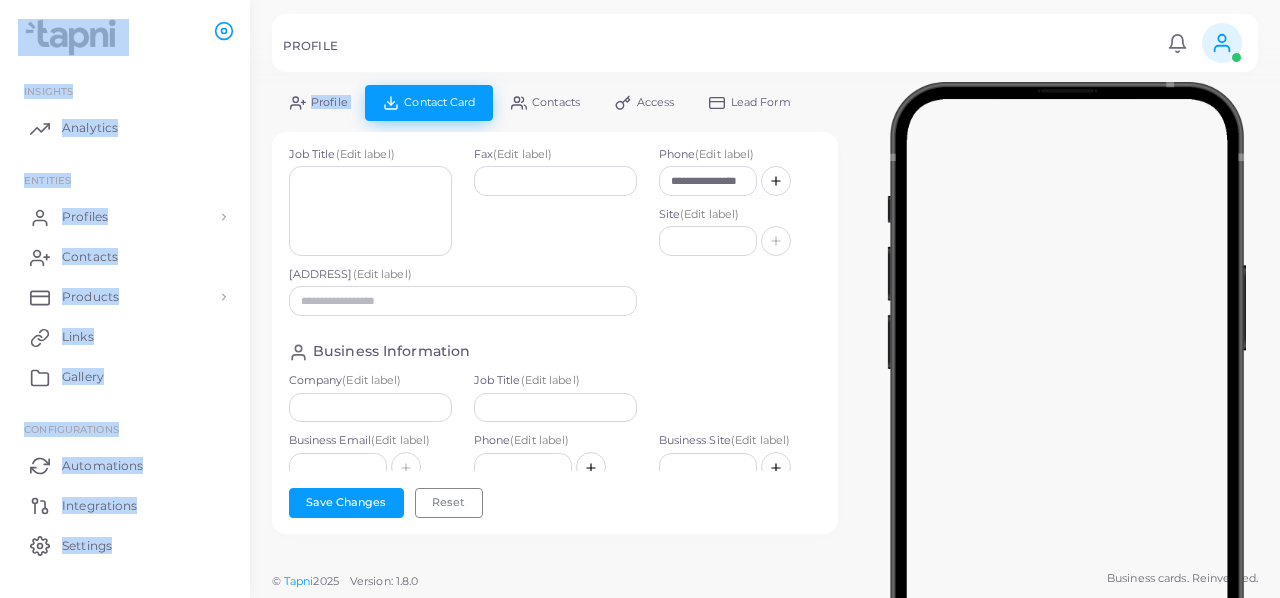 scroll, scrollTop: 42, scrollLeft: 0, axis: vertical 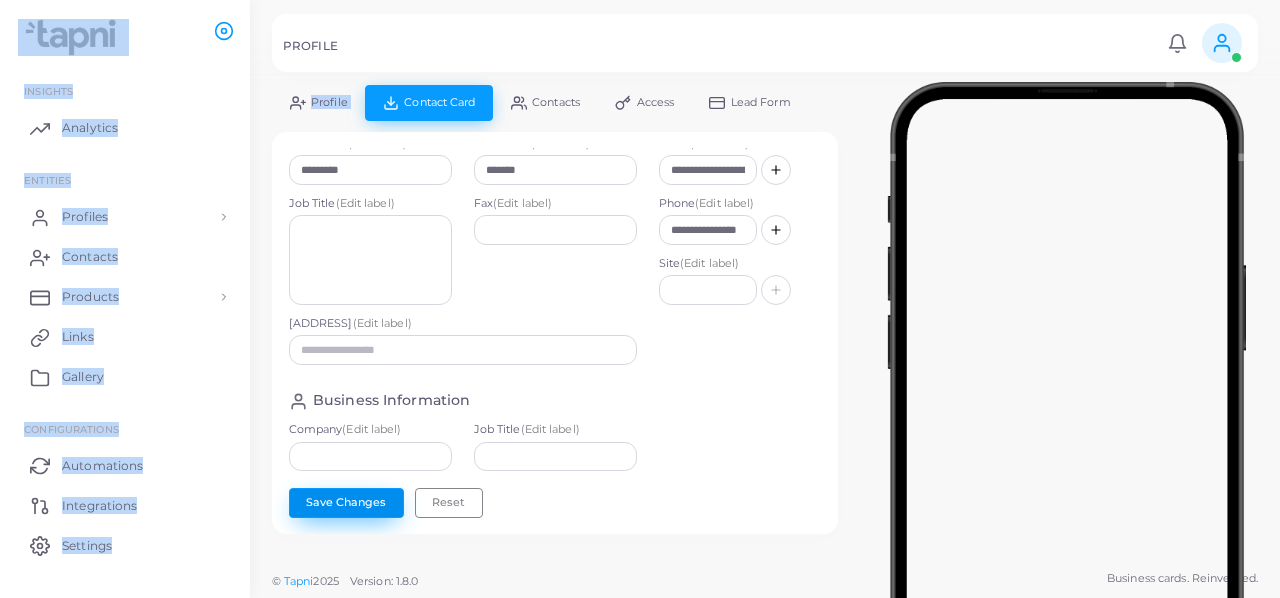 click on "Save Changes" at bounding box center [346, 503] 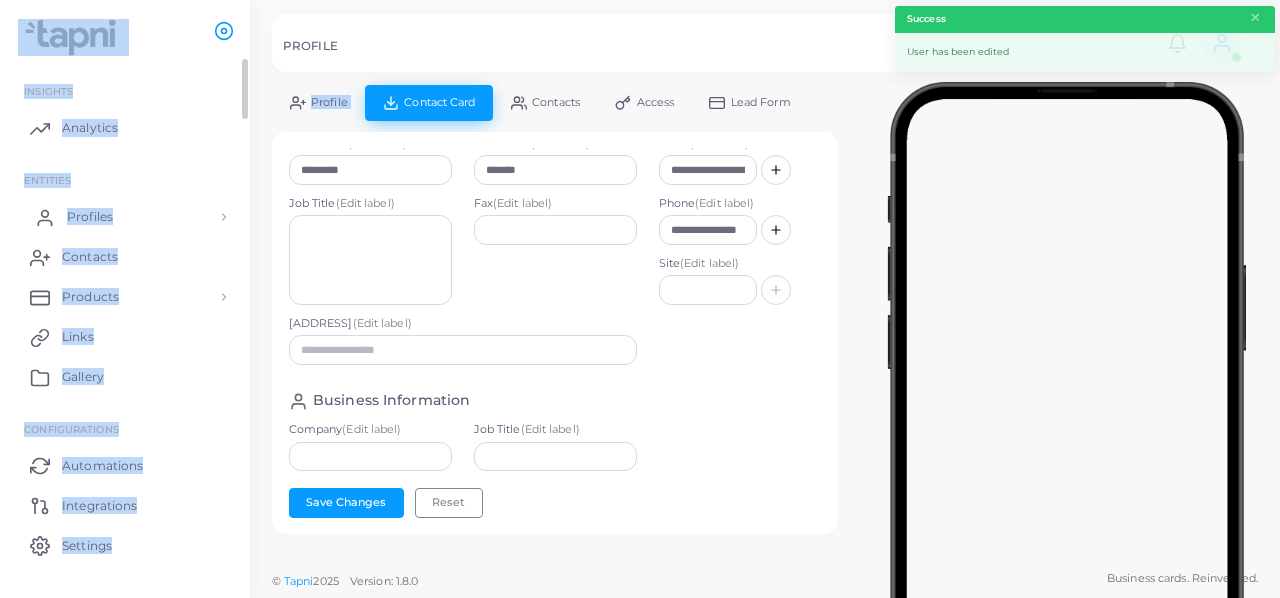 click on "Profiles" at bounding box center [125, 217] 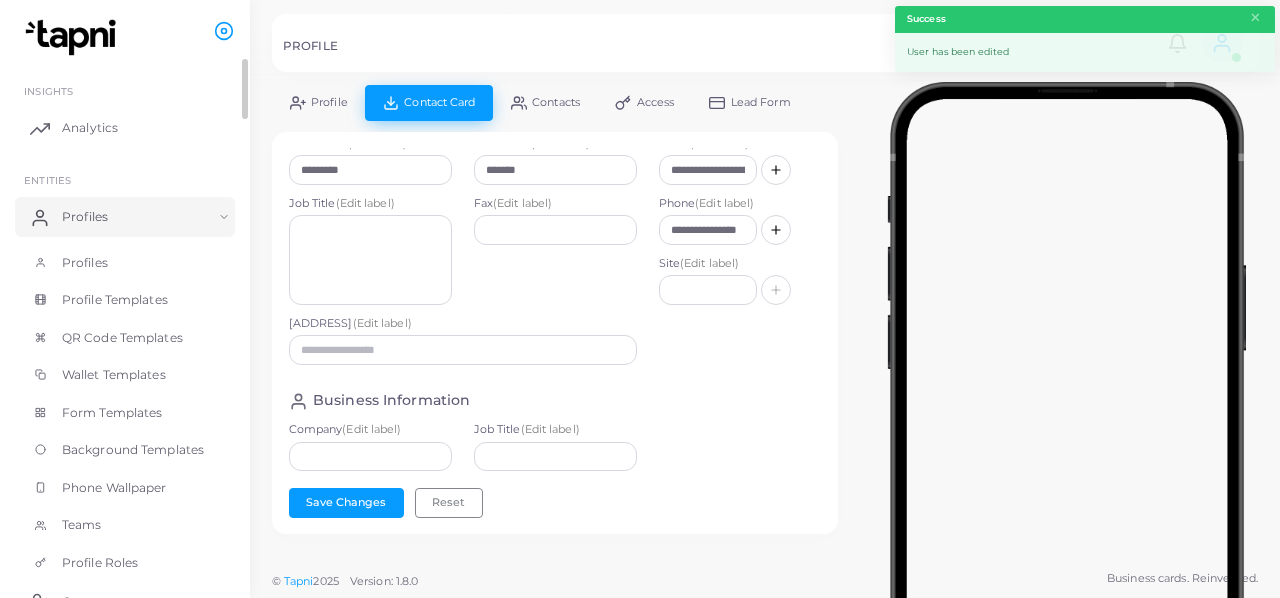 click on "ENTITIES" at bounding box center [137, 180] 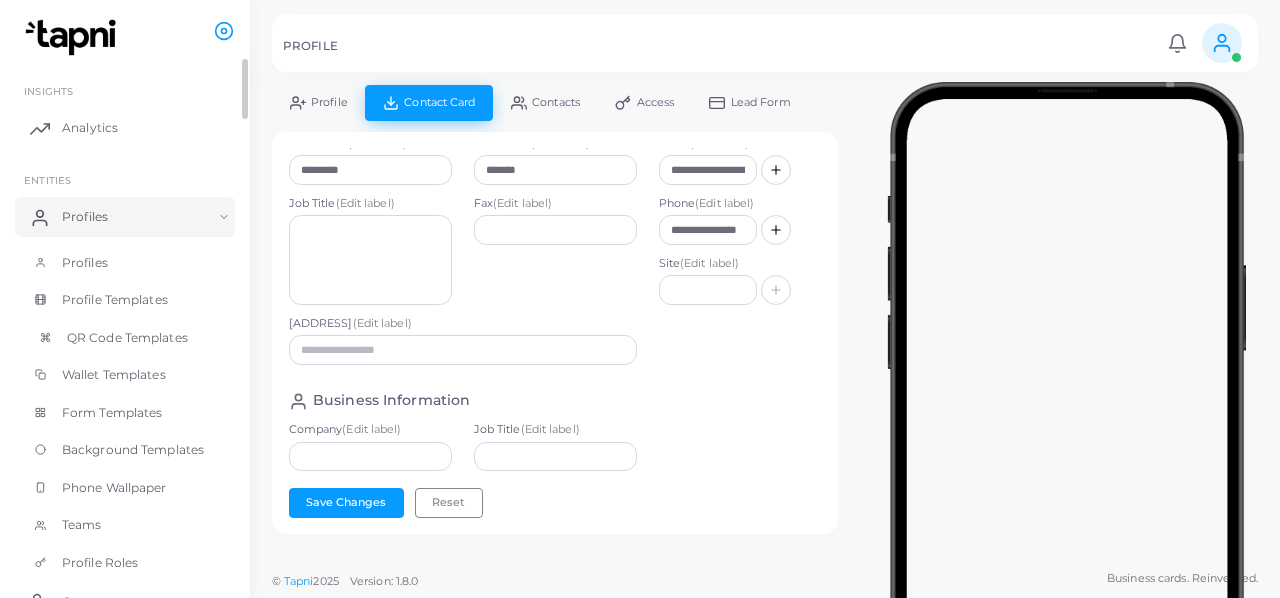 click on "QR Code Templates" at bounding box center [125, 338] 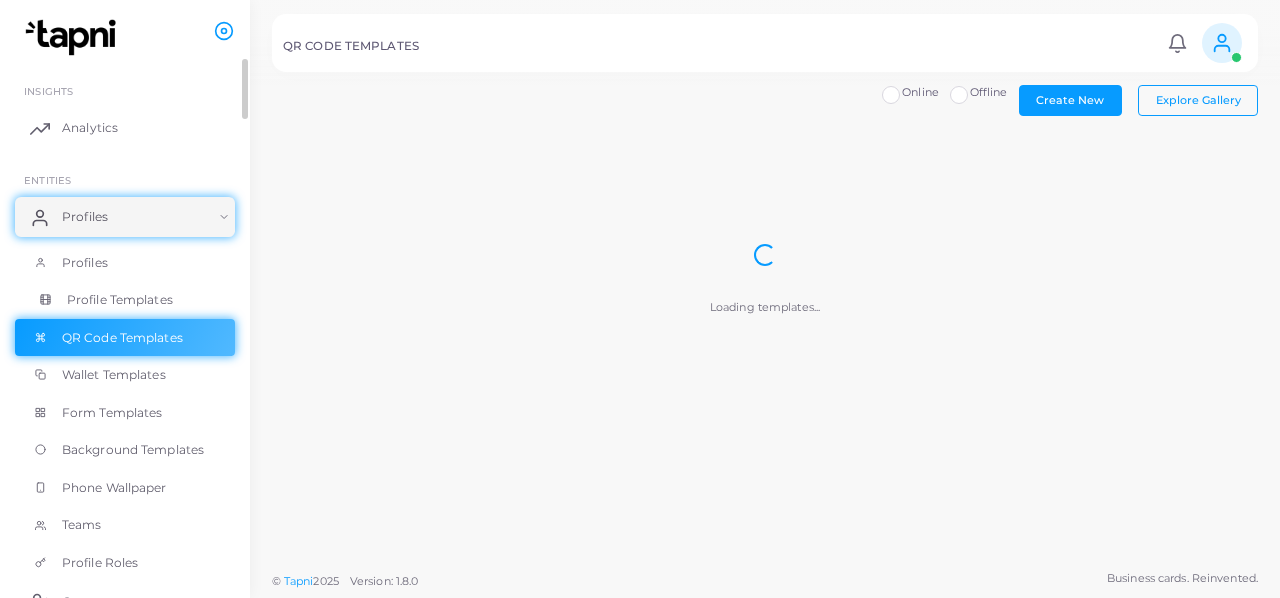 click on "Profile Templates" at bounding box center (125, 300) 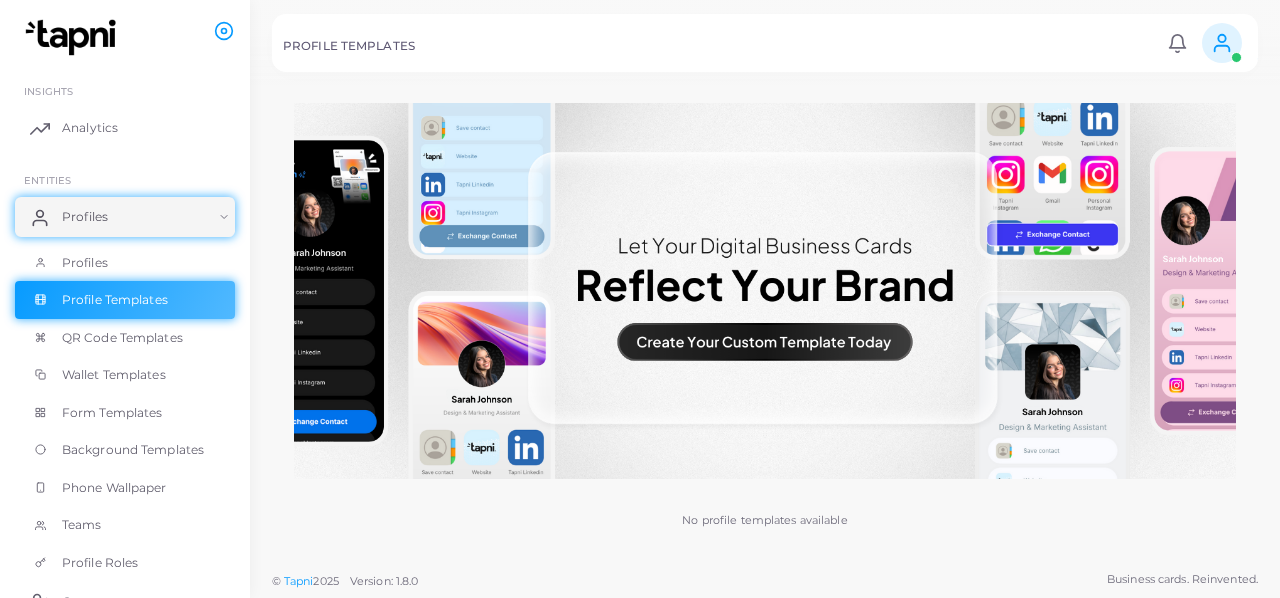 scroll, scrollTop: 0, scrollLeft: 0, axis: both 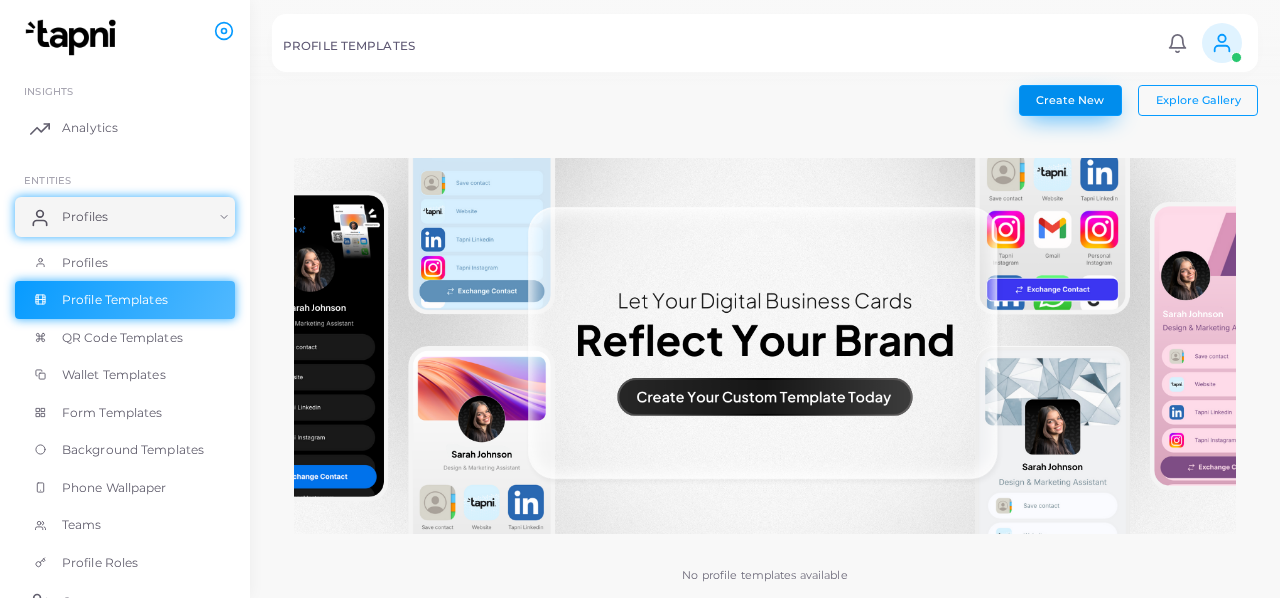 click on "Create New" at bounding box center (1070, 100) 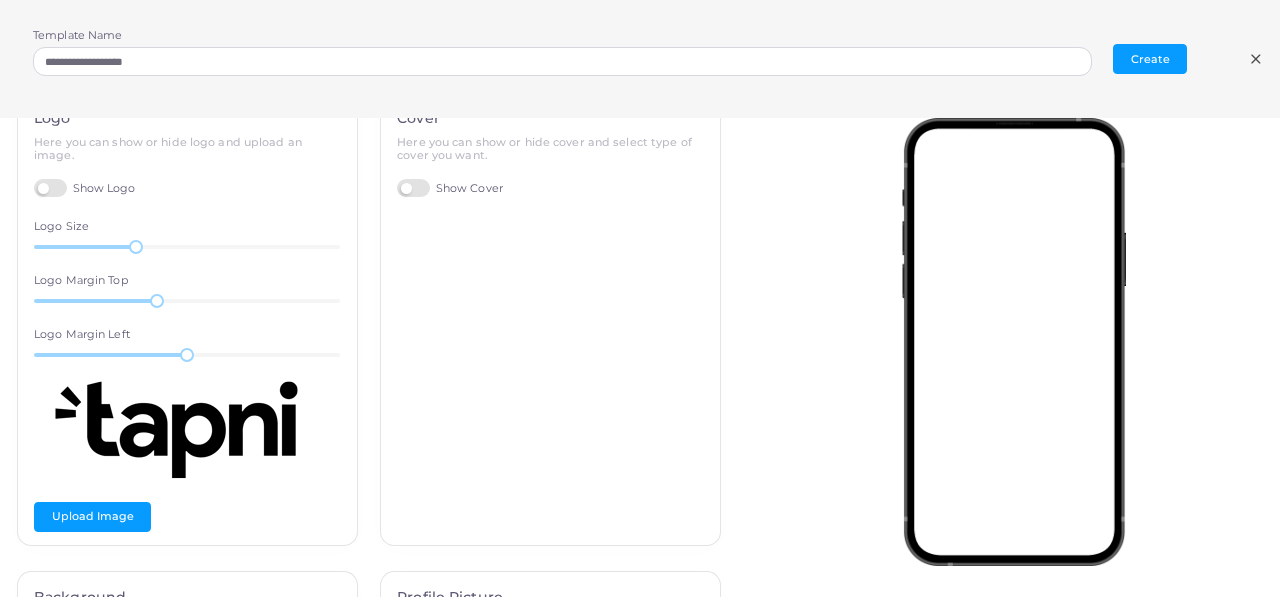 scroll, scrollTop: 6, scrollLeft: 0, axis: vertical 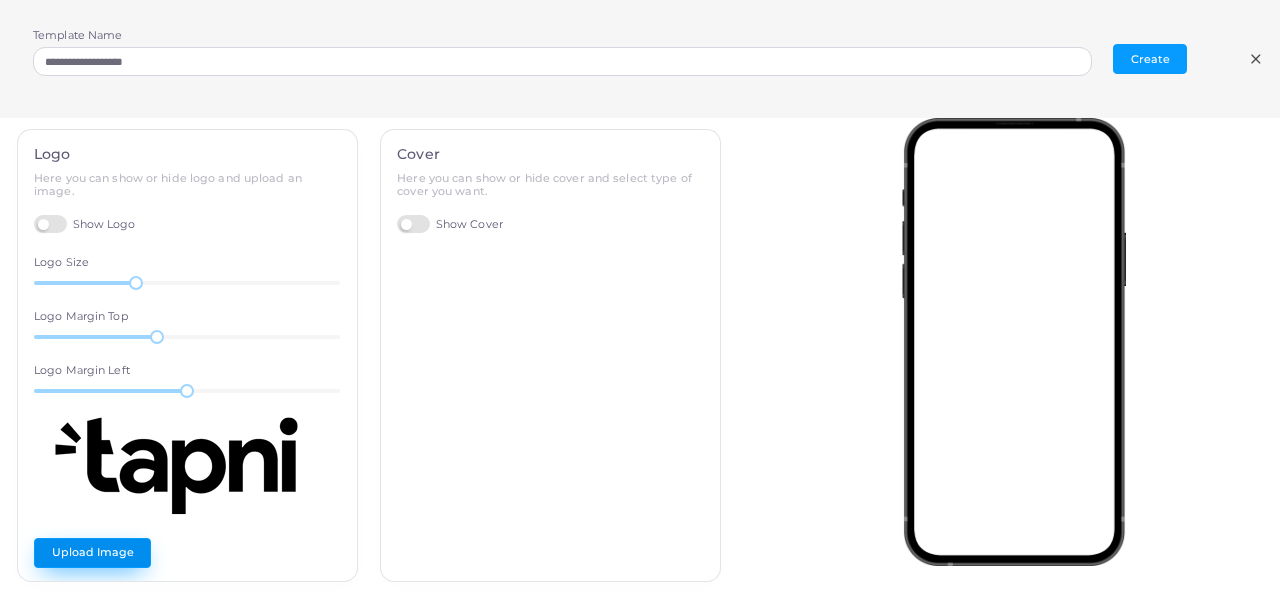 click on "Upload Image" at bounding box center (92, 553) 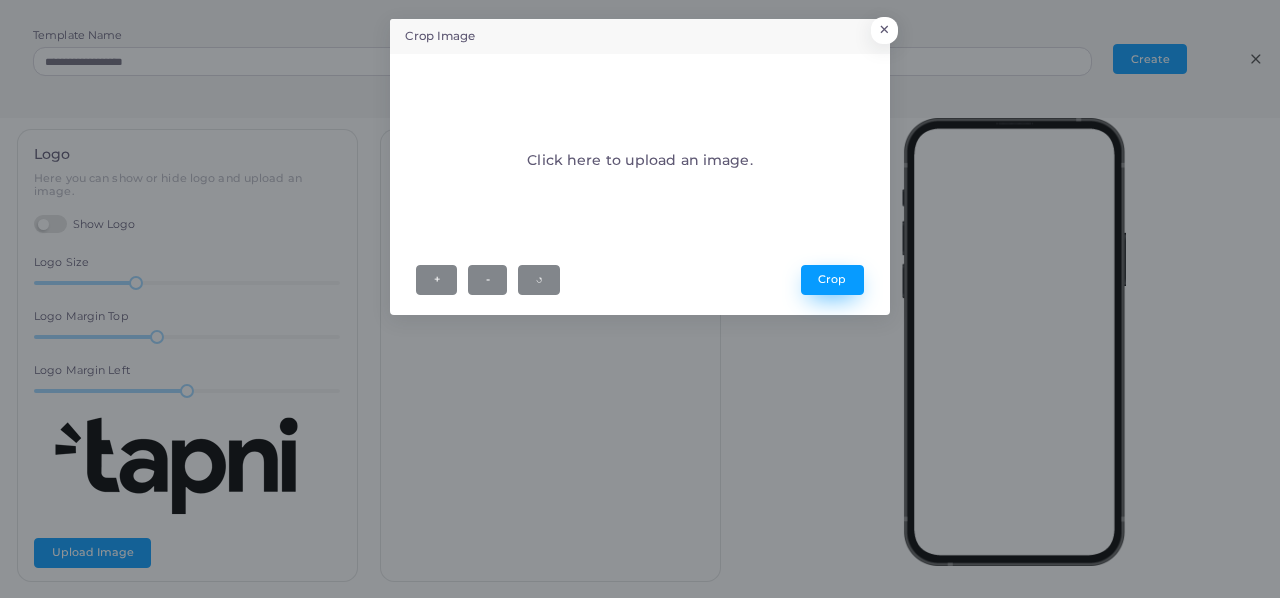 click on "Crop" at bounding box center [832, 280] 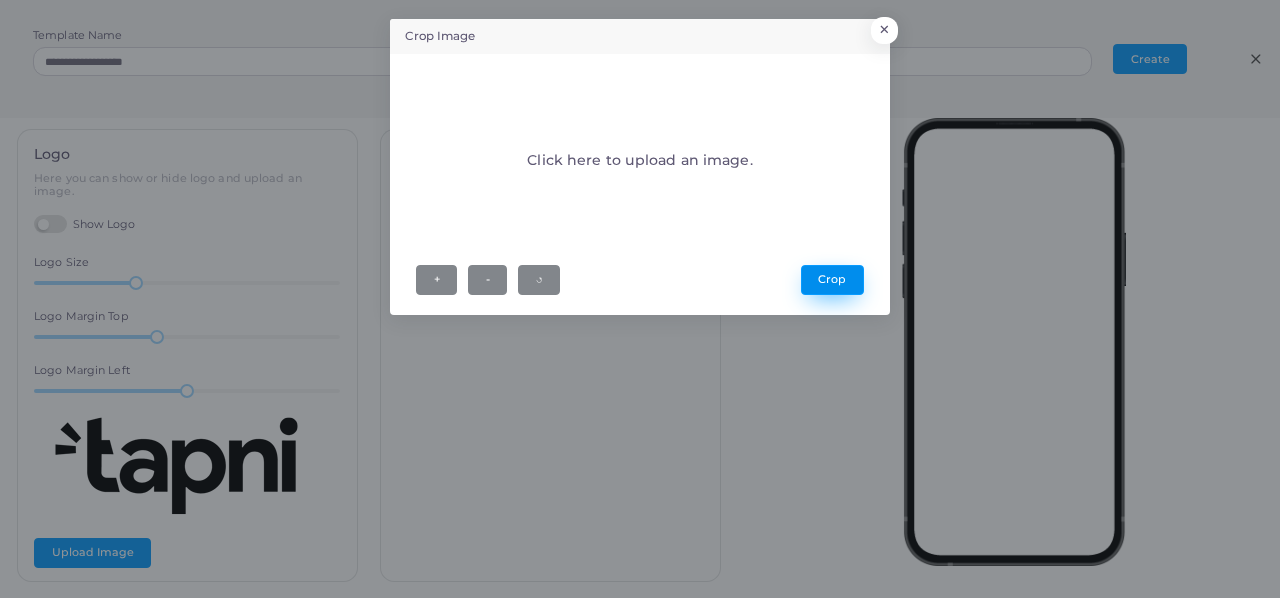 click on "Crop" at bounding box center [832, 280] 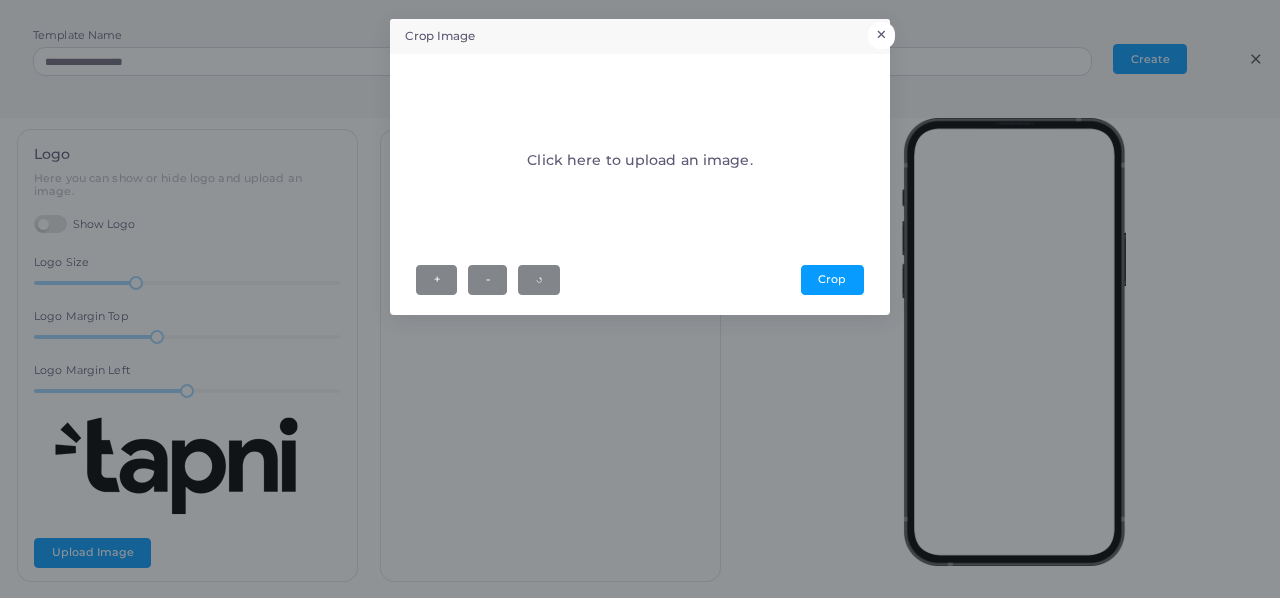 click on "×" at bounding box center [881, 35] 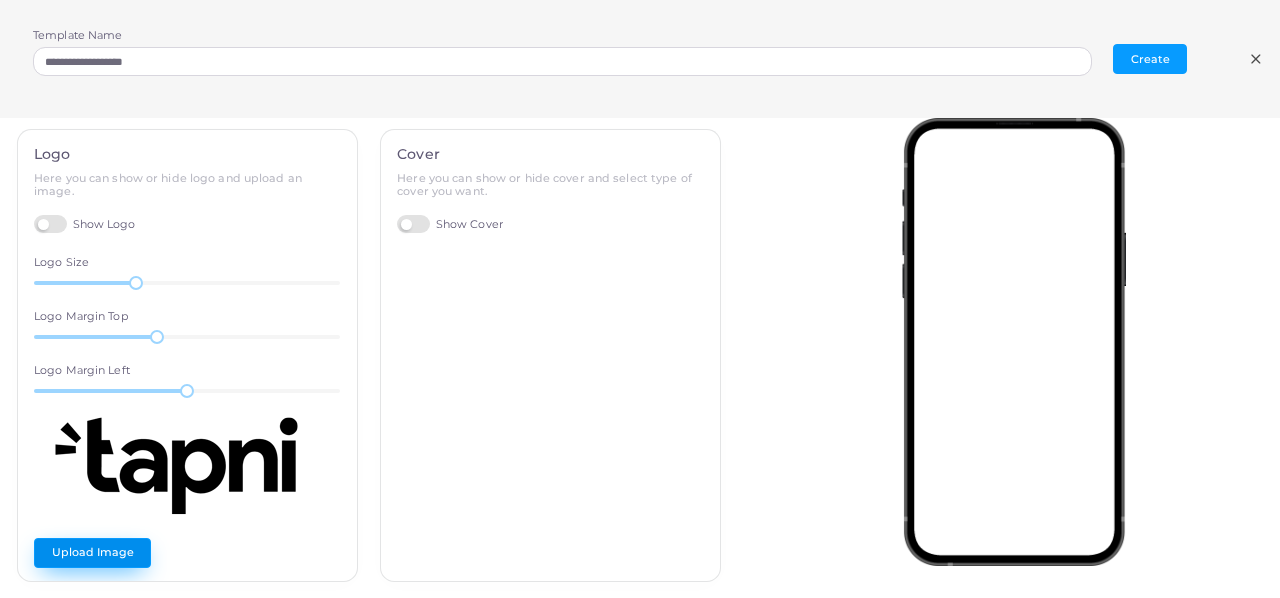 click on "Upload Image" at bounding box center [92, 553] 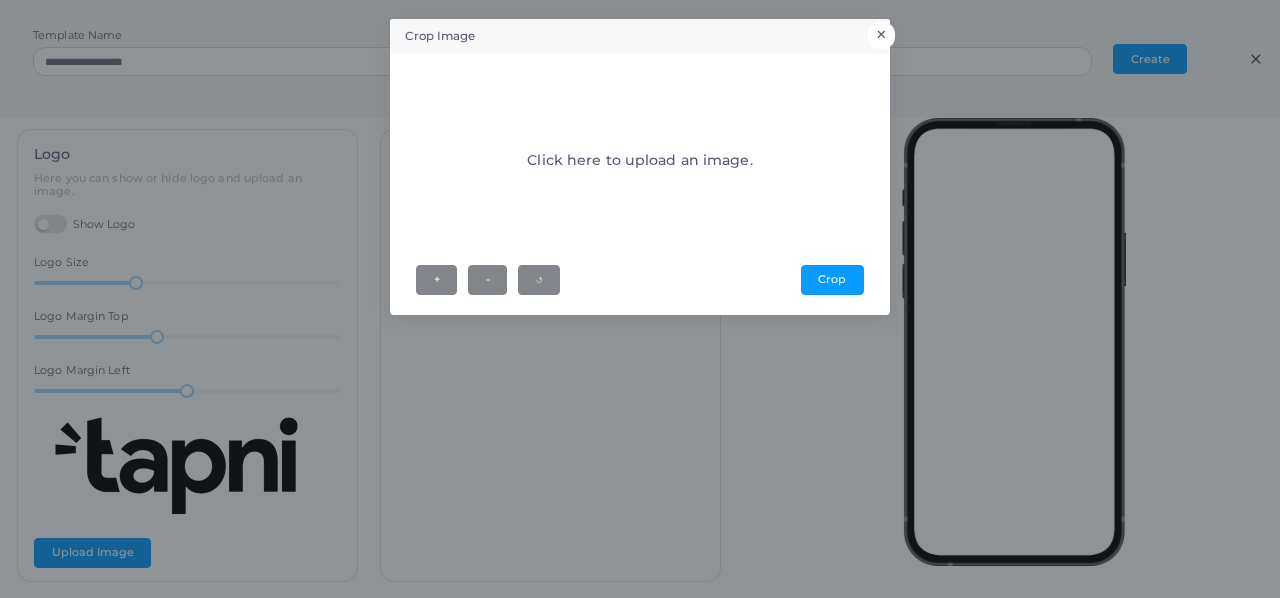 click on "×" at bounding box center (881, 35) 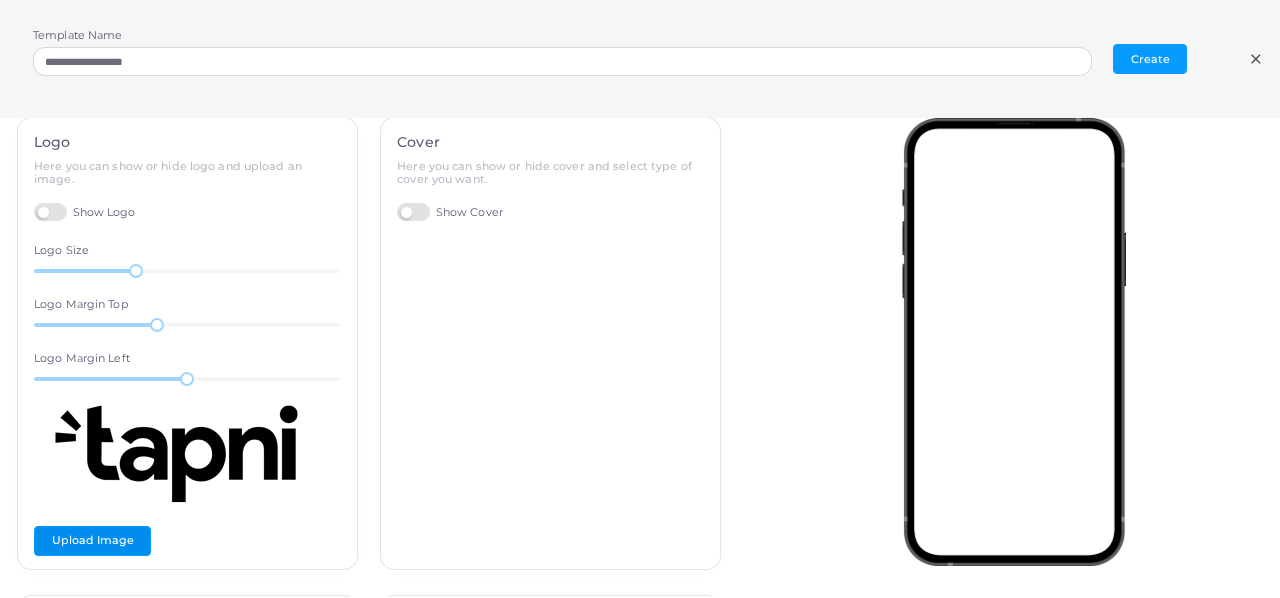 scroll, scrollTop: 0, scrollLeft: 0, axis: both 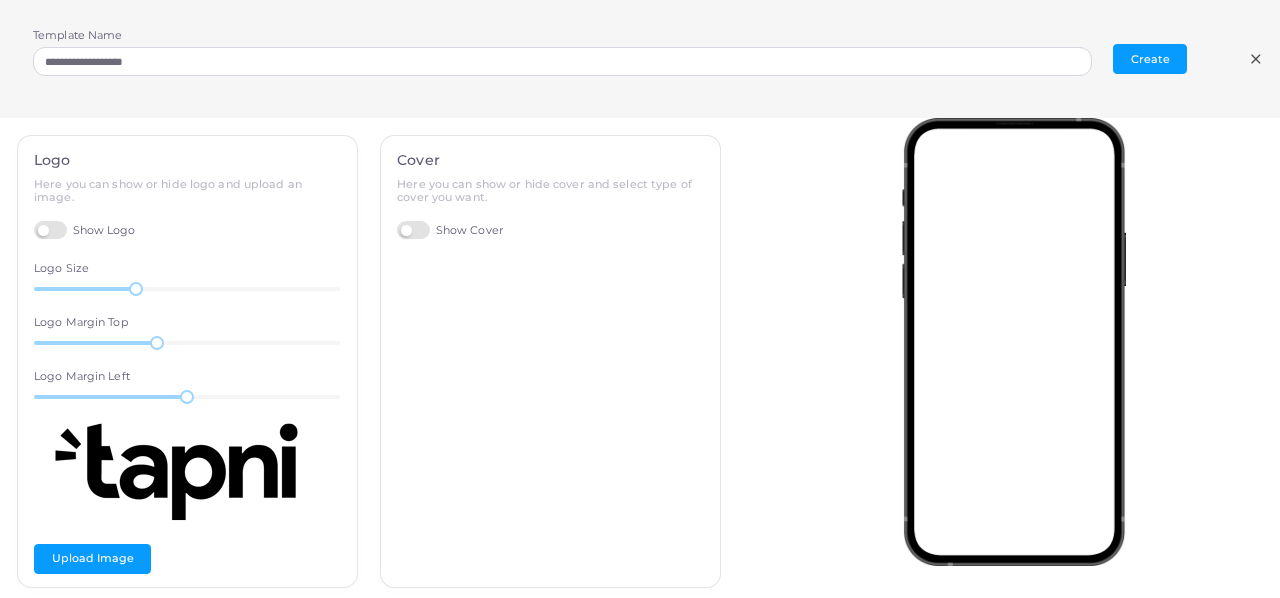 click on "Show Cover" at bounding box center [450, 230] 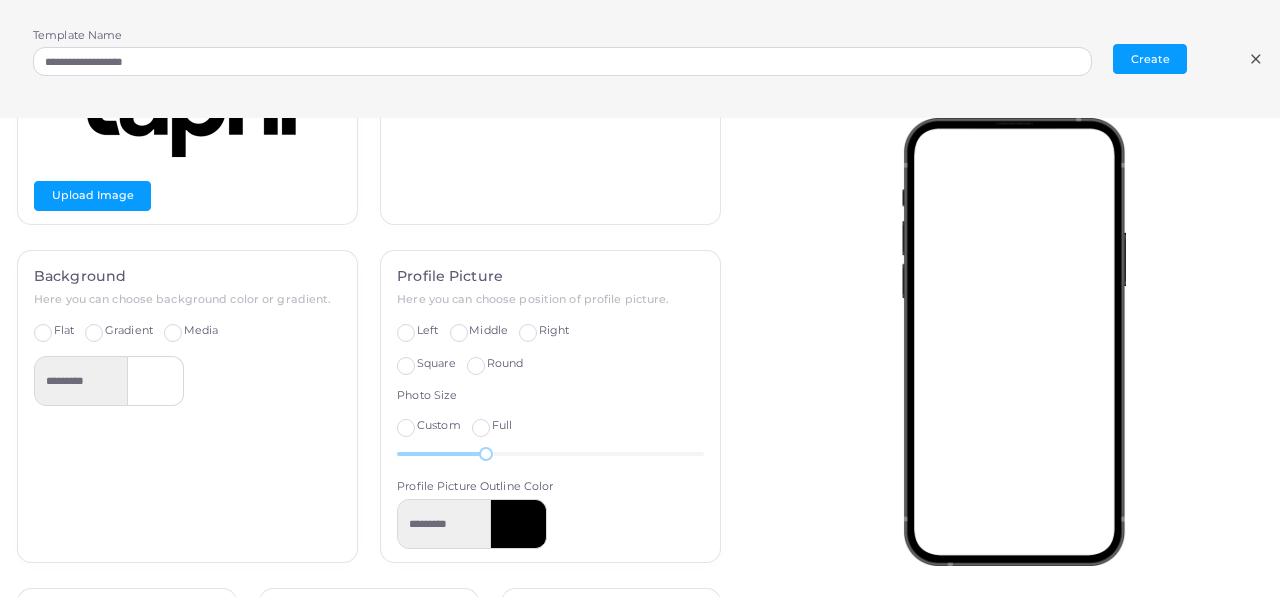 scroll, scrollTop: 457, scrollLeft: 0, axis: vertical 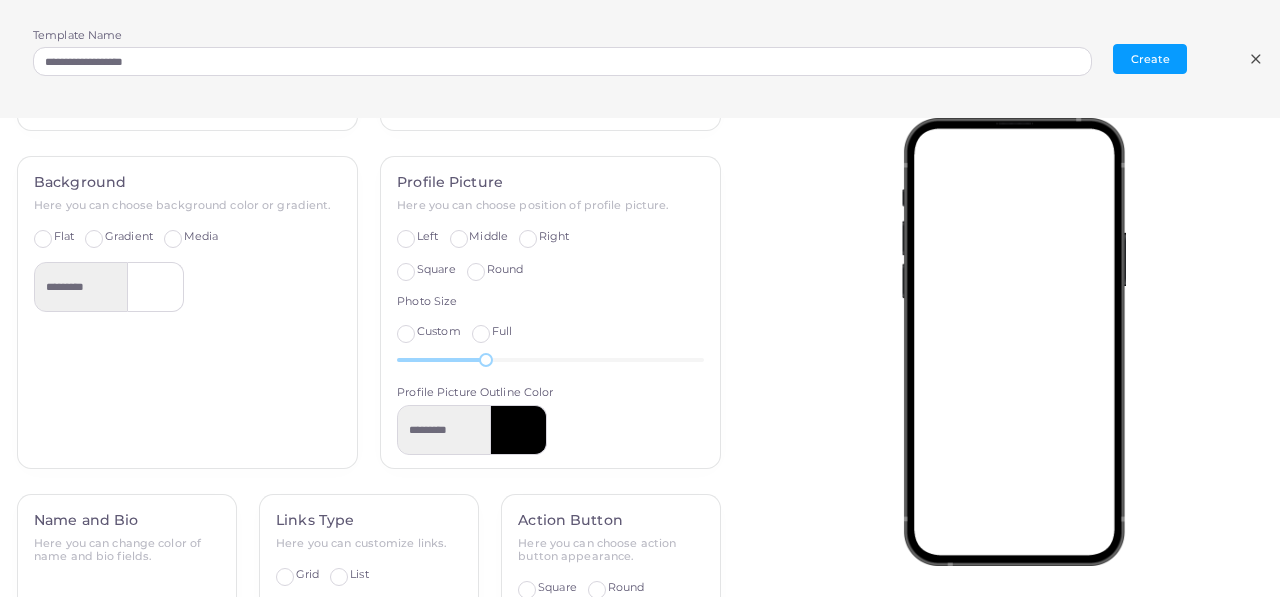 click at bounding box center [156, 287] 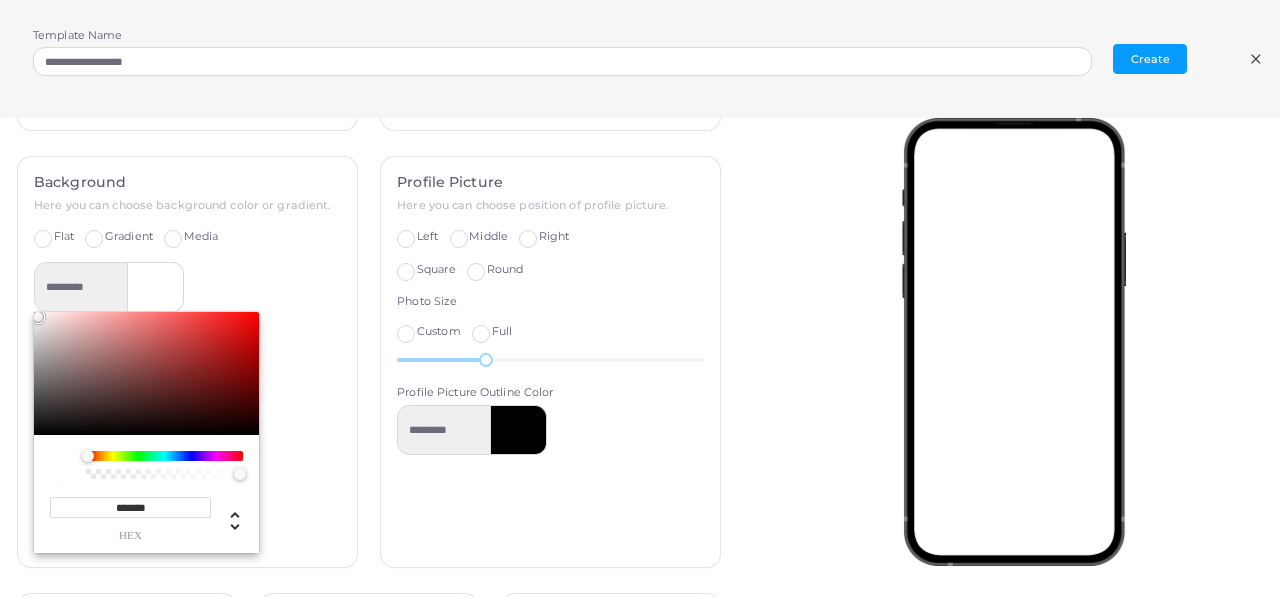 click at bounding box center (156, 287) 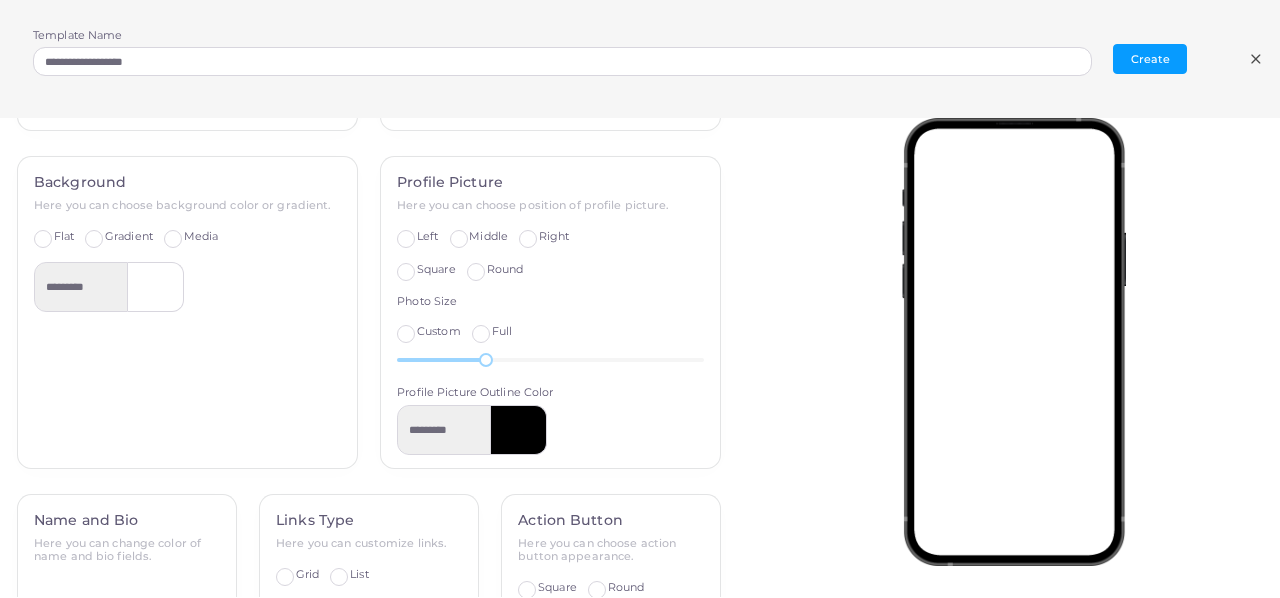 click on "Gradient" at bounding box center [129, 237] 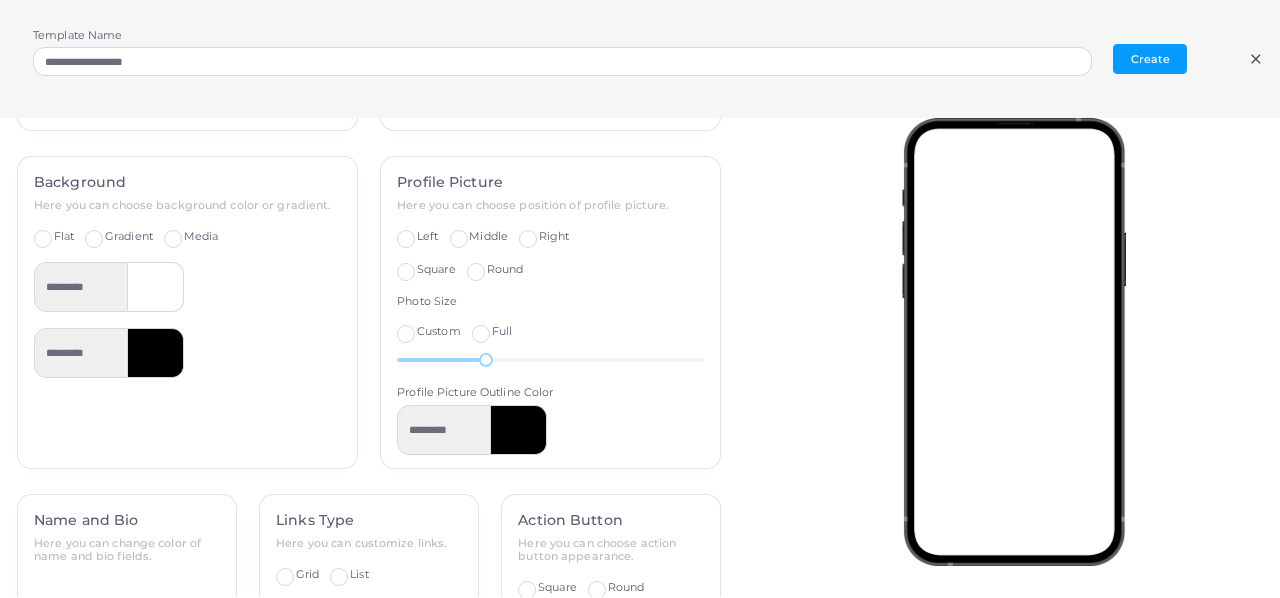 click on "Left" at bounding box center [427, 237] 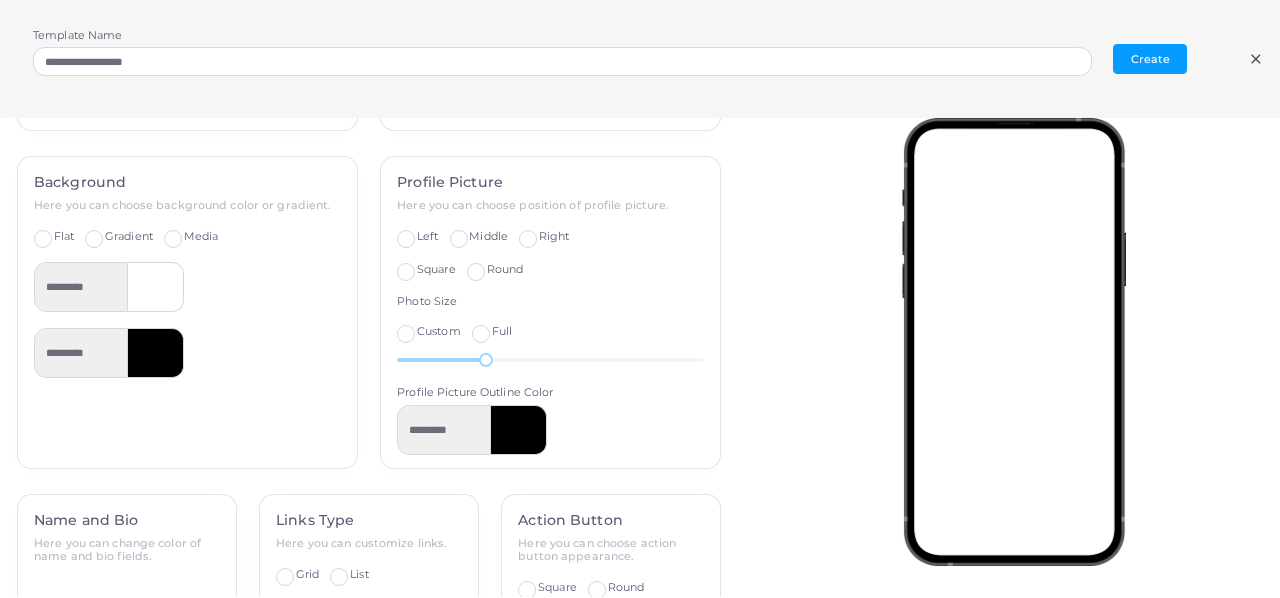 click on "Left" at bounding box center [427, 237] 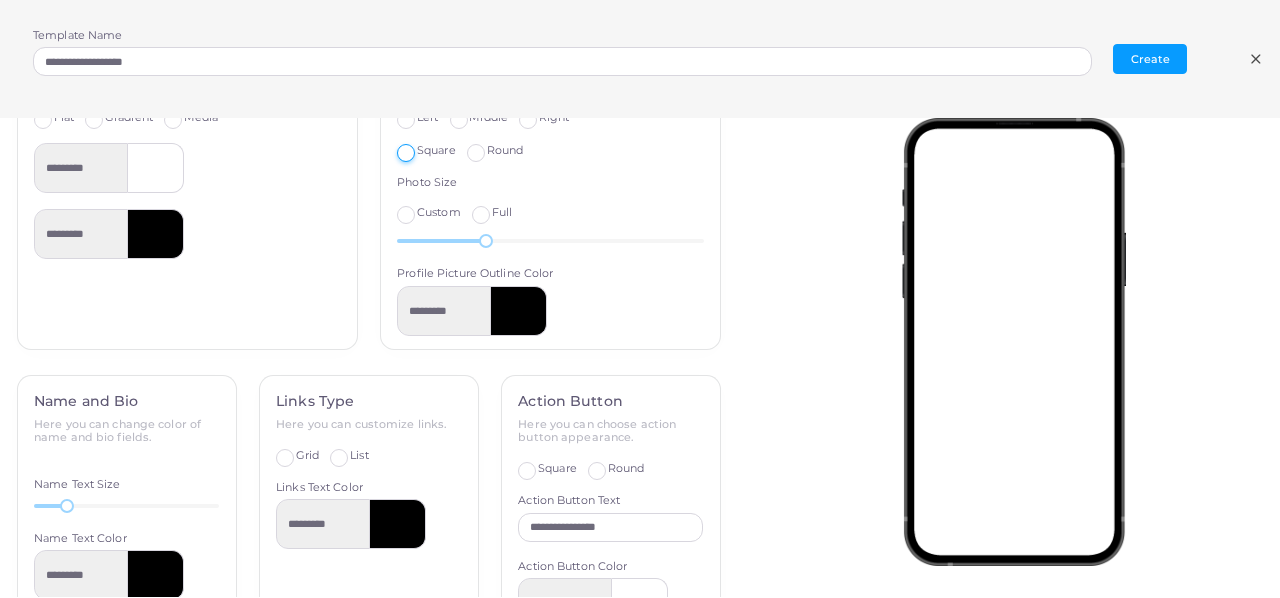 scroll, scrollTop: 577, scrollLeft: 0, axis: vertical 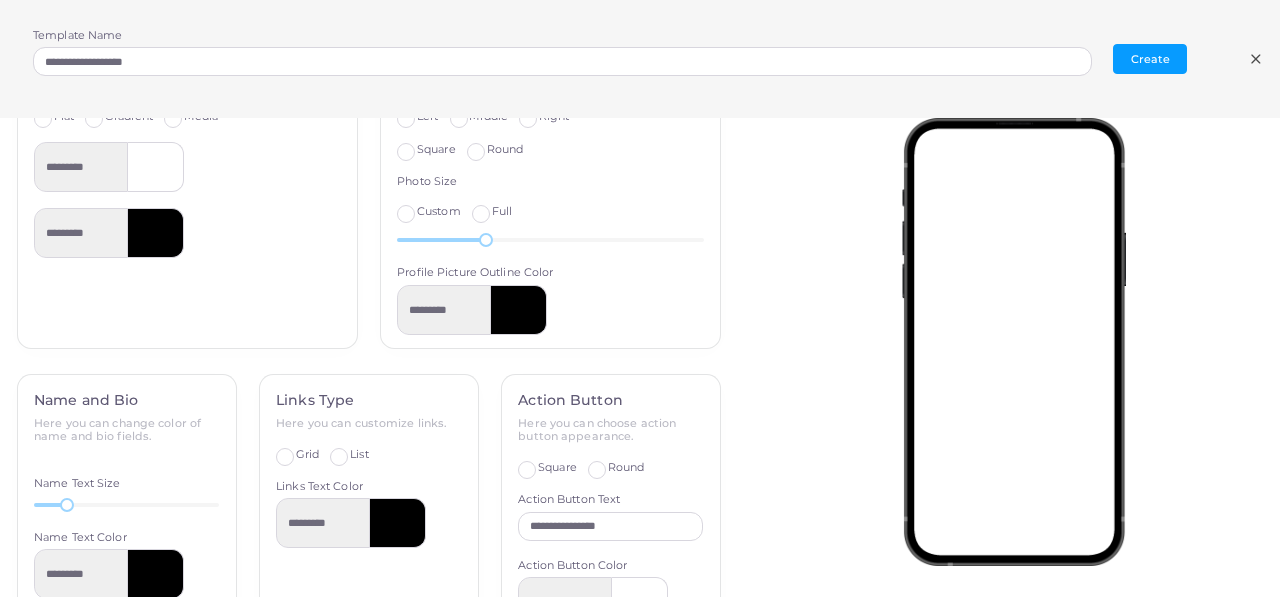 click at bounding box center [519, 310] 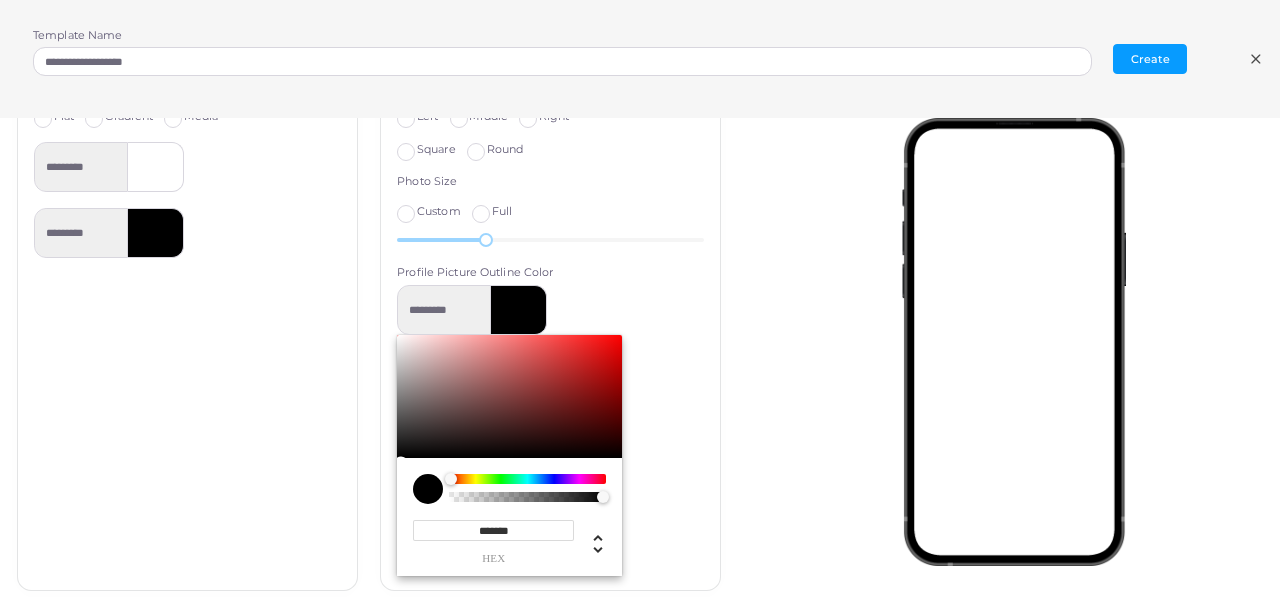 click at bounding box center (509, 397) 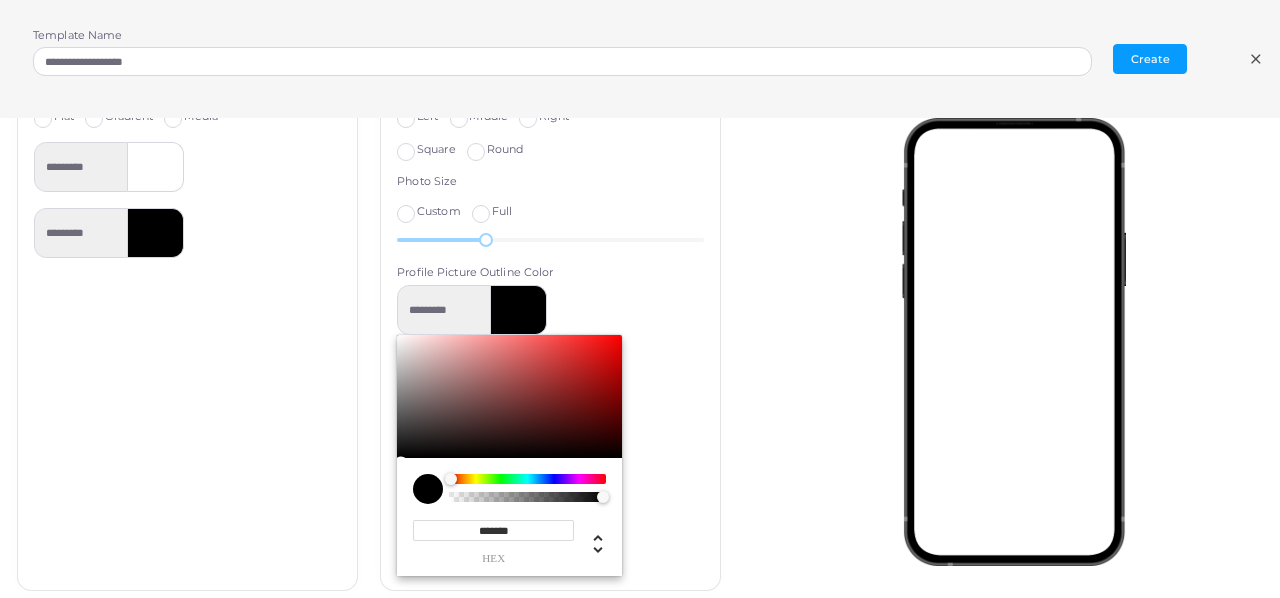 type on "*********" 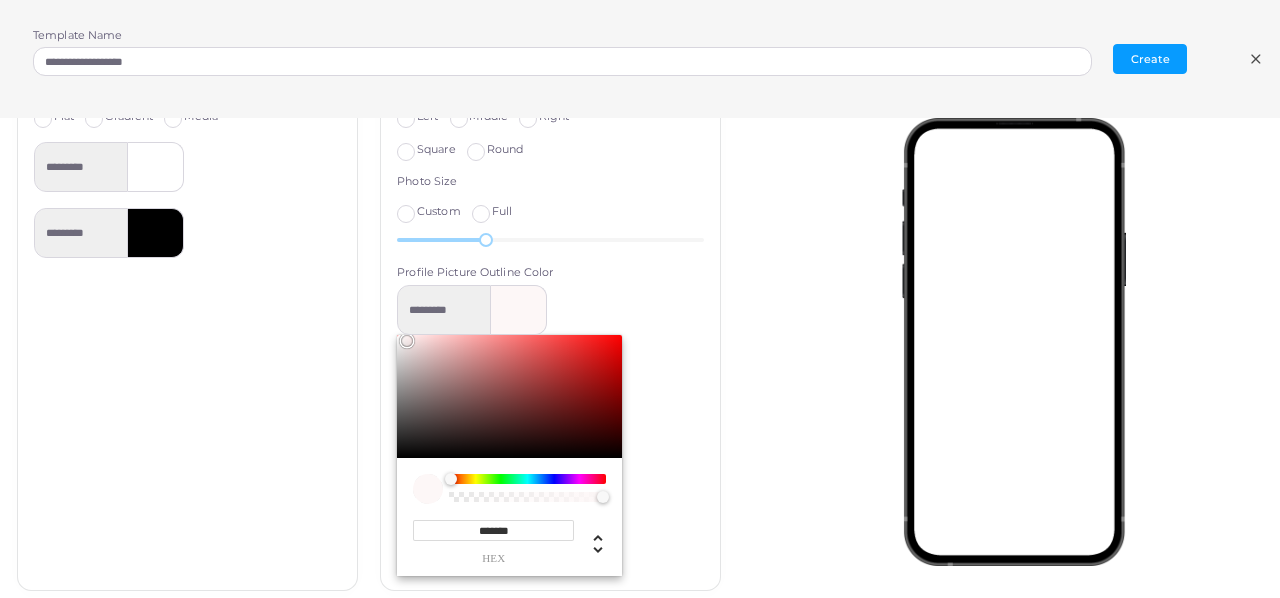 type on "*********" 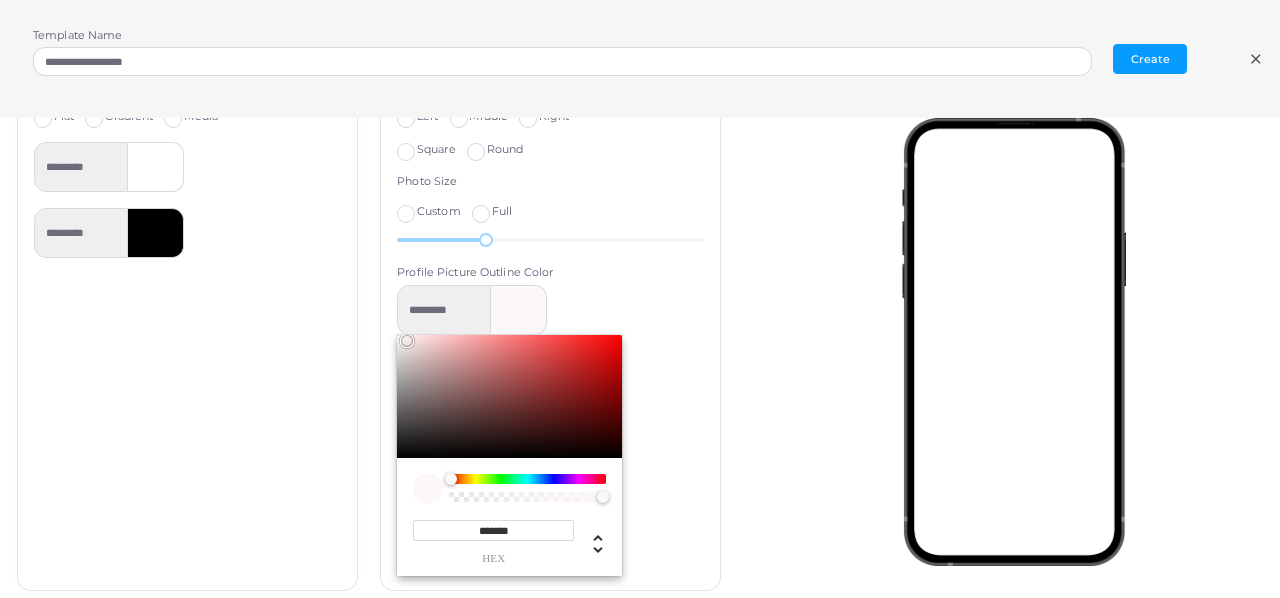 type on "*******" 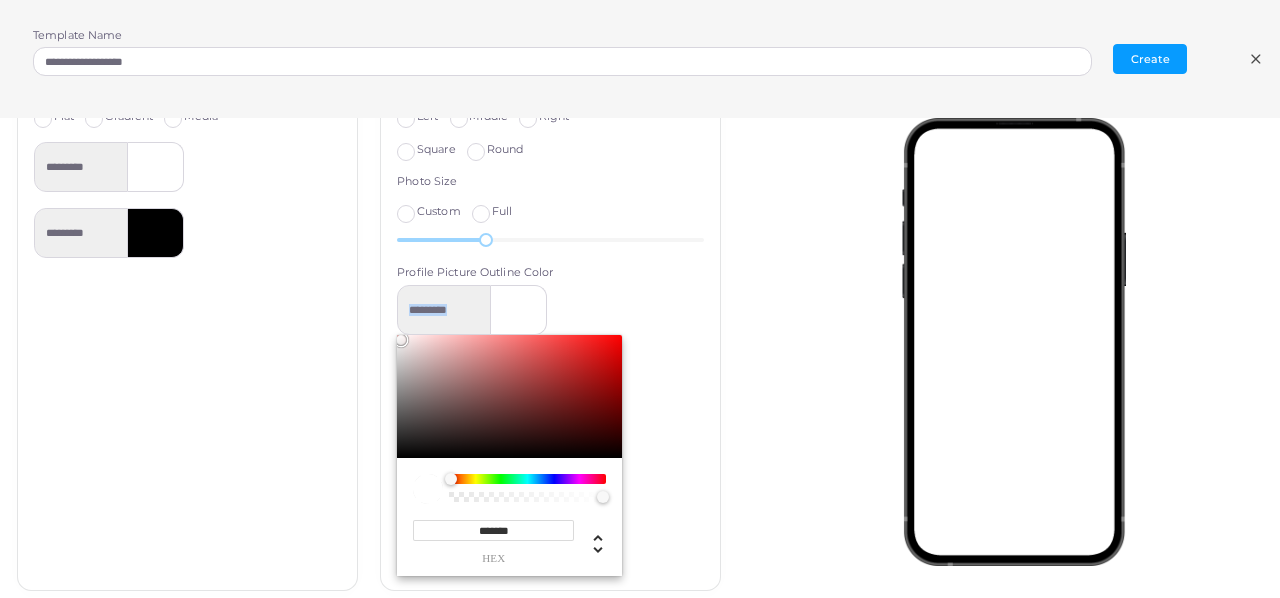 drag, startPoint x: 405, startPoint y: 323, endPoint x: 375, endPoint y: 304, distance: 35.510563 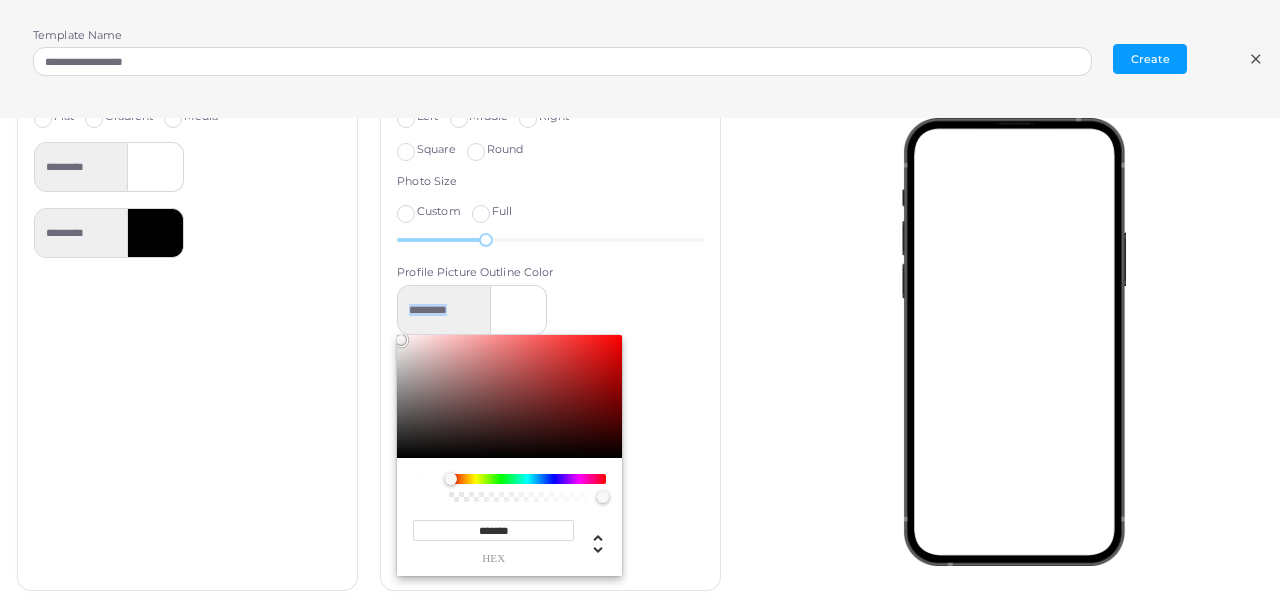 click on "Profile Picture Here you can choose position of profile picture. Left Middle Right Square Round Photo Size Custom Full 36.1 Profile Picture Outline Color ********* ******* hex *** r *** g *** b * a * h ** s **** l *" at bounding box center (550, 325) 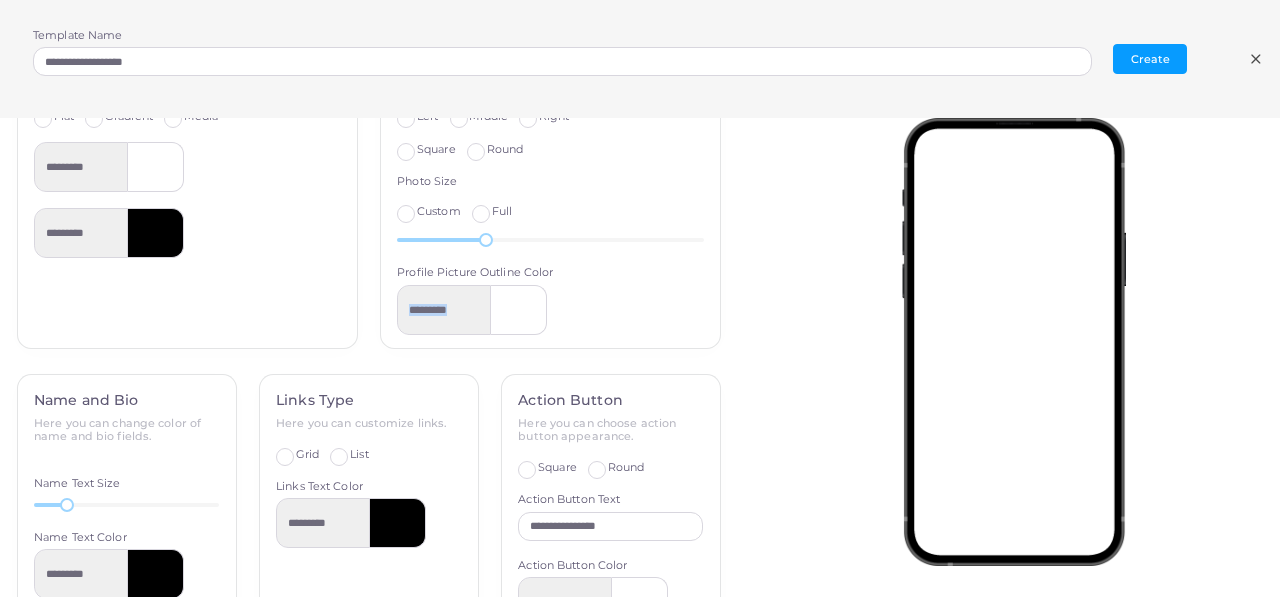 scroll, scrollTop: 55, scrollLeft: 0, axis: vertical 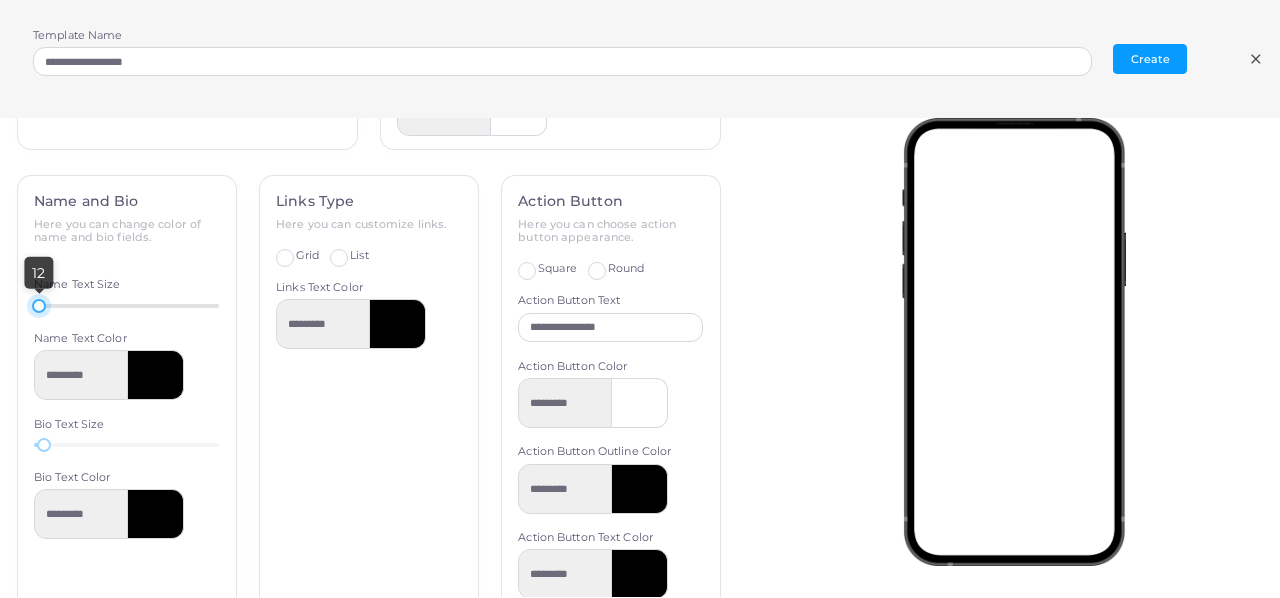 drag, startPoint x: 64, startPoint y: 286, endPoint x: 39, endPoint y: 299, distance: 28.178005 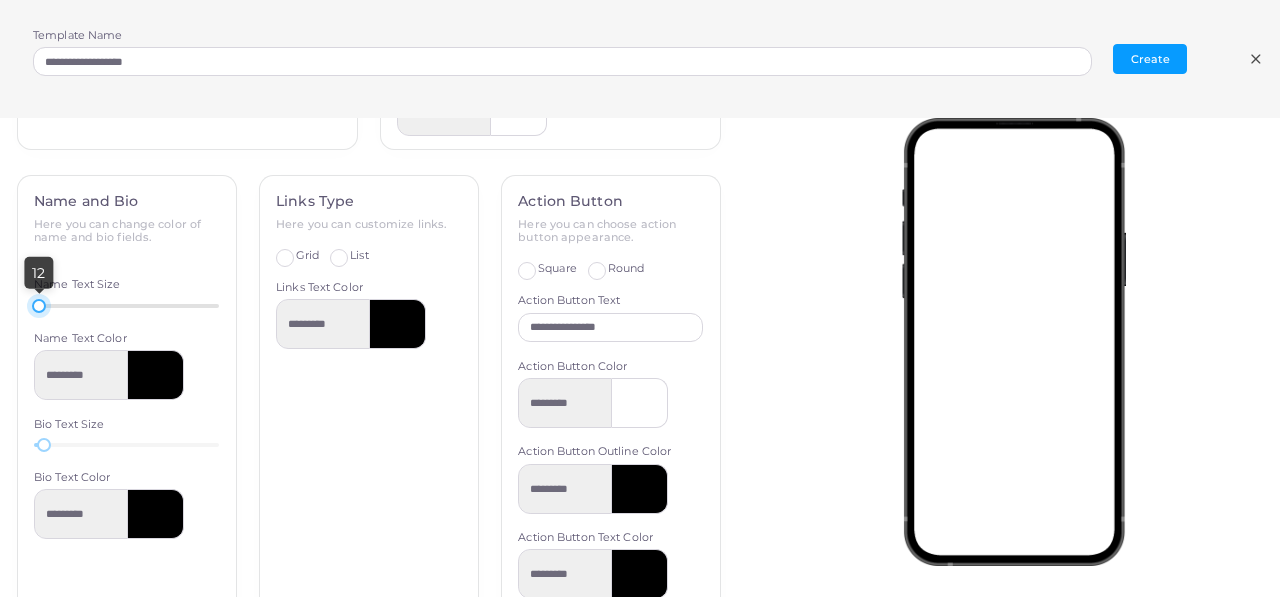 click on "12" at bounding box center (126, 306) 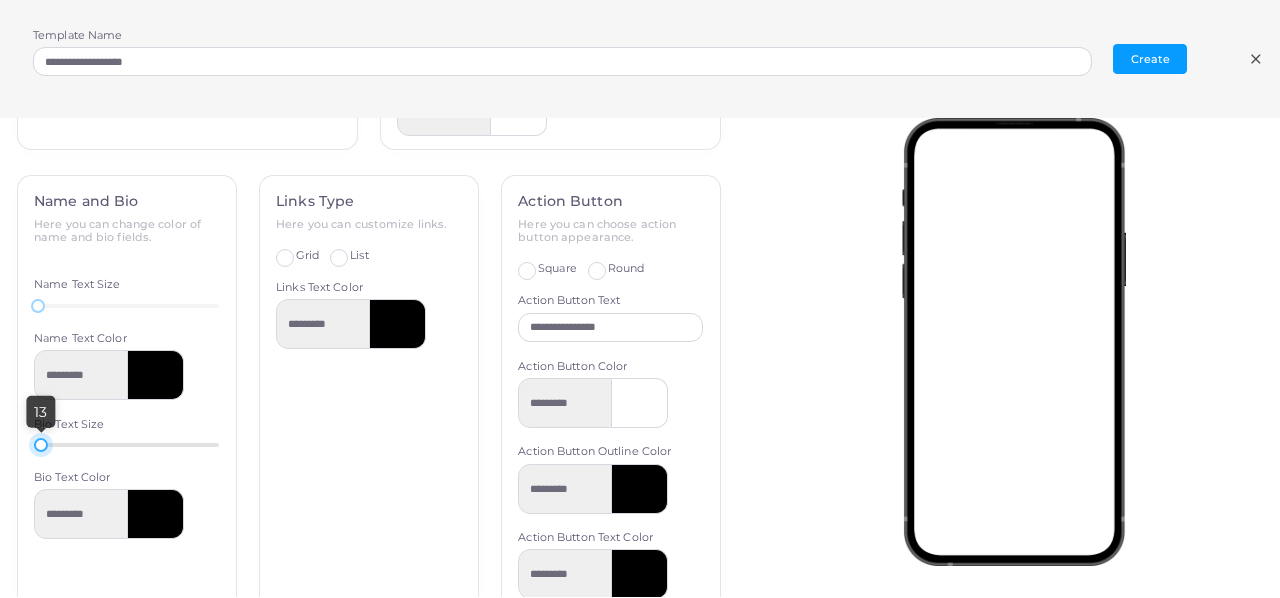 click at bounding box center (41, 445) 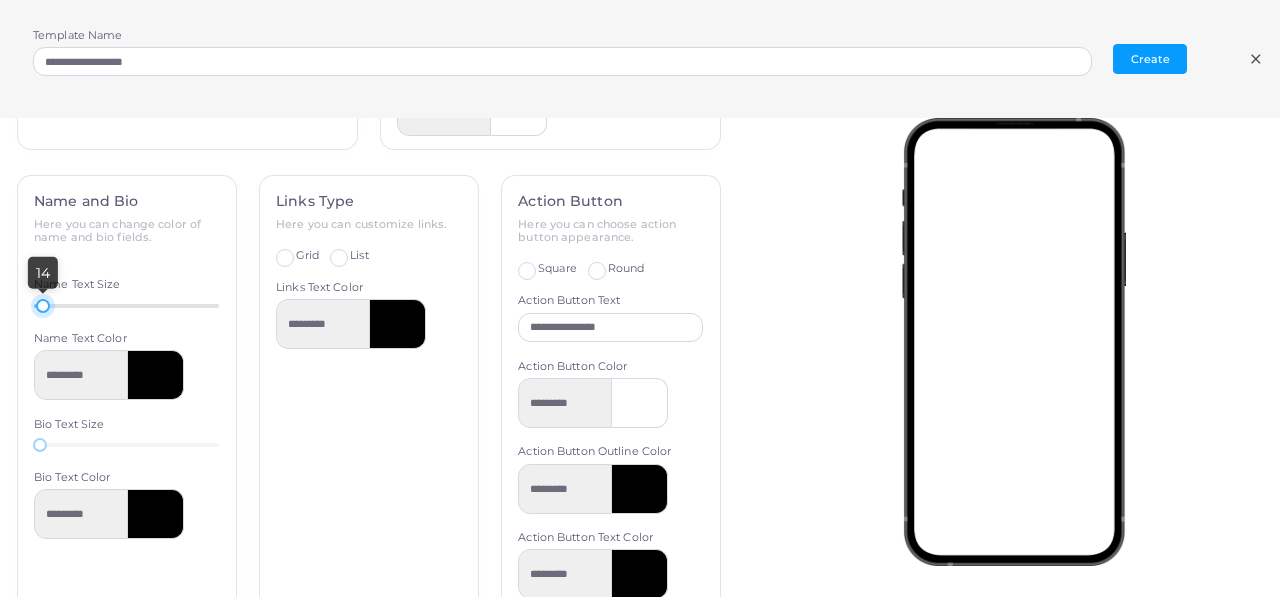 click at bounding box center [43, 306] 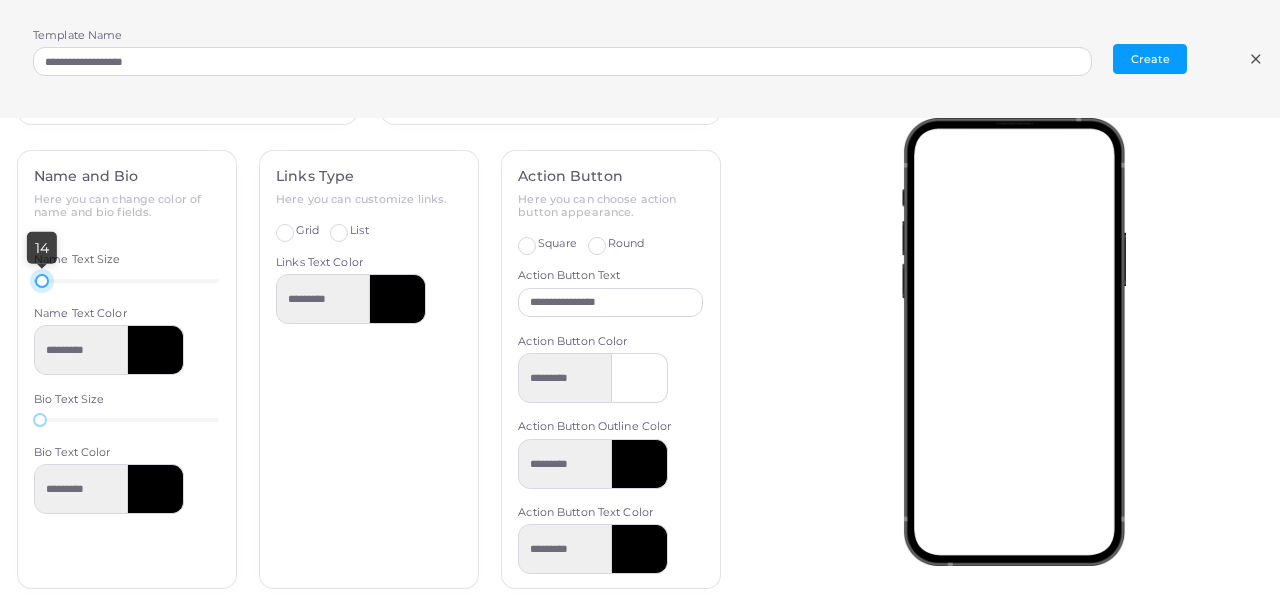 scroll, scrollTop: 809, scrollLeft: 0, axis: vertical 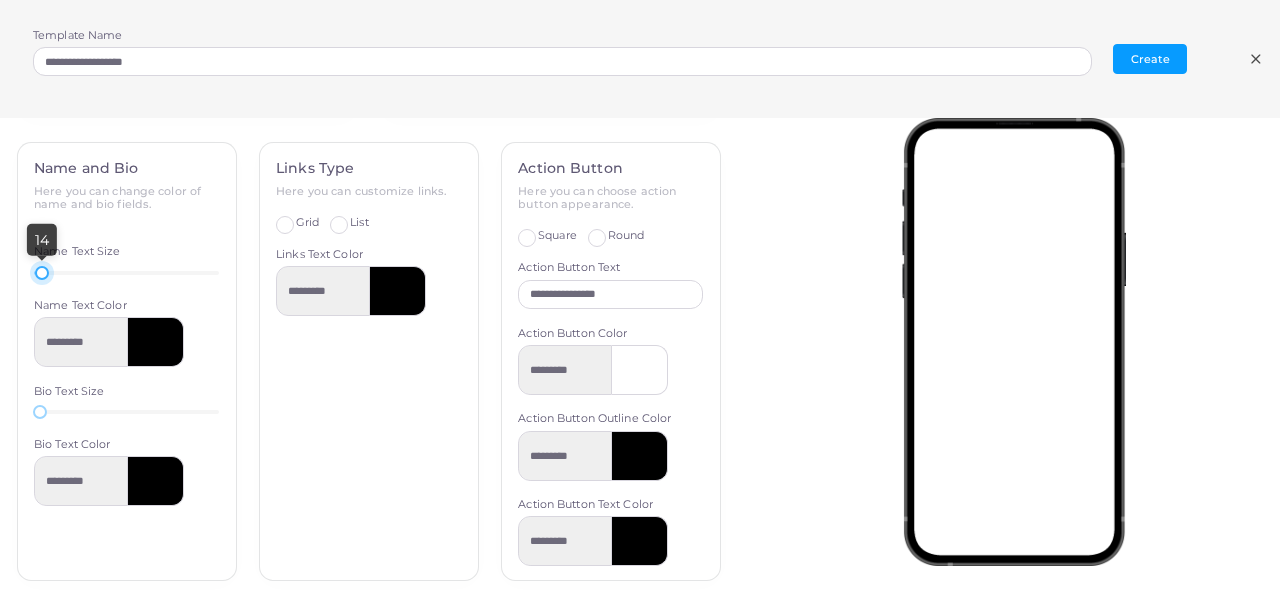 click on "List" at bounding box center (359, 223) 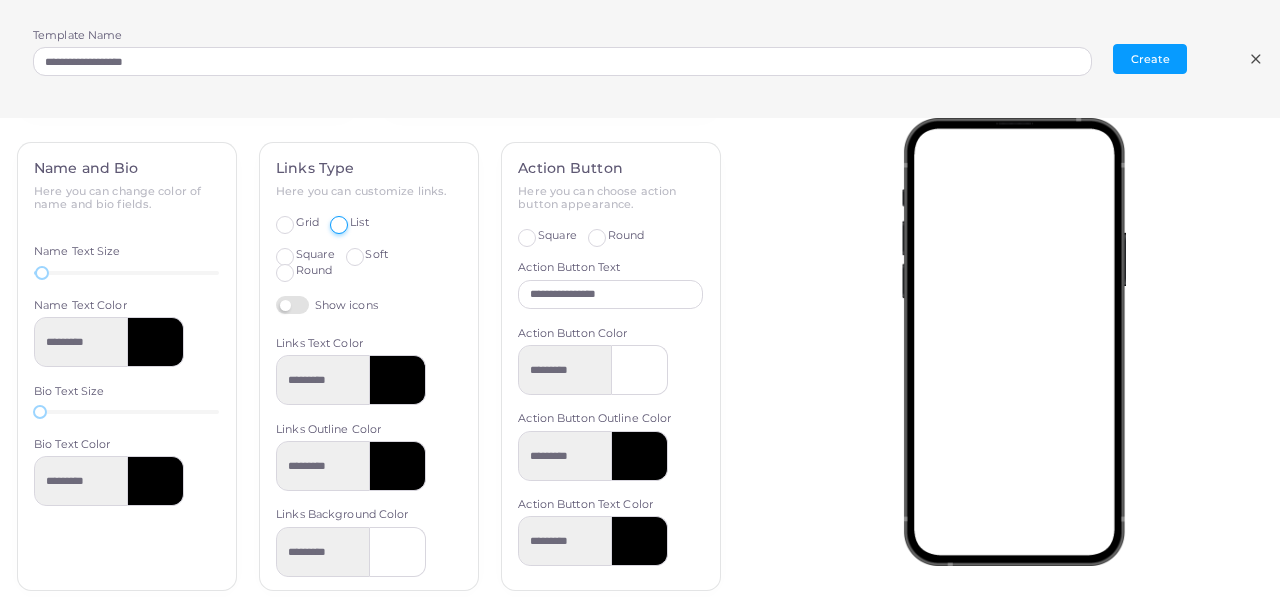 scroll, scrollTop: 831, scrollLeft: 0, axis: vertical 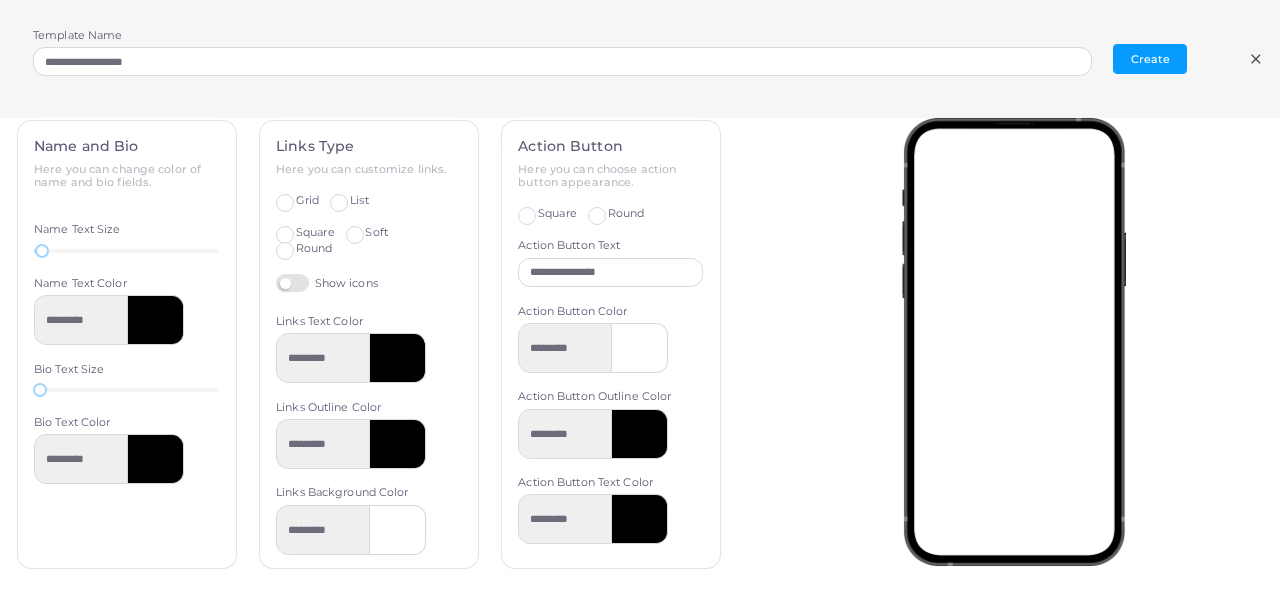 click on "Square" at bounding box center [315, 233] 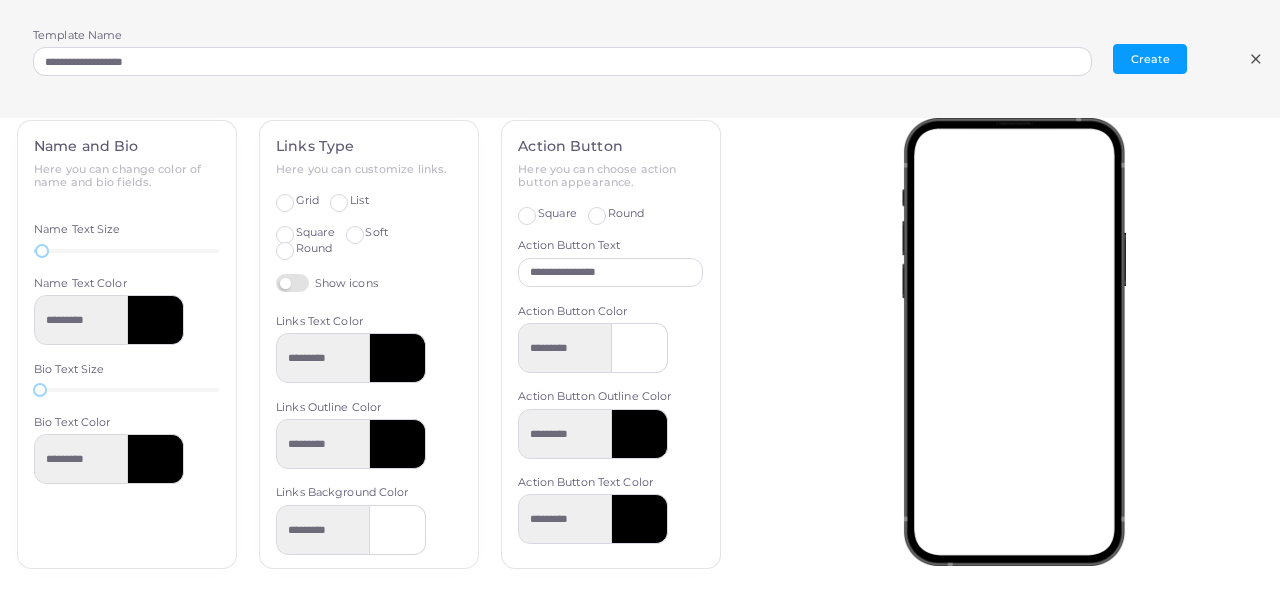 click on "Round" at bounding box center [314, 249] 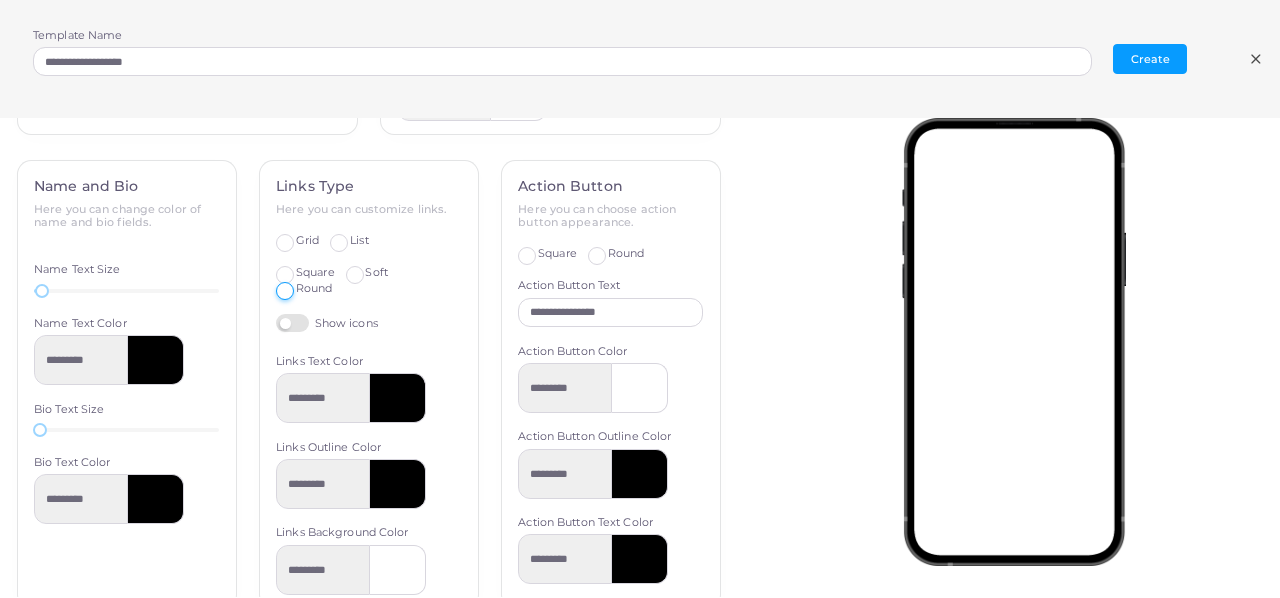 scroll, scrollTop: 794, scrollLeft: 0, axis: vertical 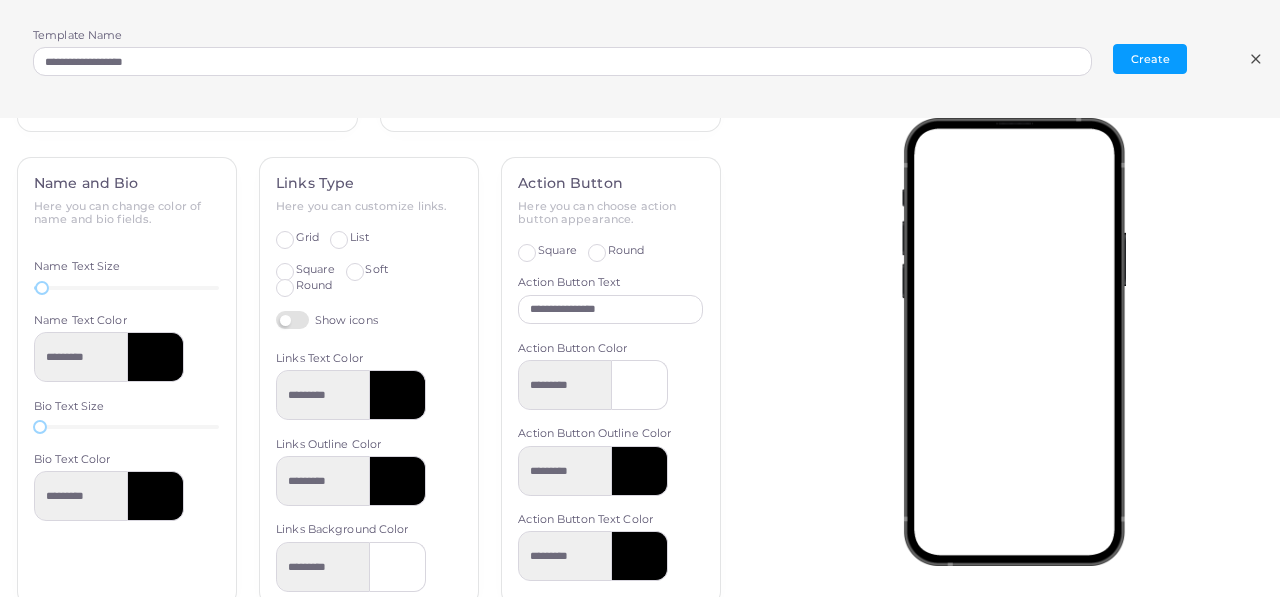 click on "Square" at bounding box center (557, 251) 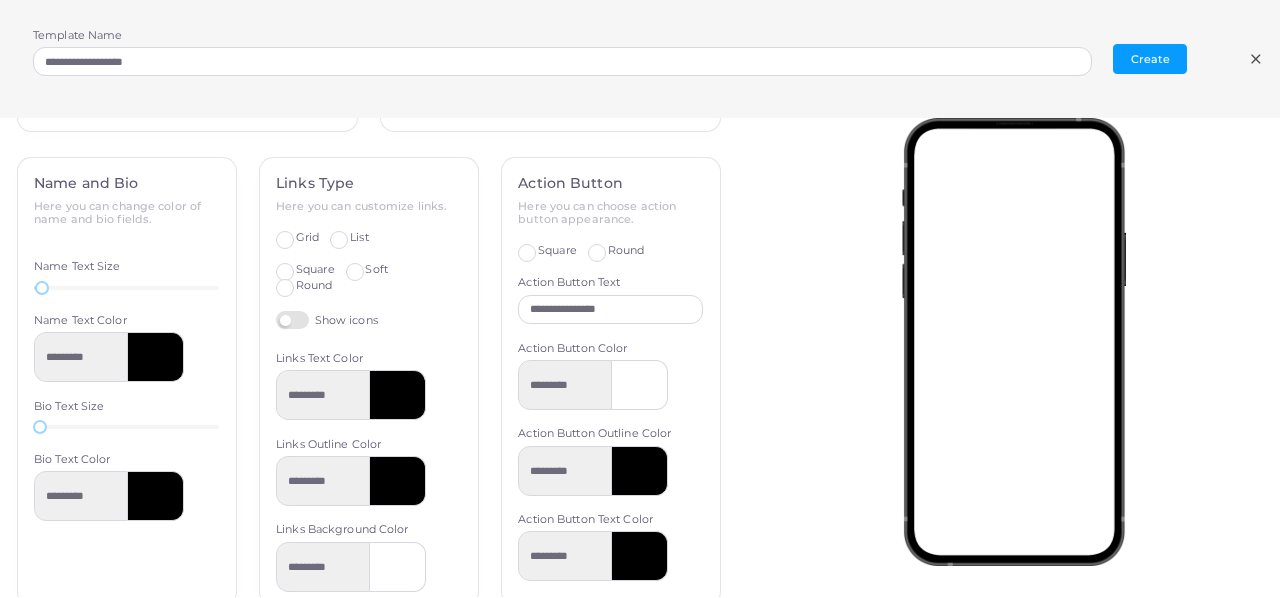 click on "Round" at bounding box center [626, 251] 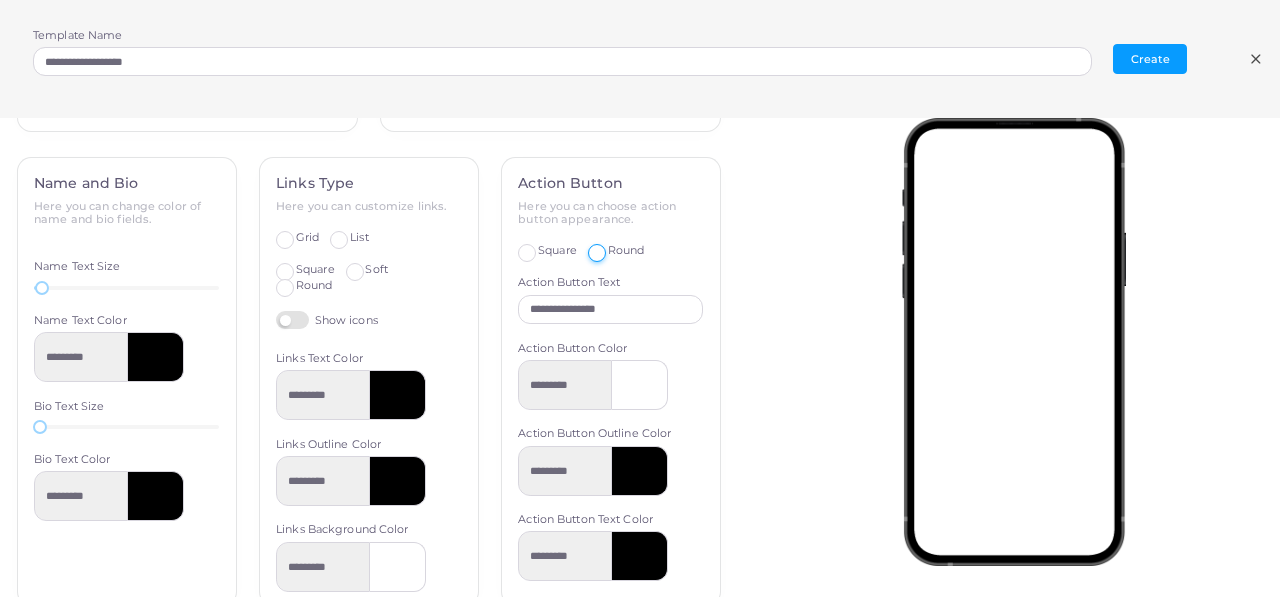 scroll, scrollTop: 831, scrollLeft: 0, axis: vertical 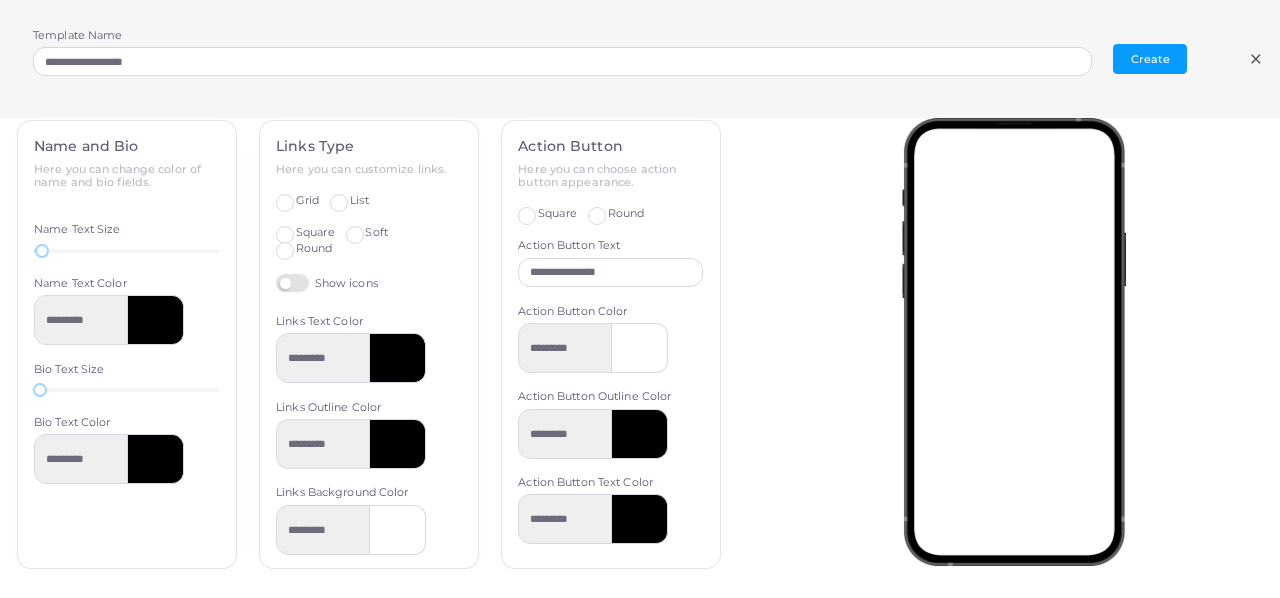 click at bounding box center [640, 434] 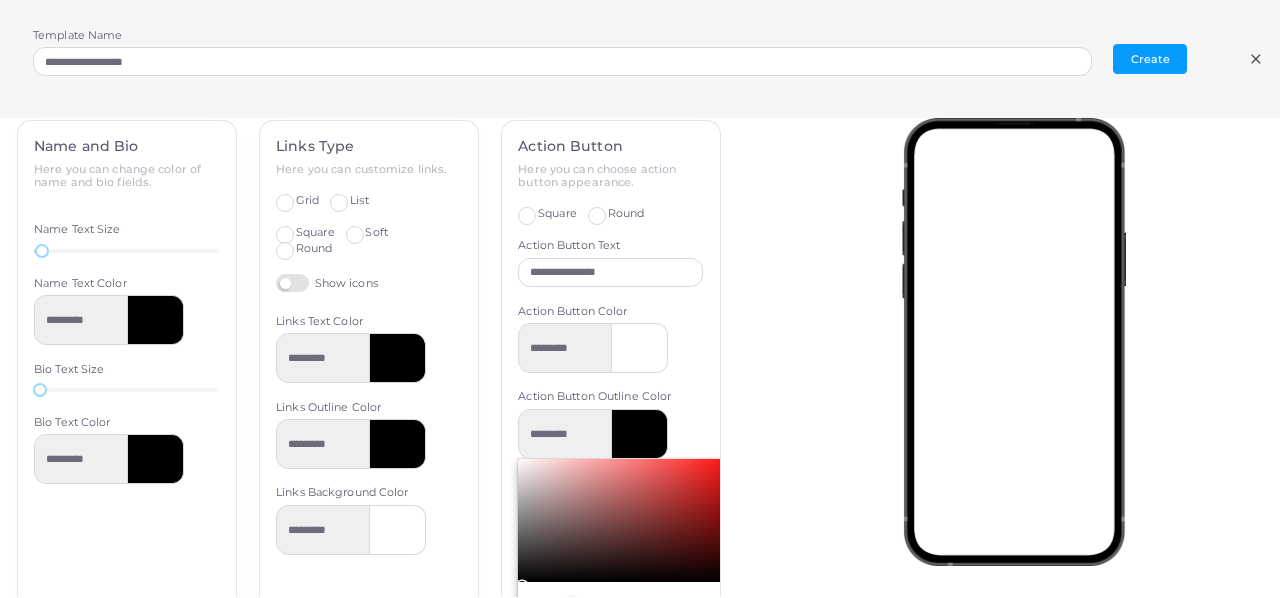 click at bounding box center (630, 521) 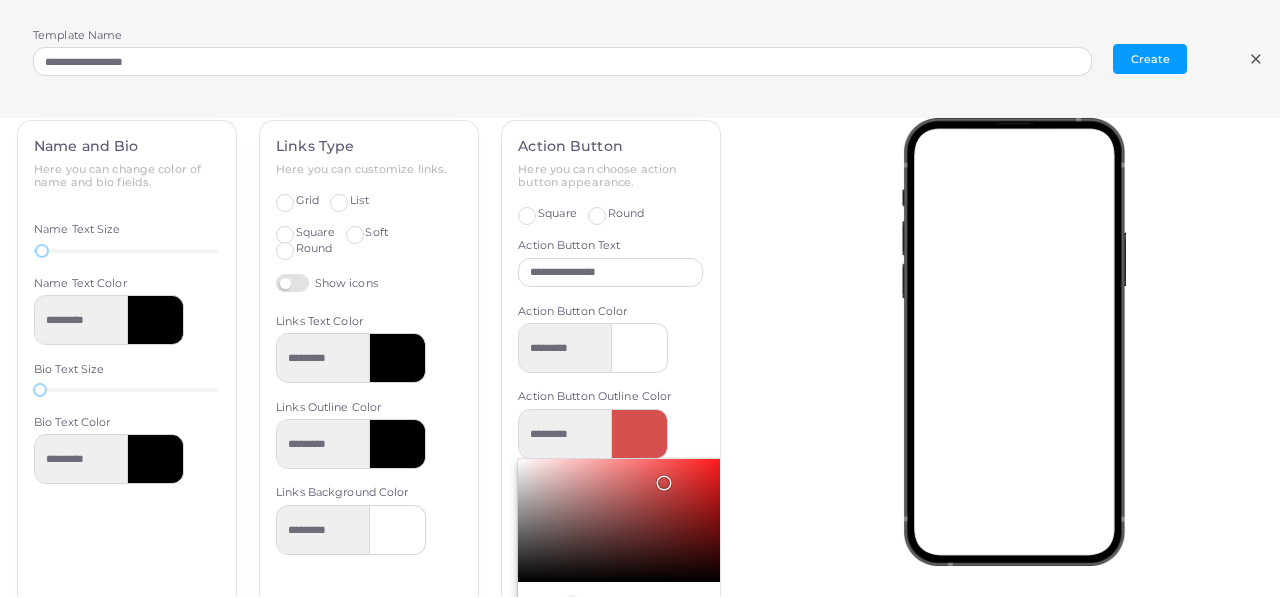 type on "*********" 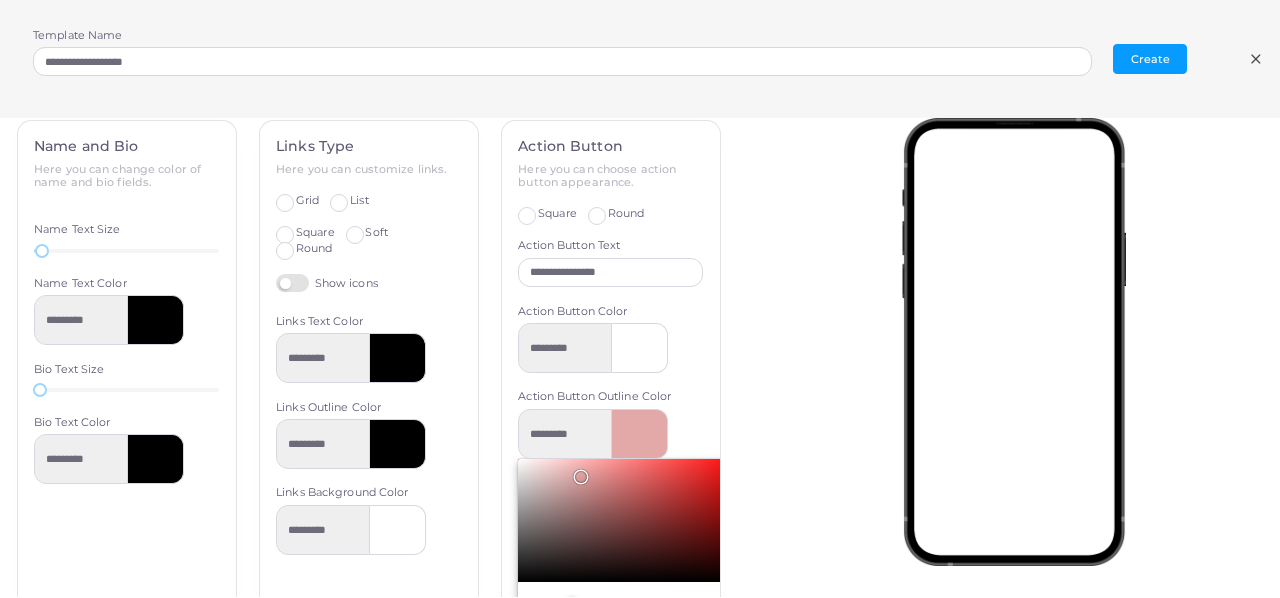type on "*********" 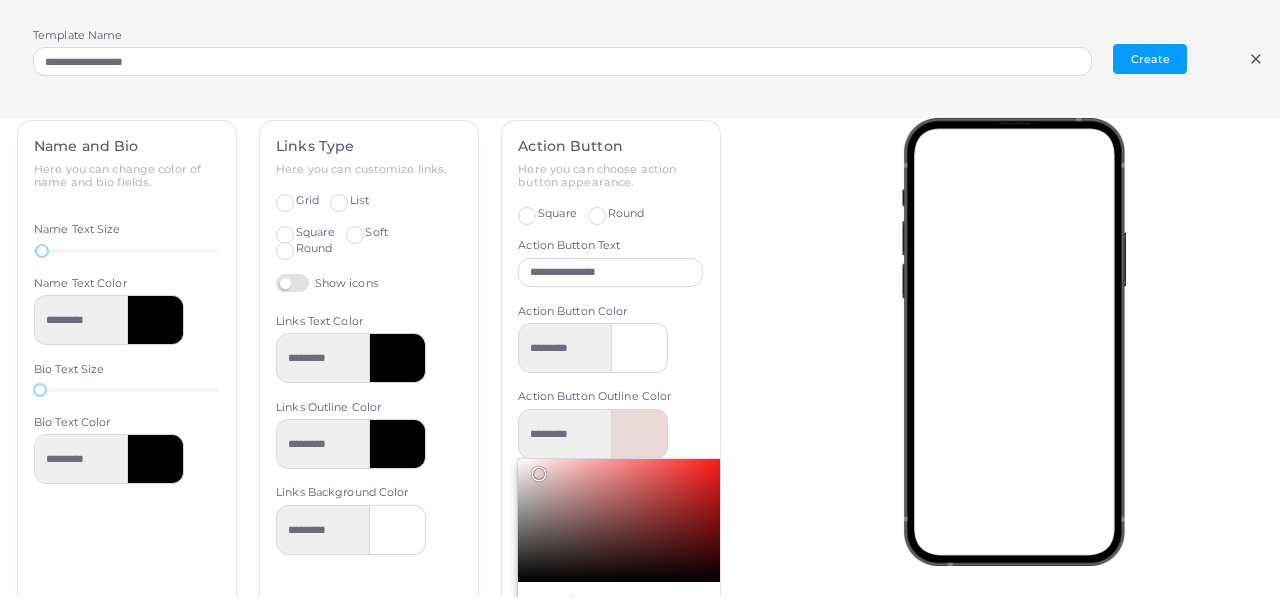 type on "*********" 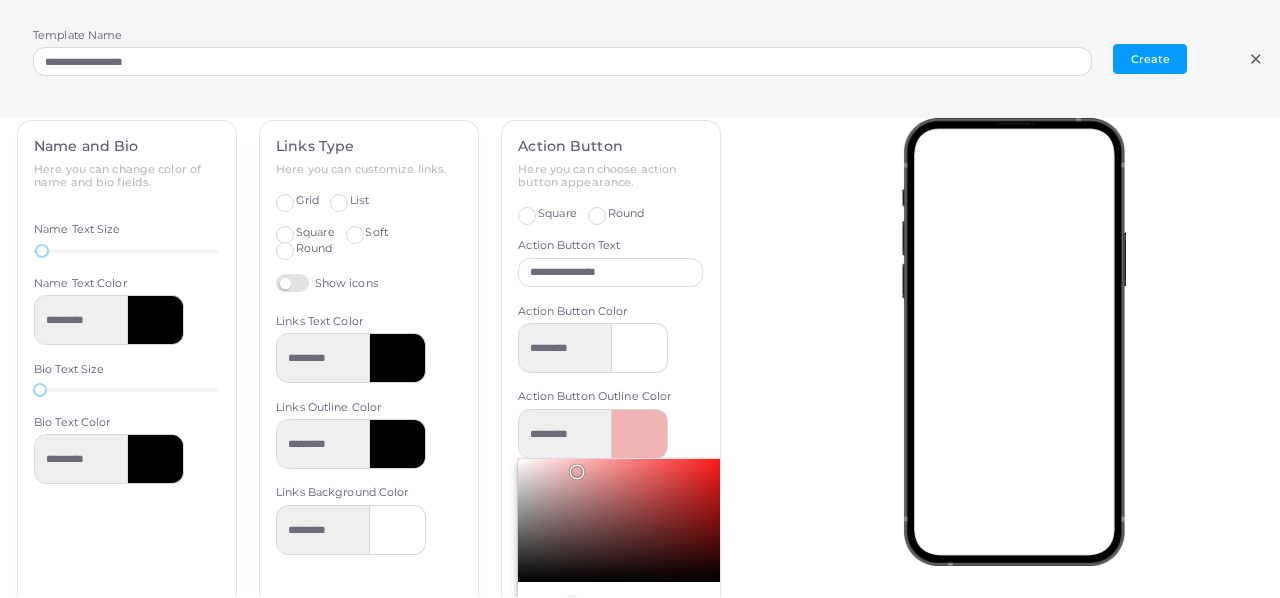 type on "*********" 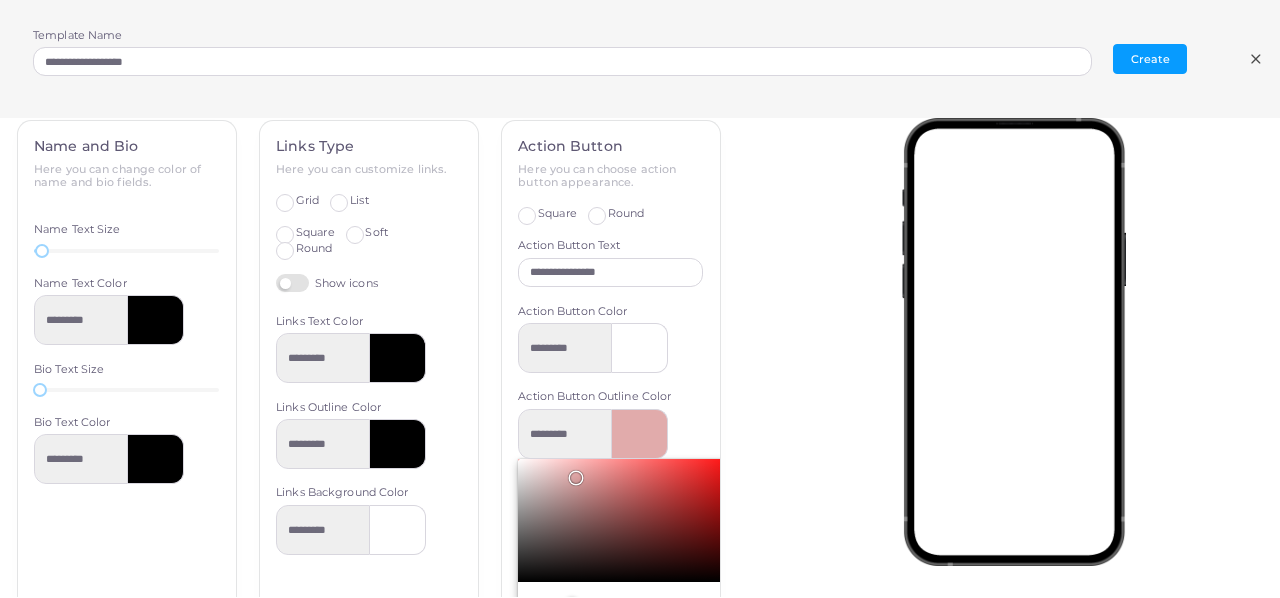 type on "*********" 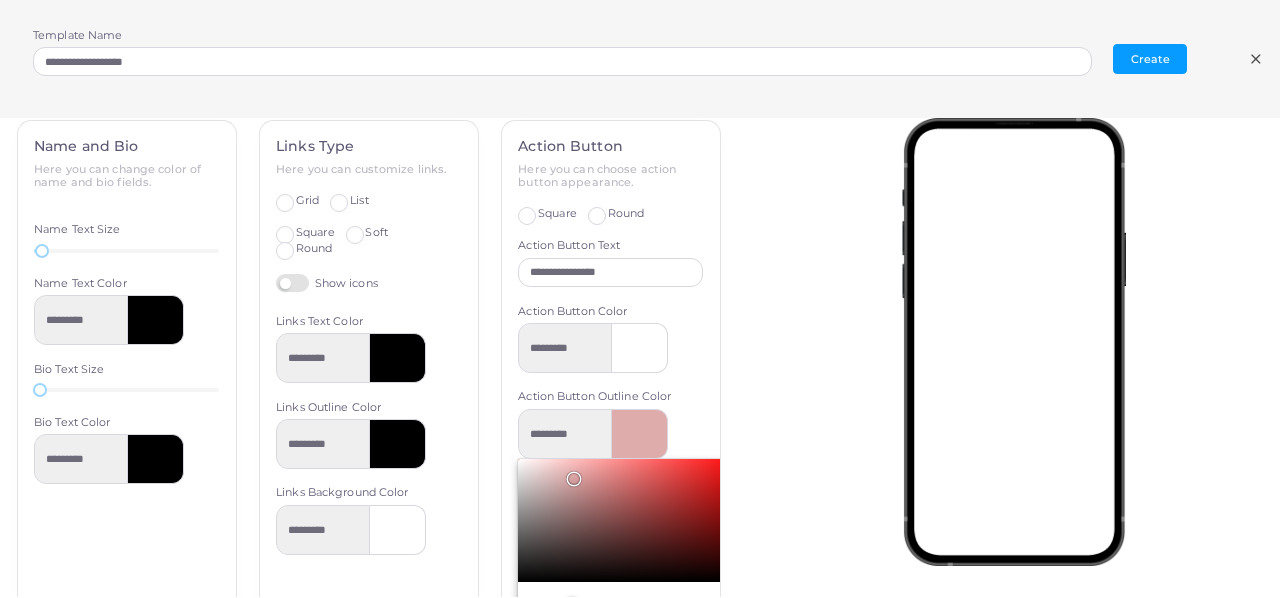 click at bounding box center (640, 348) 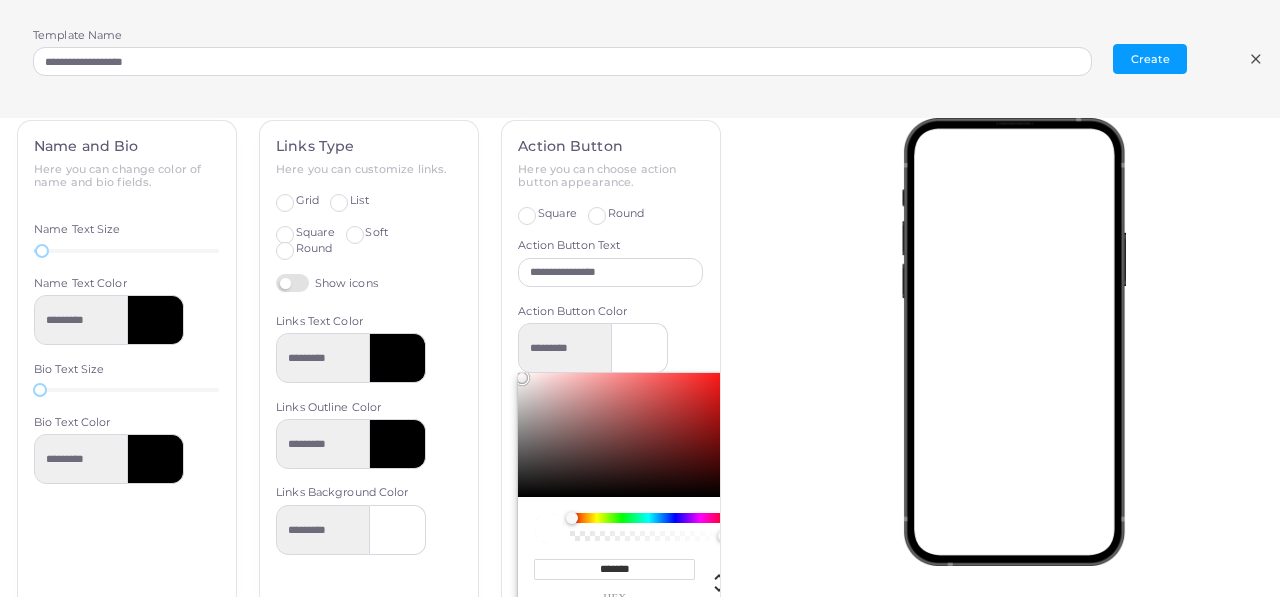 type on "*********" 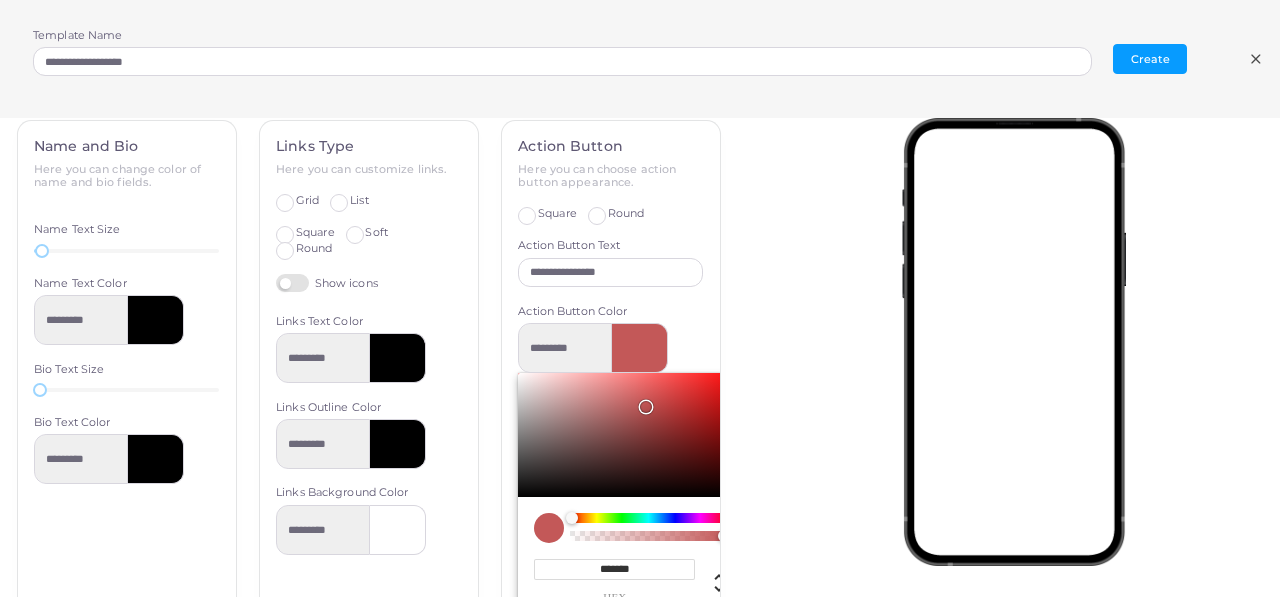 type on "*********" 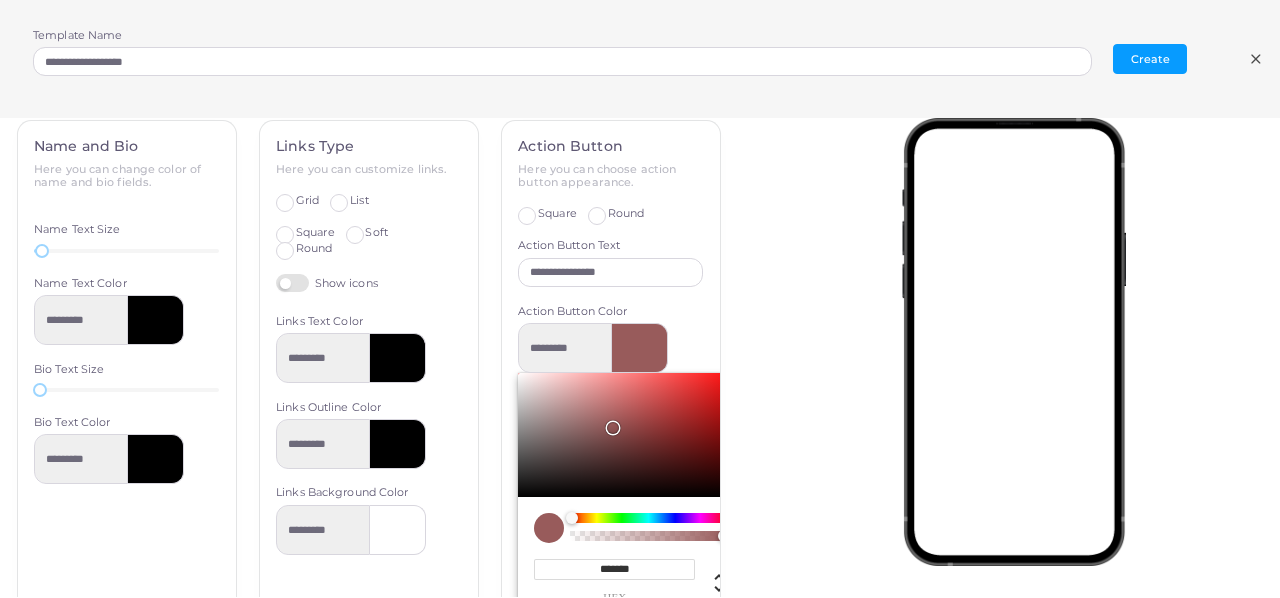 type on "*********" 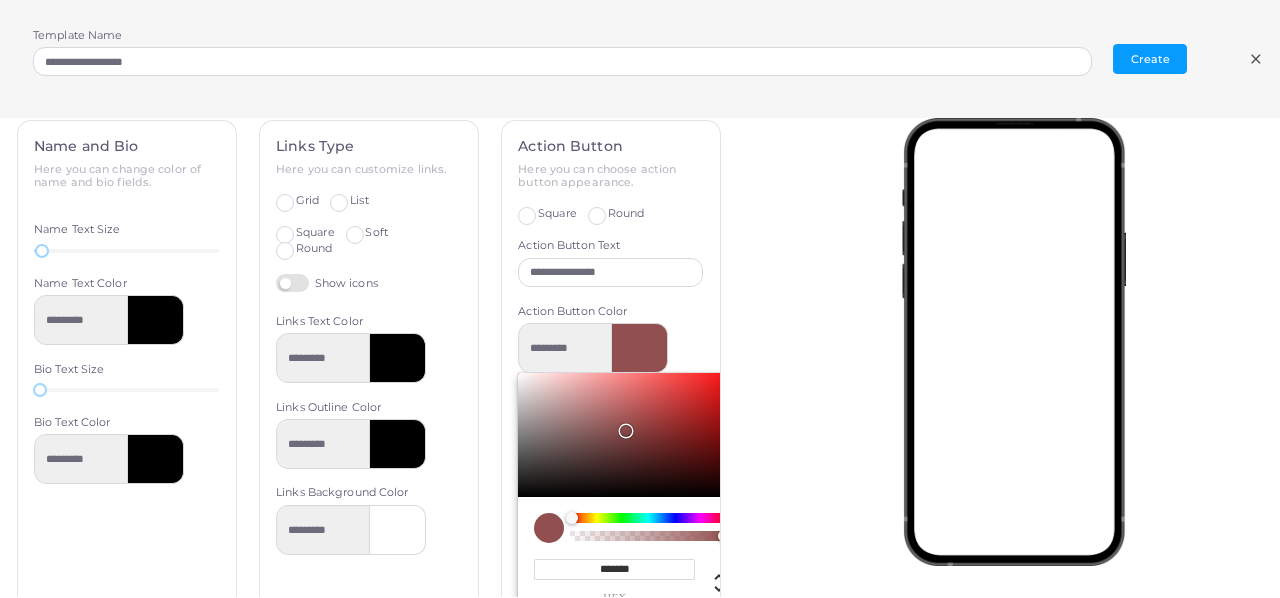 type on "*********" 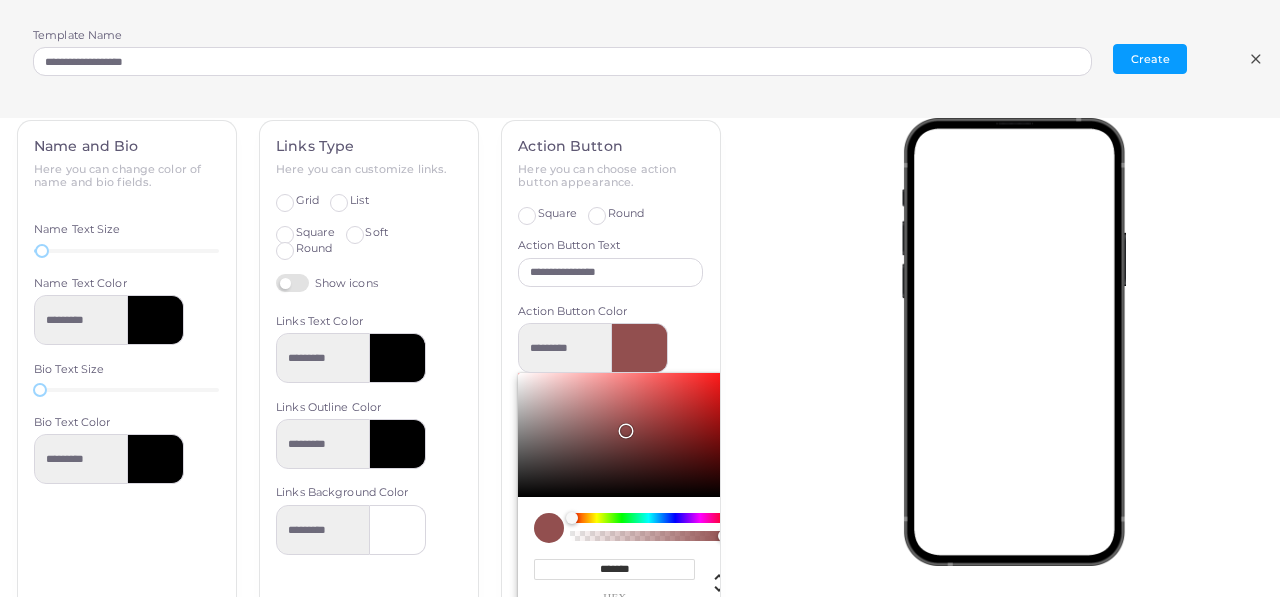 type on "*******" 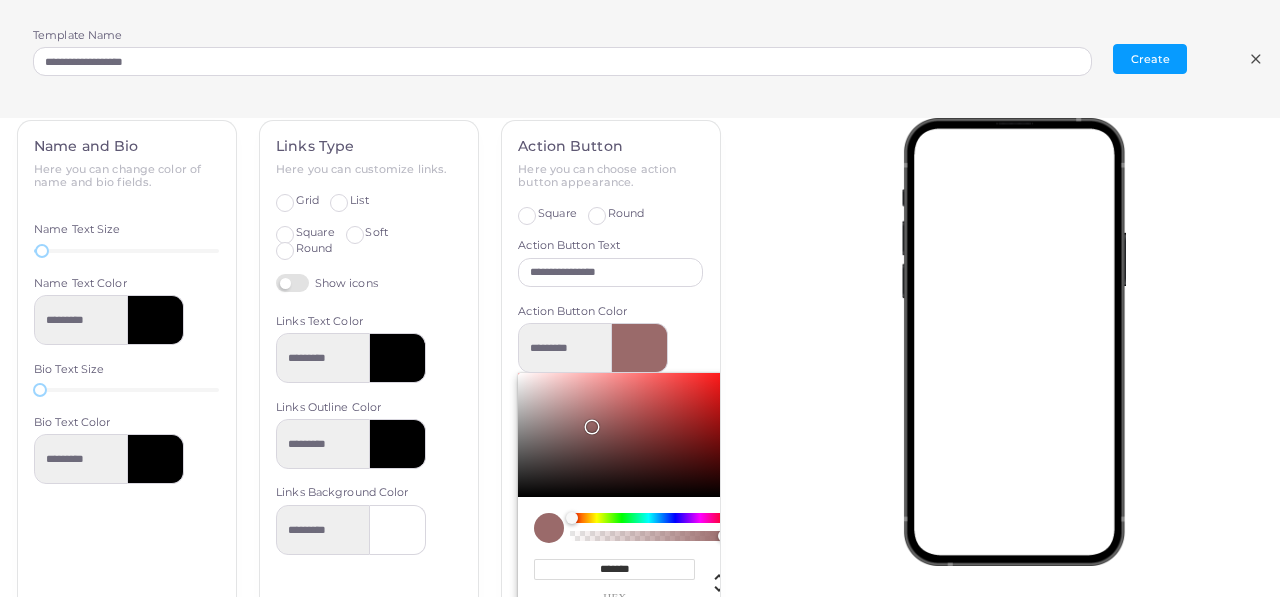 type on "*********" 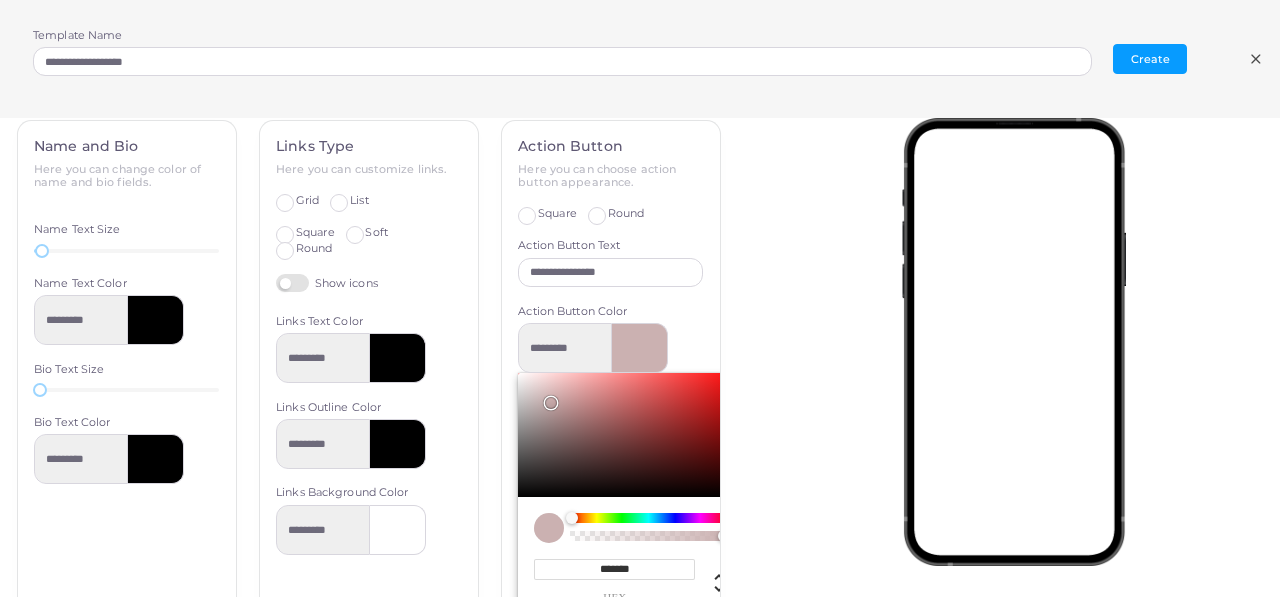 type on "*********" 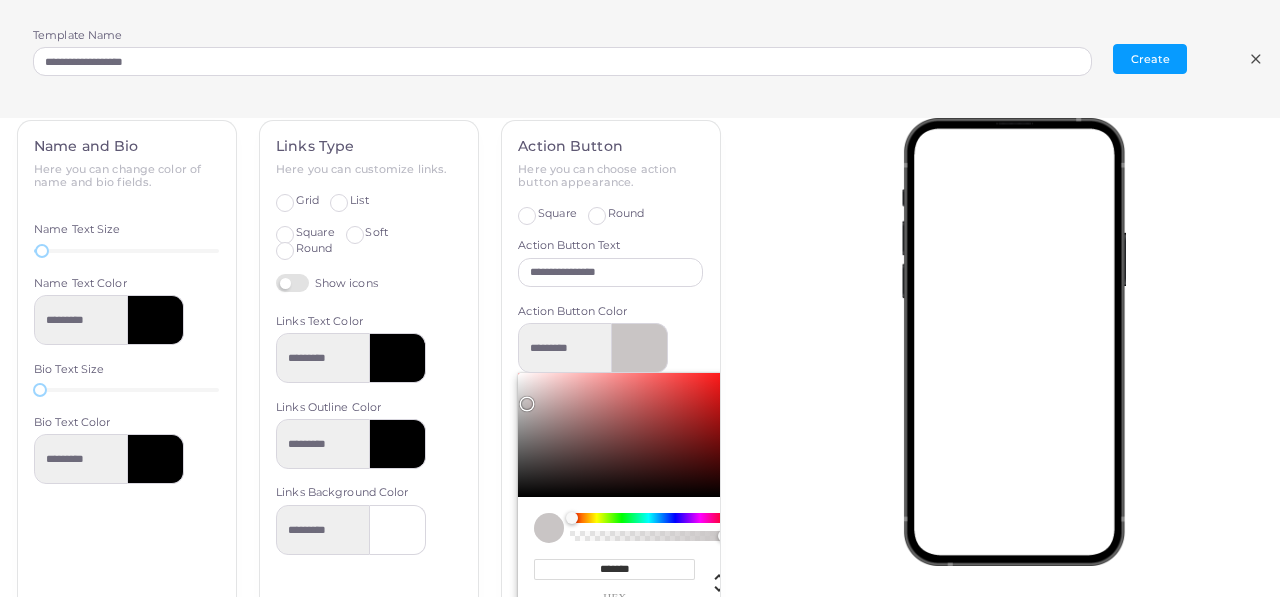 type on "*********" 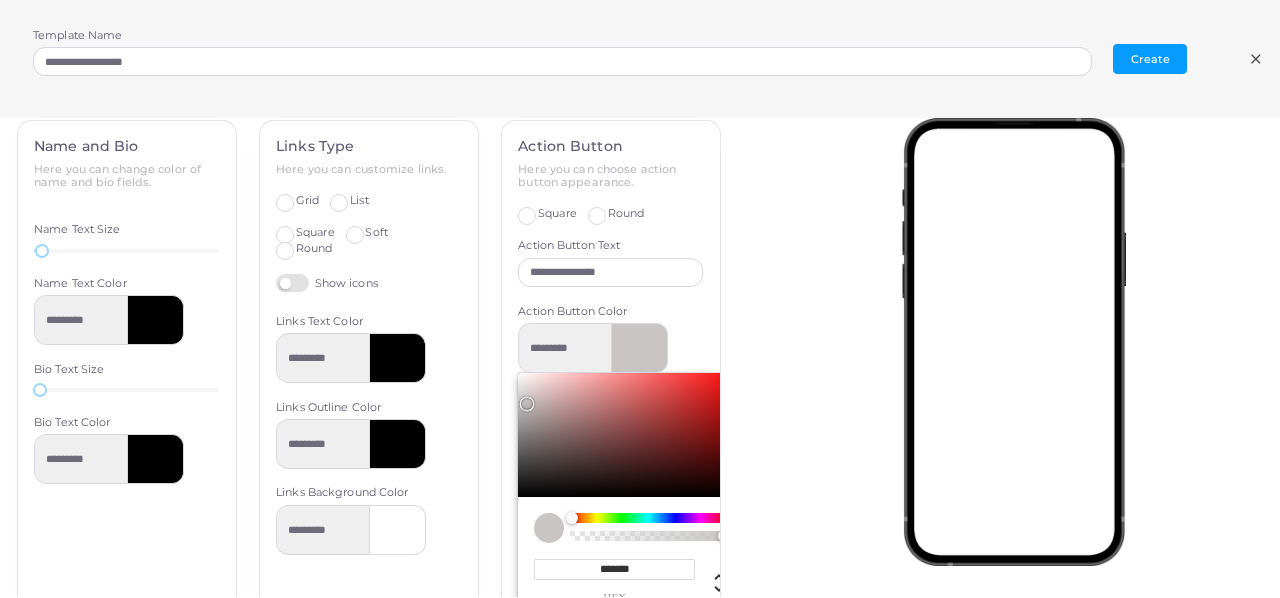 type on "*******" 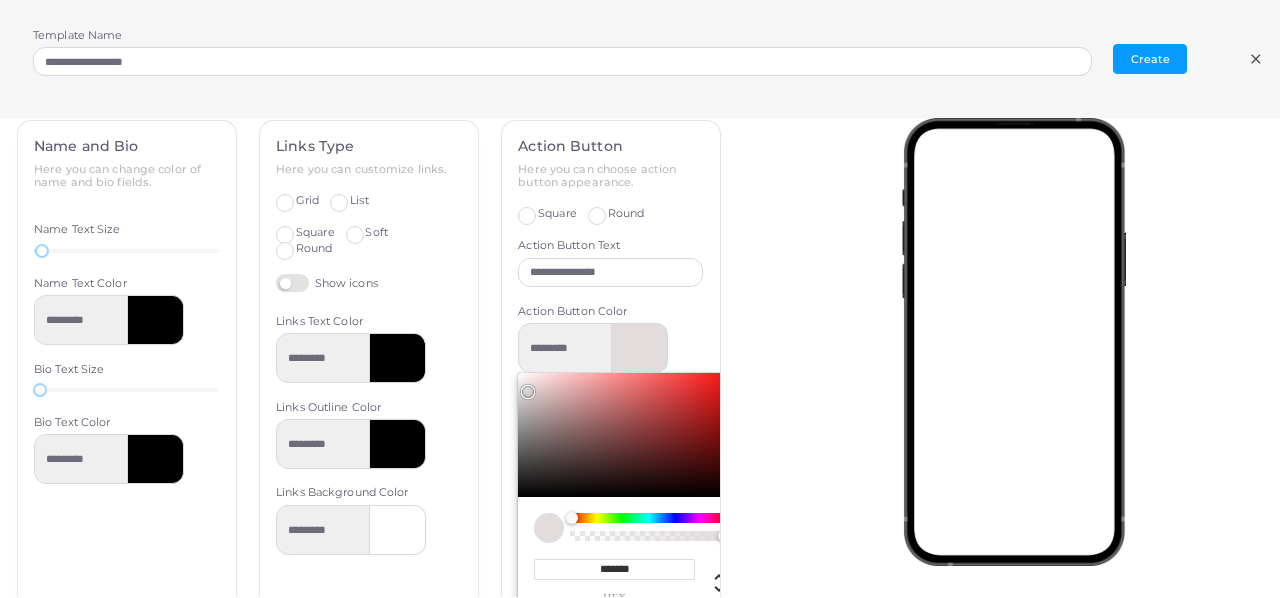 type on "*********" 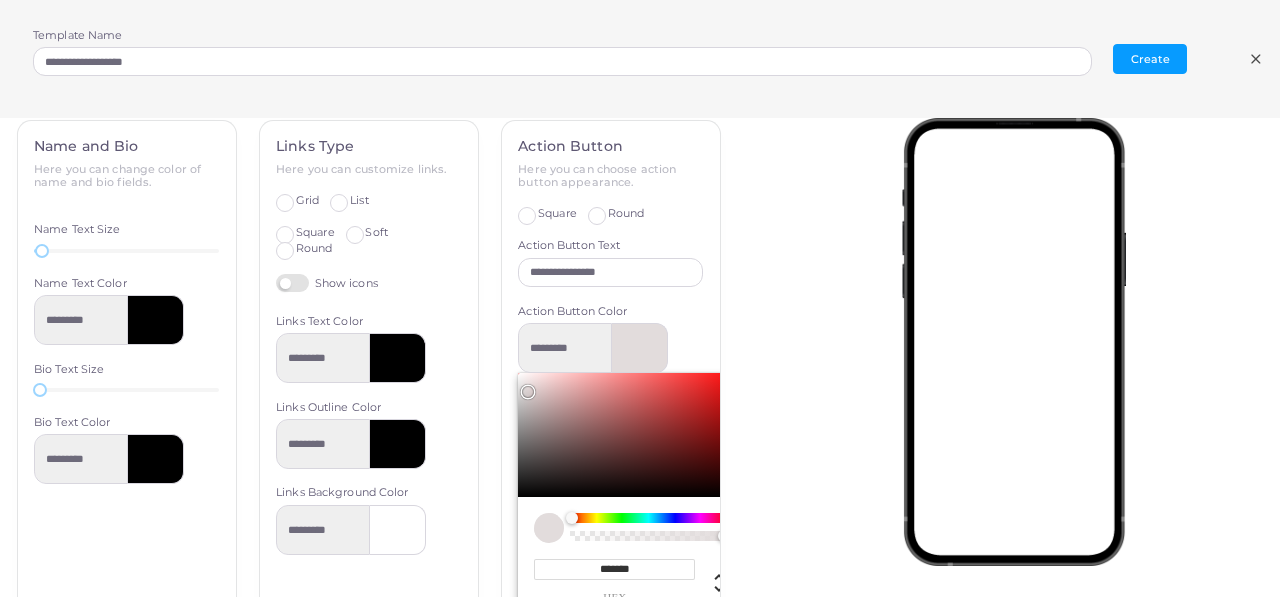 type on "*******" 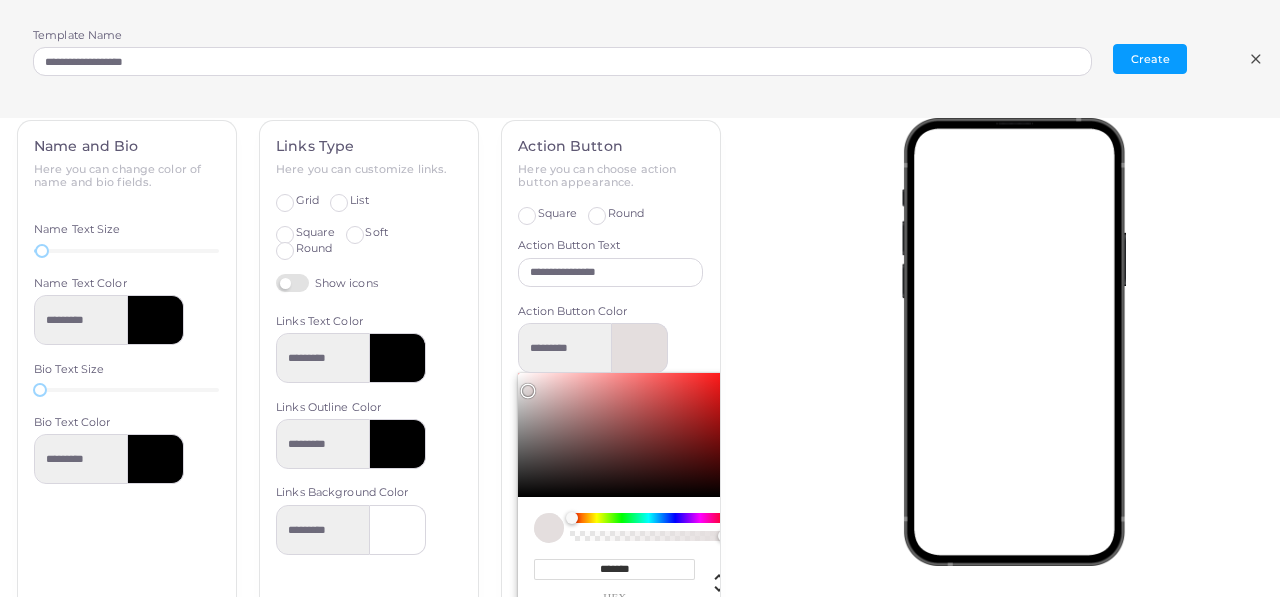 type on "*********" 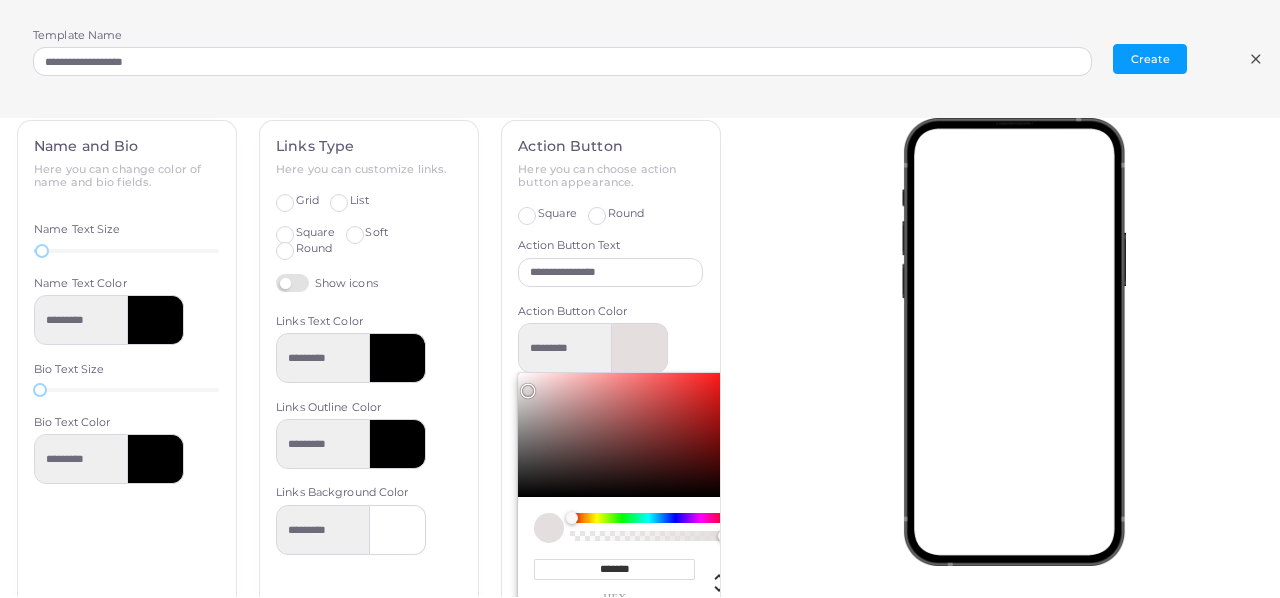 type on "*******" 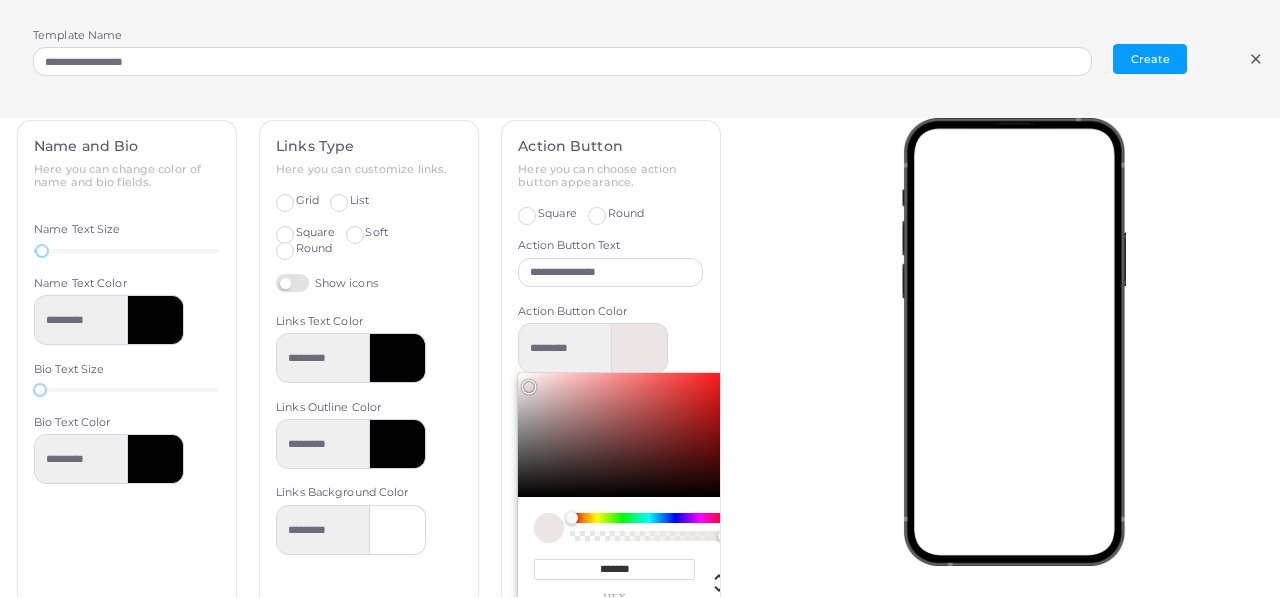drag, startPoint x: 642, startPoint y: 388, endPoint x: 525, endPoint y: 368, distance: 118.69709 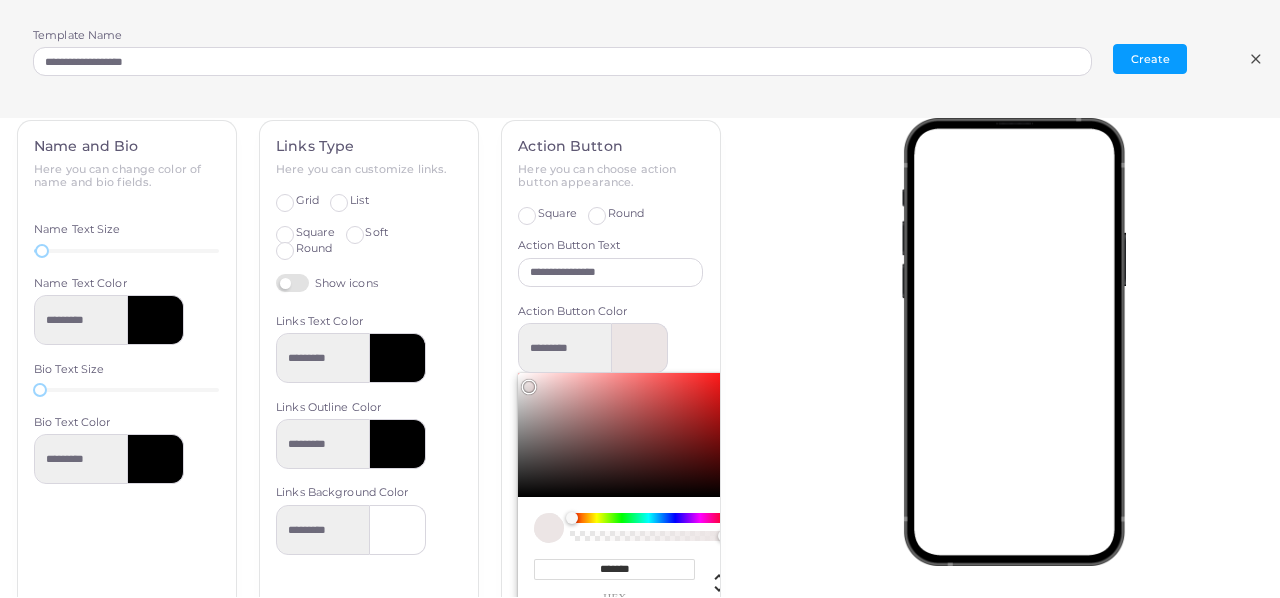 click at bounding box center (630, 435) 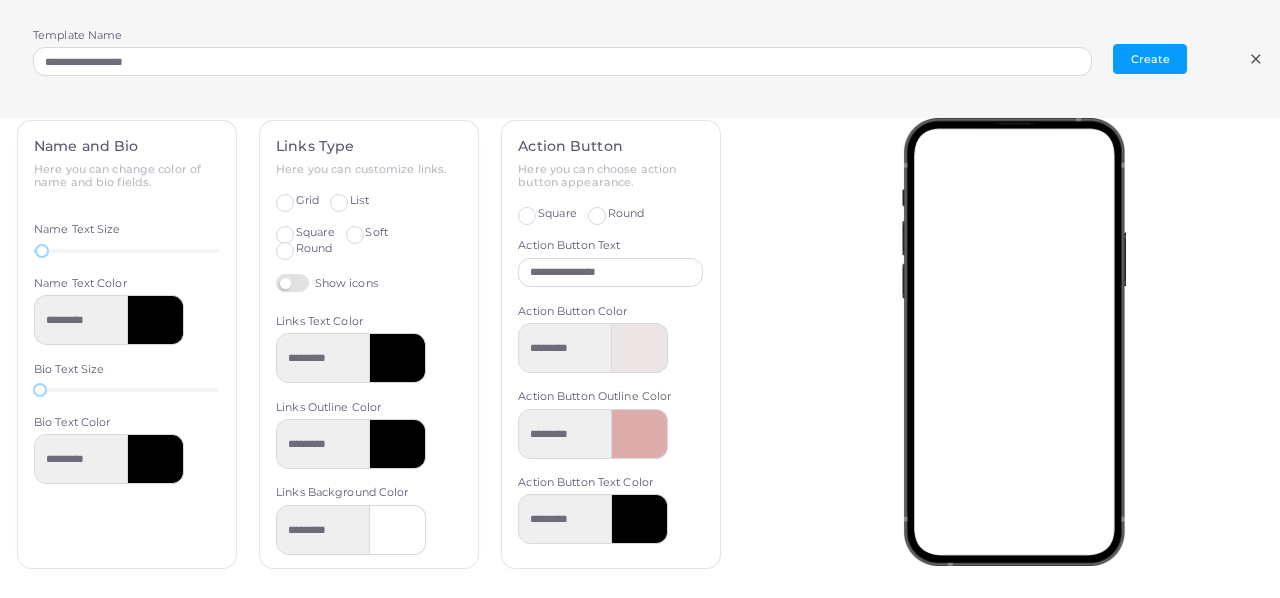 scroll, scrollTop: 0, scrollLeft: 0, axis: both 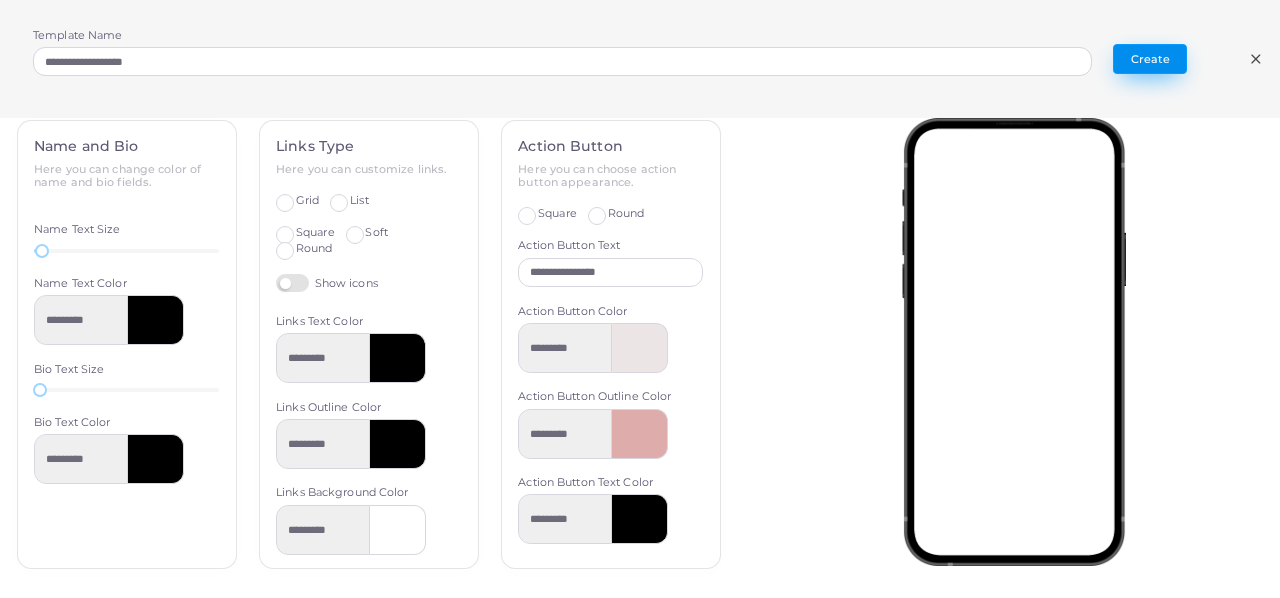 click on "Create" at bounding box center [1150, 59] 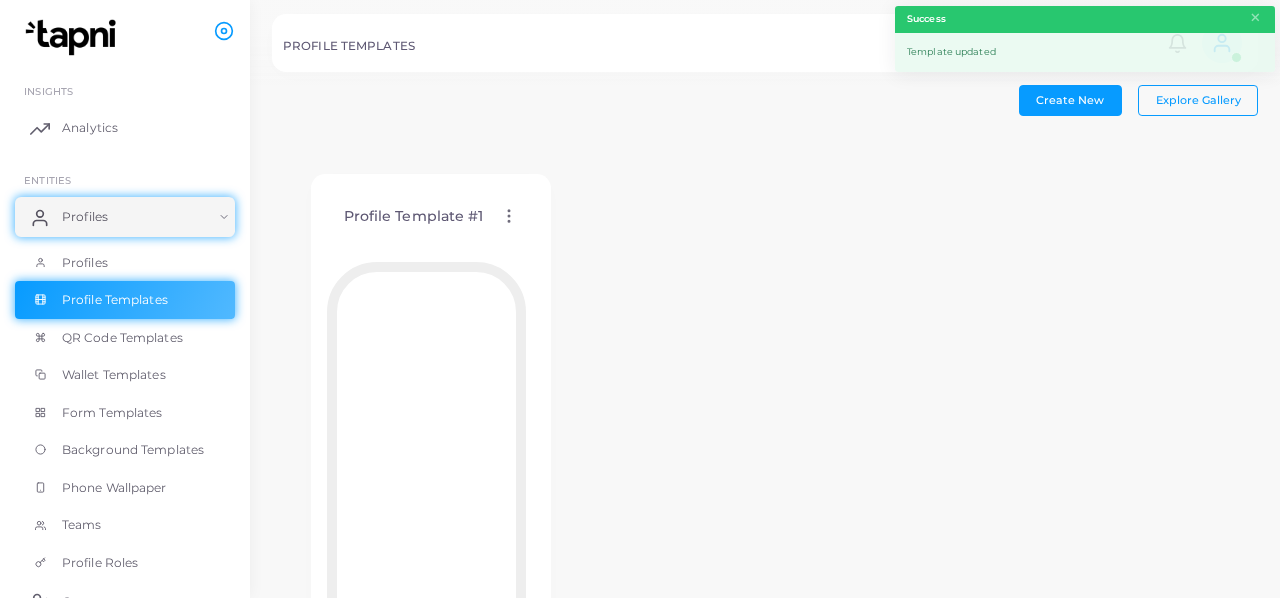 click on "Profile Template #1  Edit Template Assign template Duplicate Template Delete Template Copy Template ID" at bounding box center [431, 216] 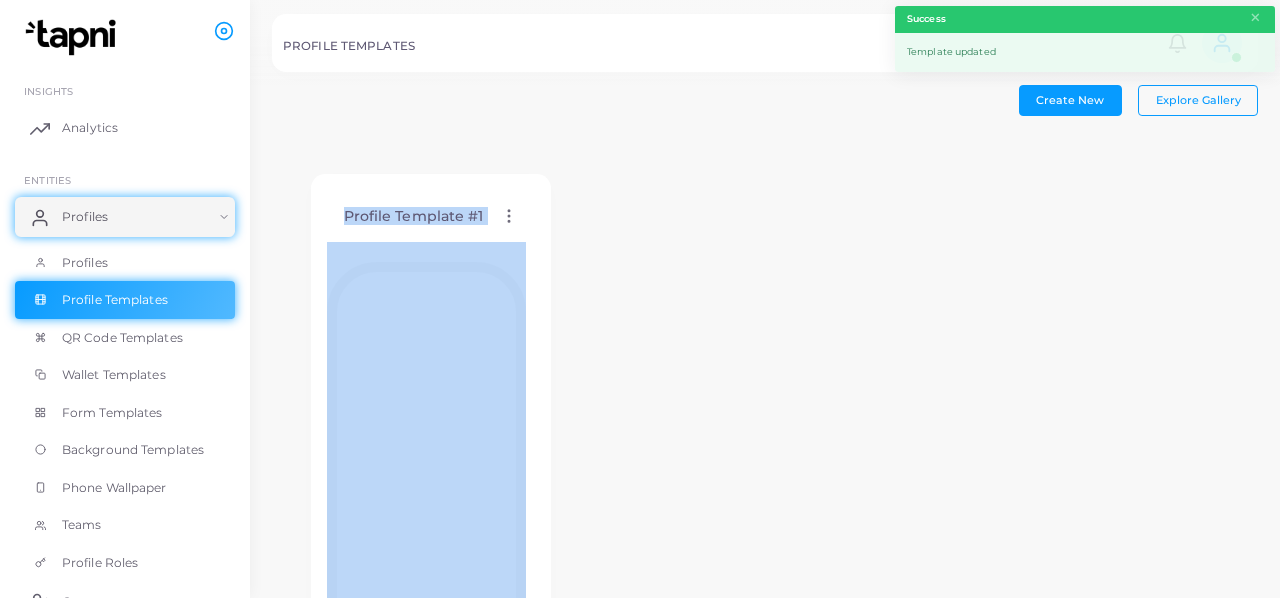 click on "Profile Template #1  Edit Template Assign template Duplicate Template Delete Template Copy Template ID" at bounding box center [431, 216] 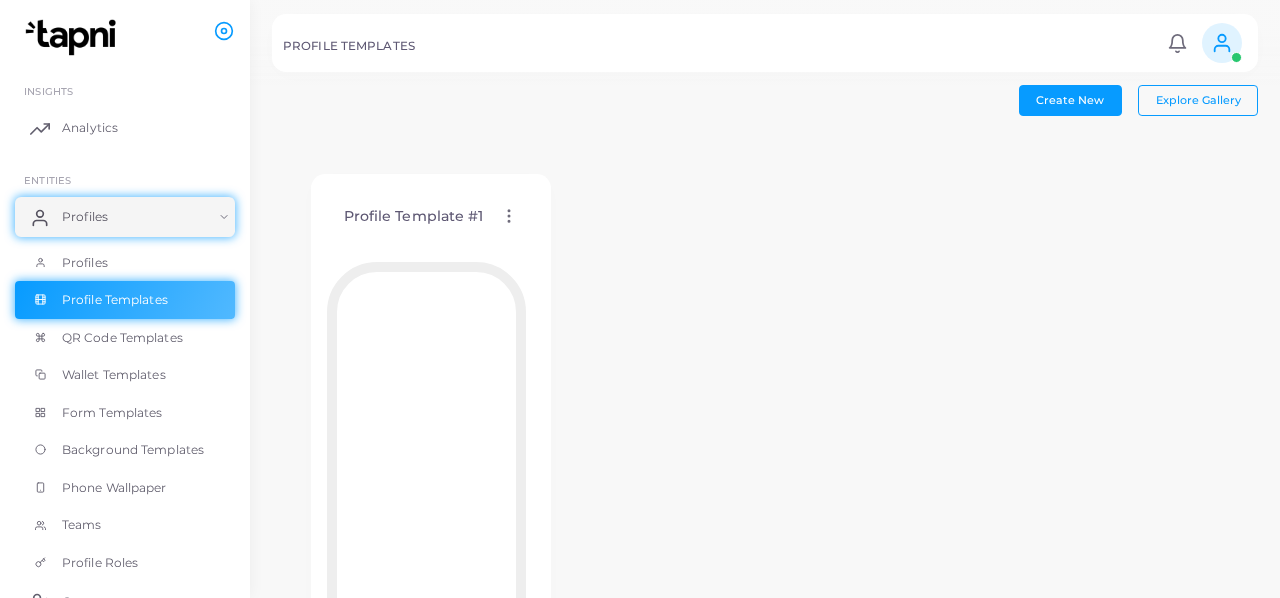 click 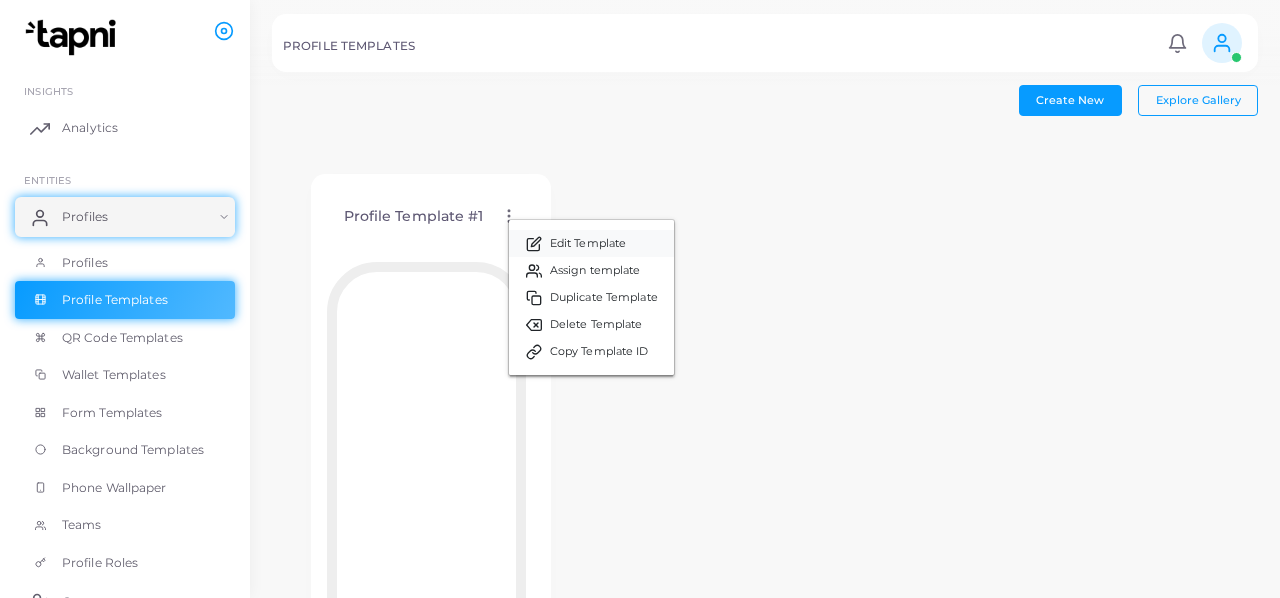 click on "Edit Template" at bounding box center (588, 244) 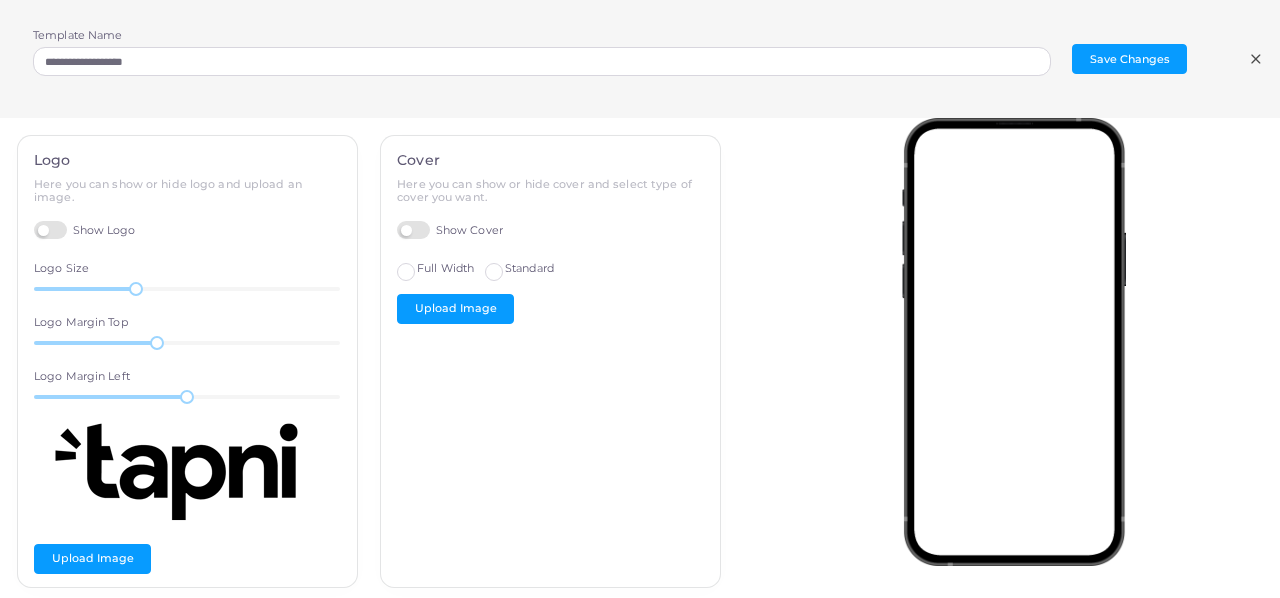 click 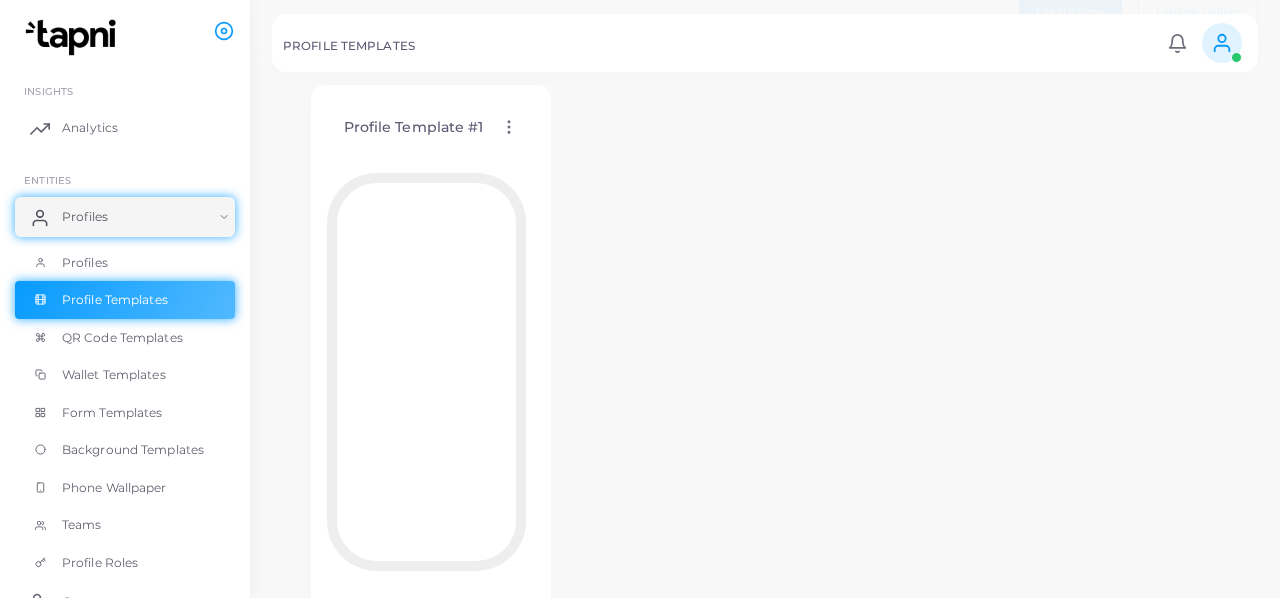 scroll, scrollTop: 0, scrollLeft: 0, axis: both 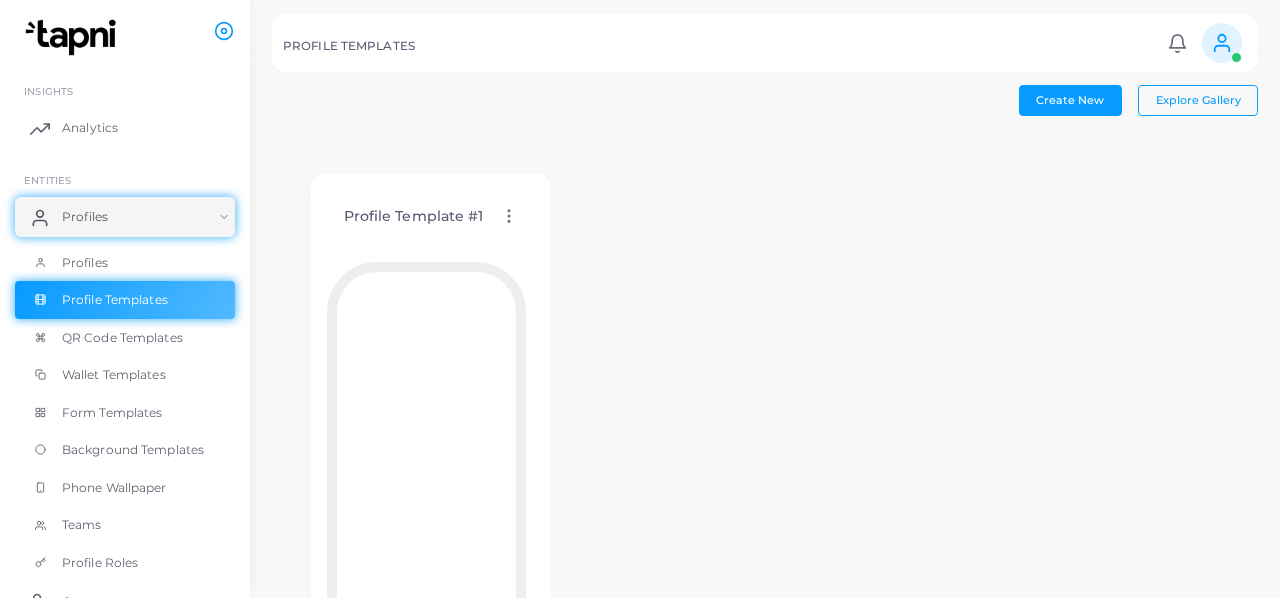 click on "Profile Template #1  Edit Template Assign template Duplicate Template Delete Template Copy Template ID" at bounding box center [431, 216] 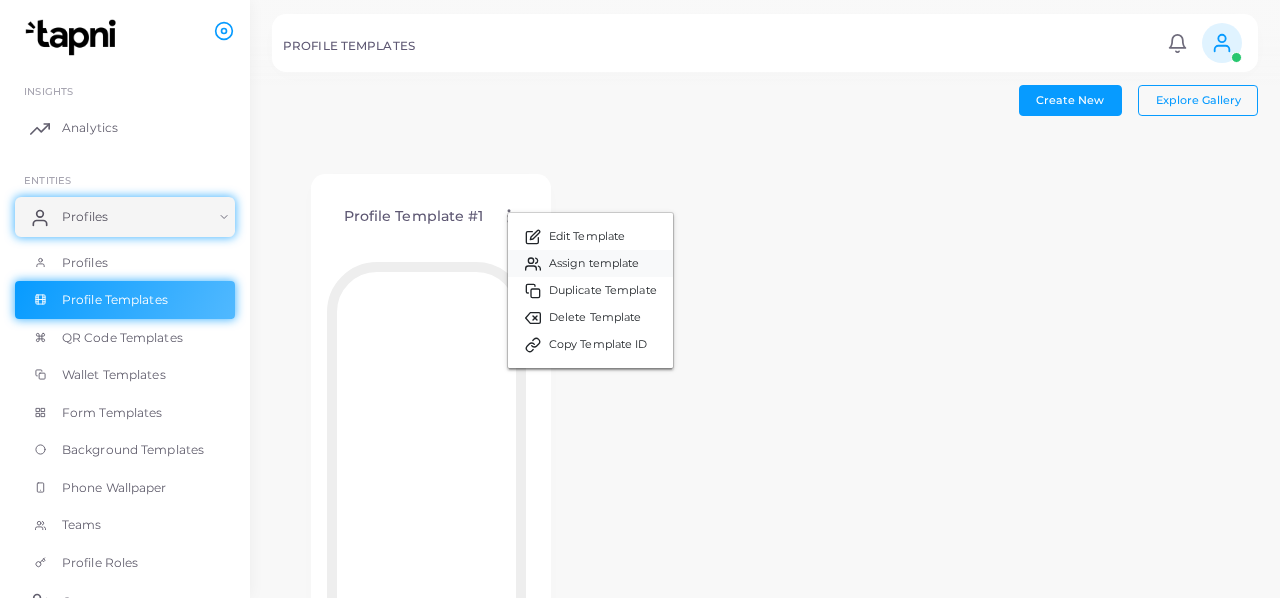click on "Assign template" at bounding box center [590, 263] 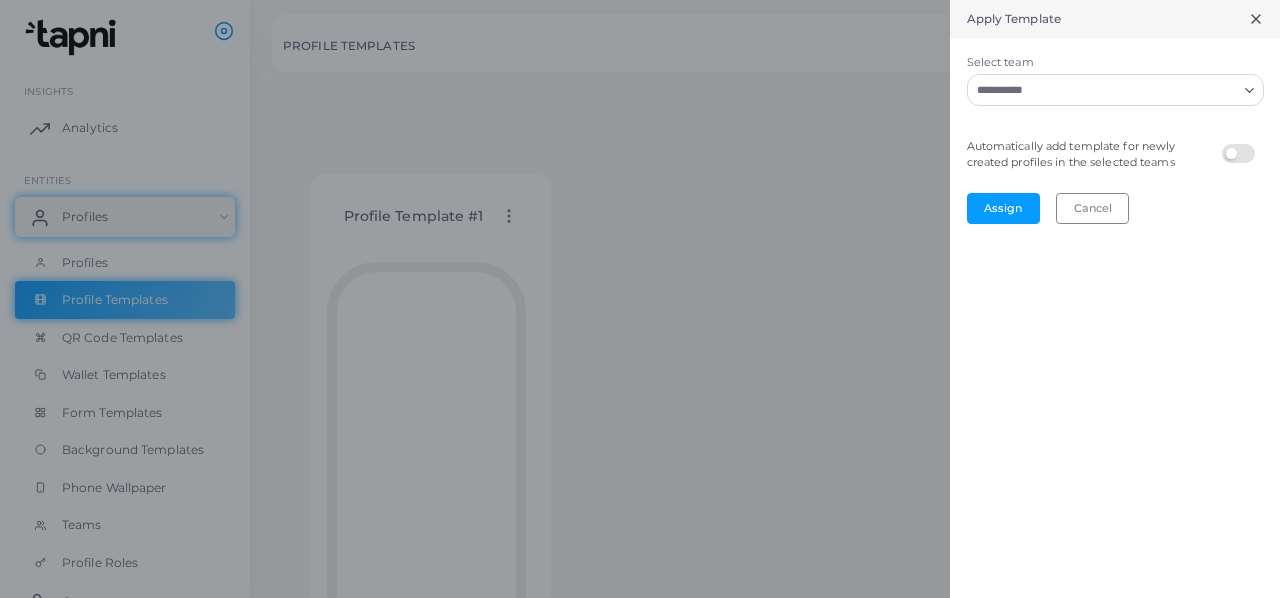 click on "Select team" at bounding box center [1103, 90] 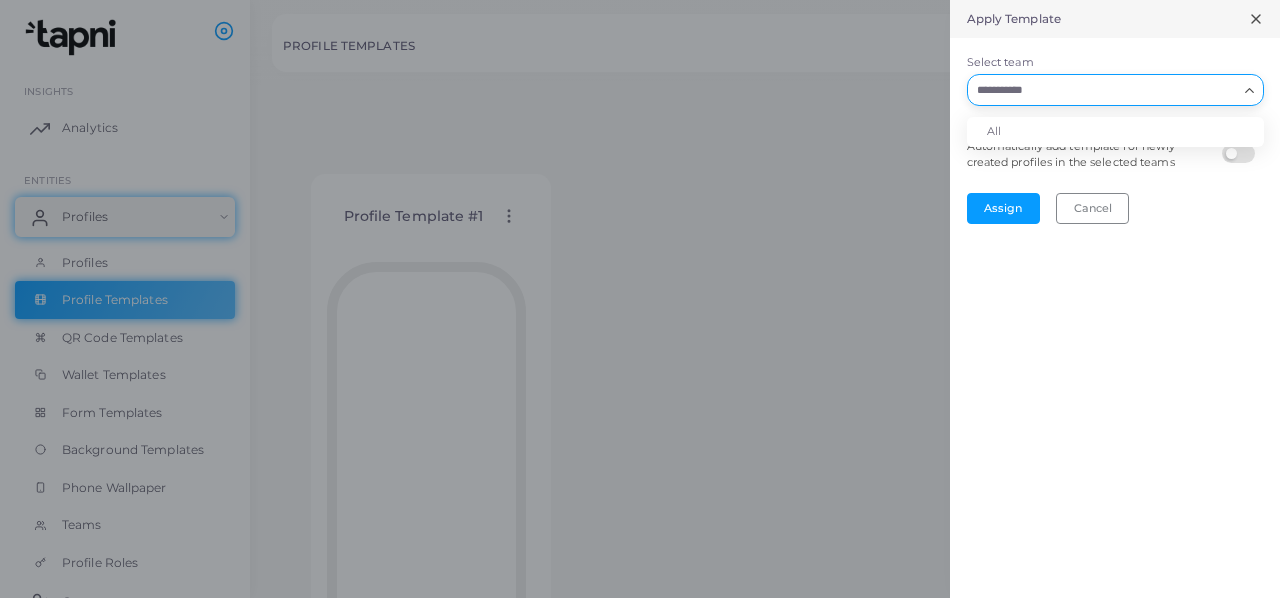 click 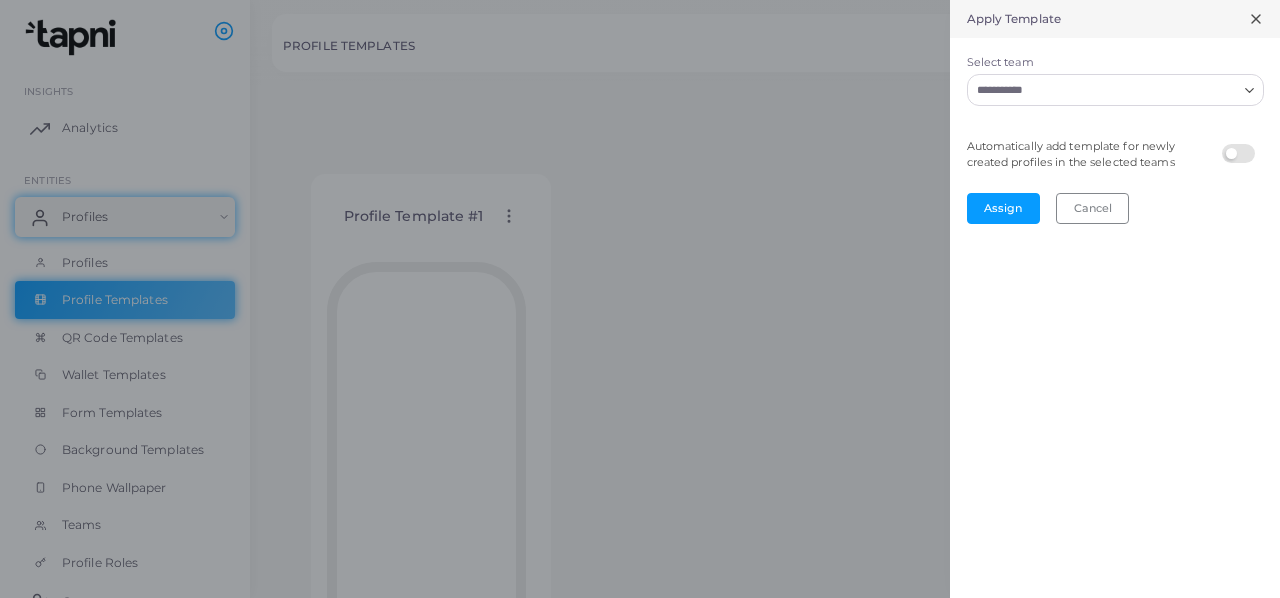 click 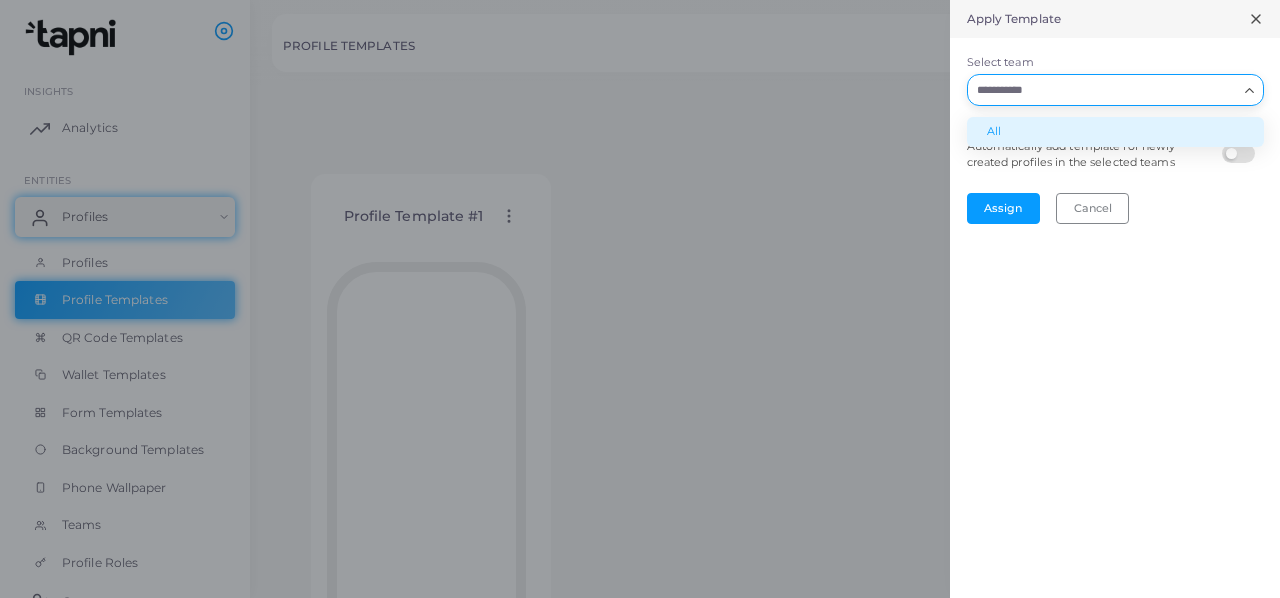 click on "All" at bounding box center [1115, 132] 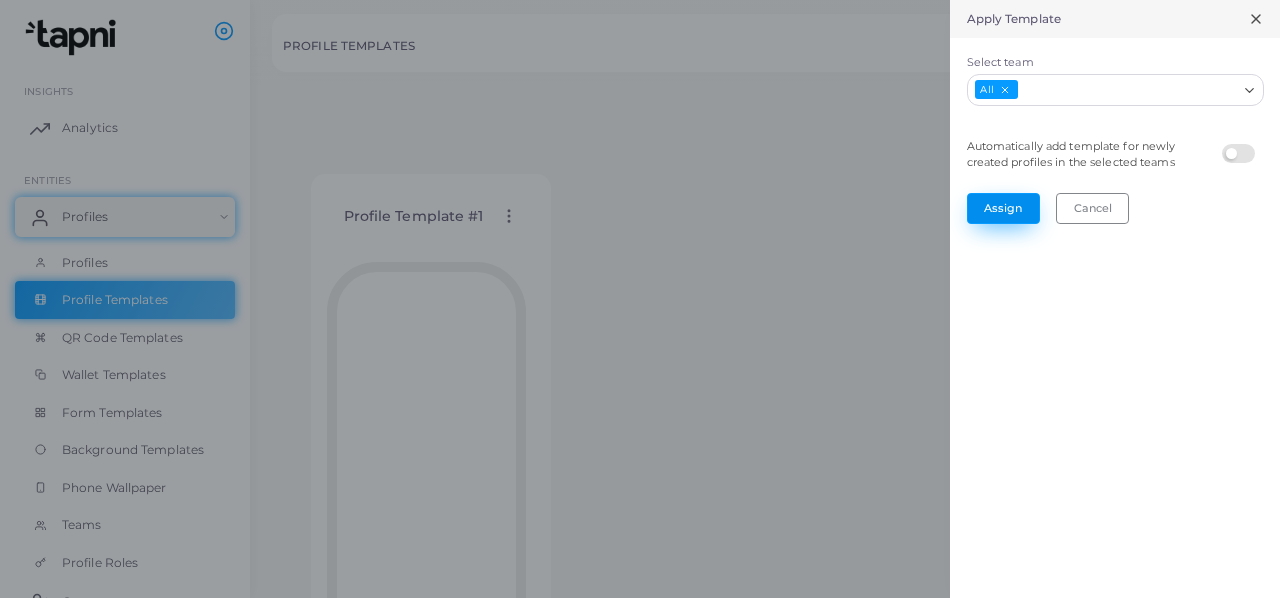 click on "Assign" at bounding box center (1003, 208) 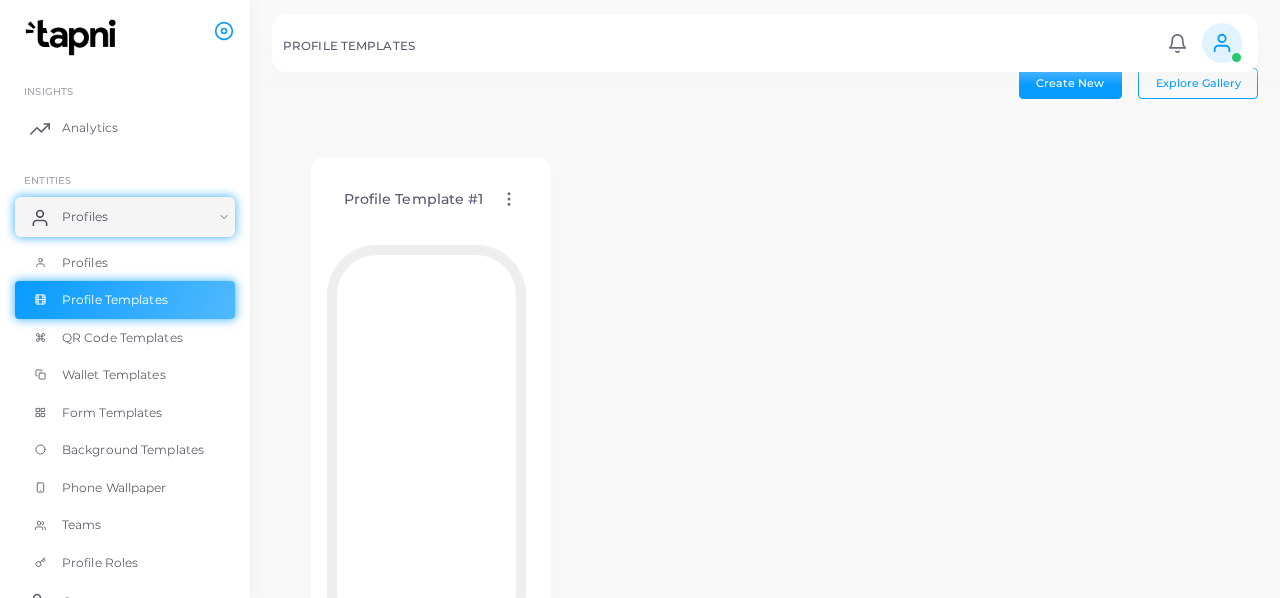 scroll, scrollTop: 0, scrollLeft: 0, axis: both 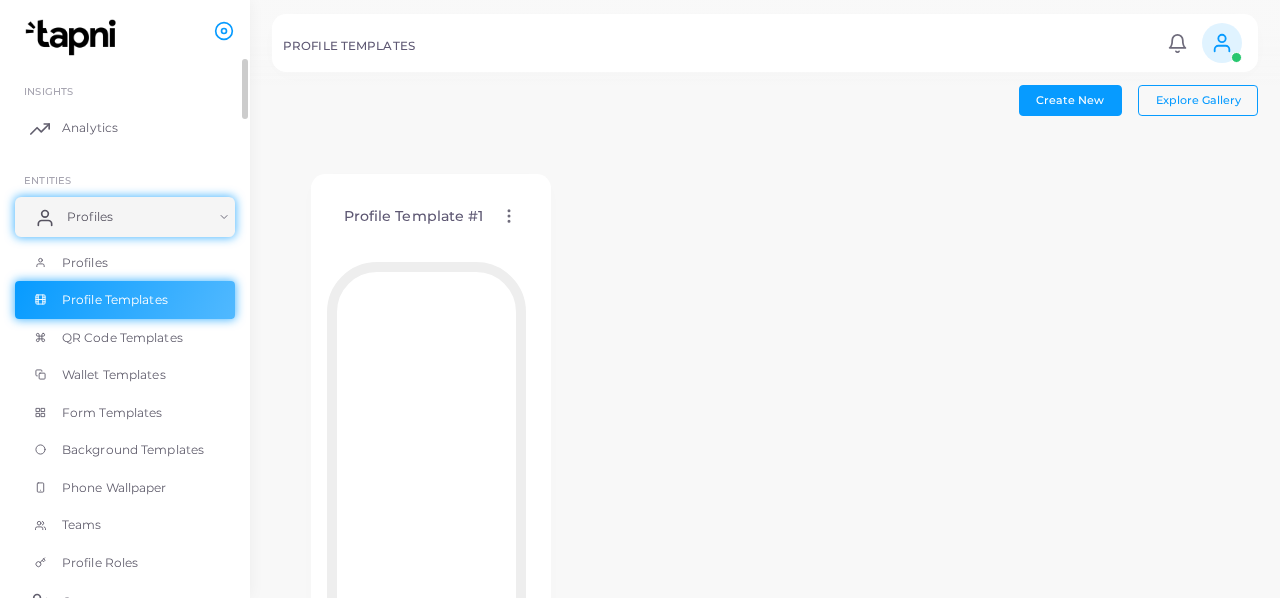 click on "Profiles" at bounding box center (125, 217) 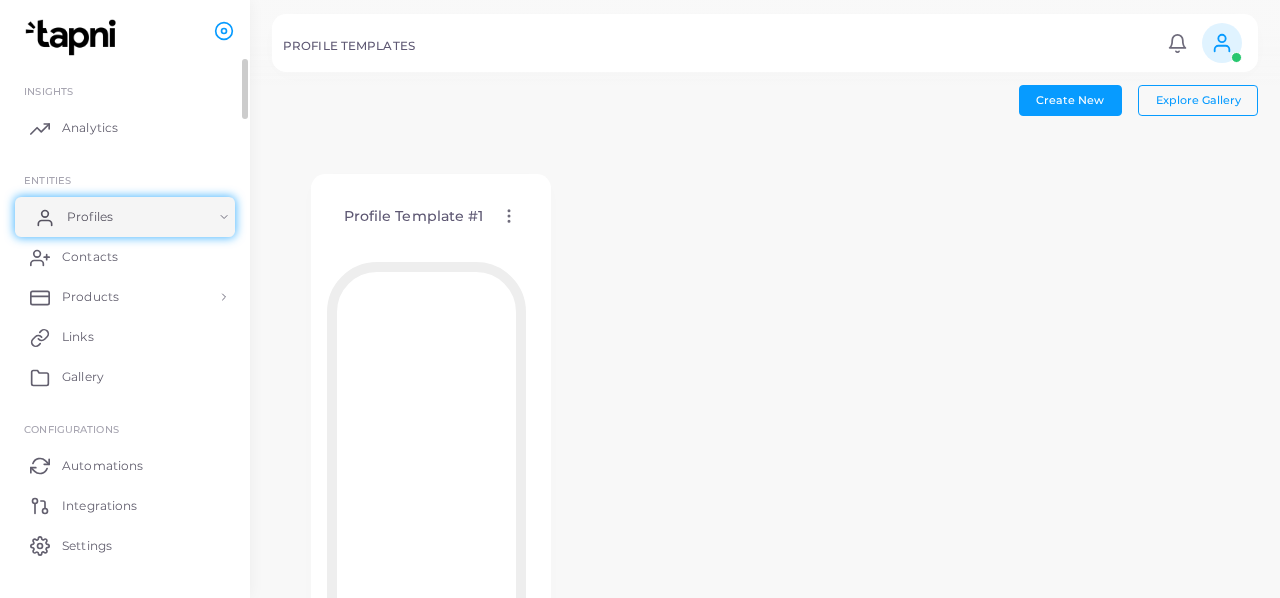 click on "Profiles" at bounding box center [125, 217] 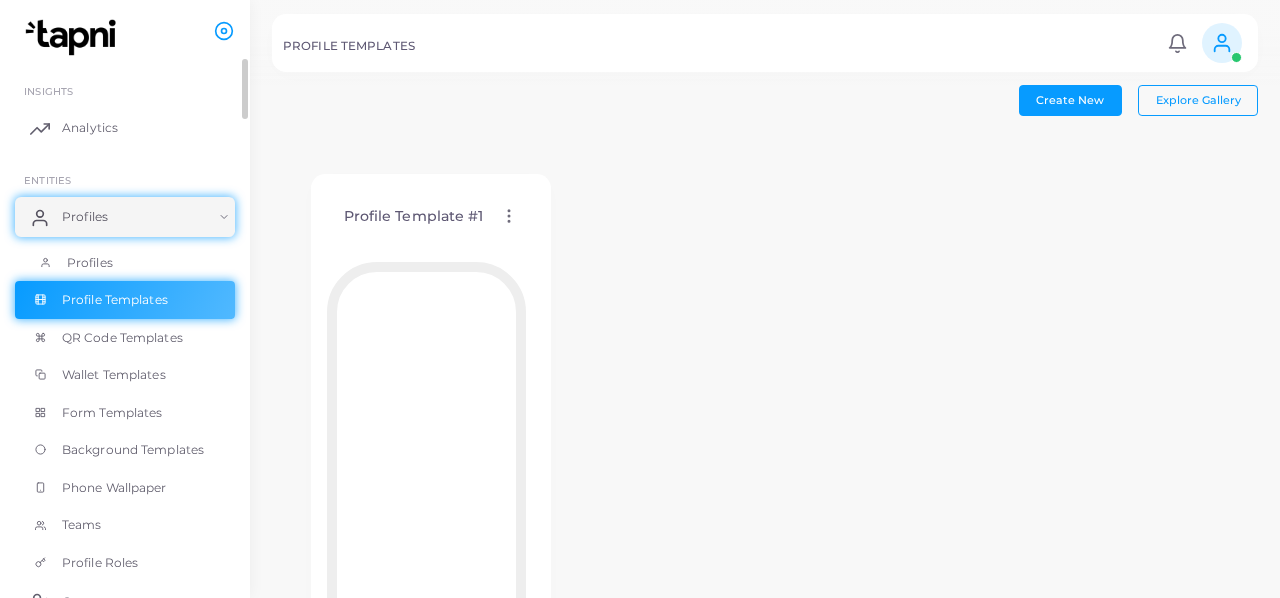 click on "Profiles" at bounding box center (125, 263) 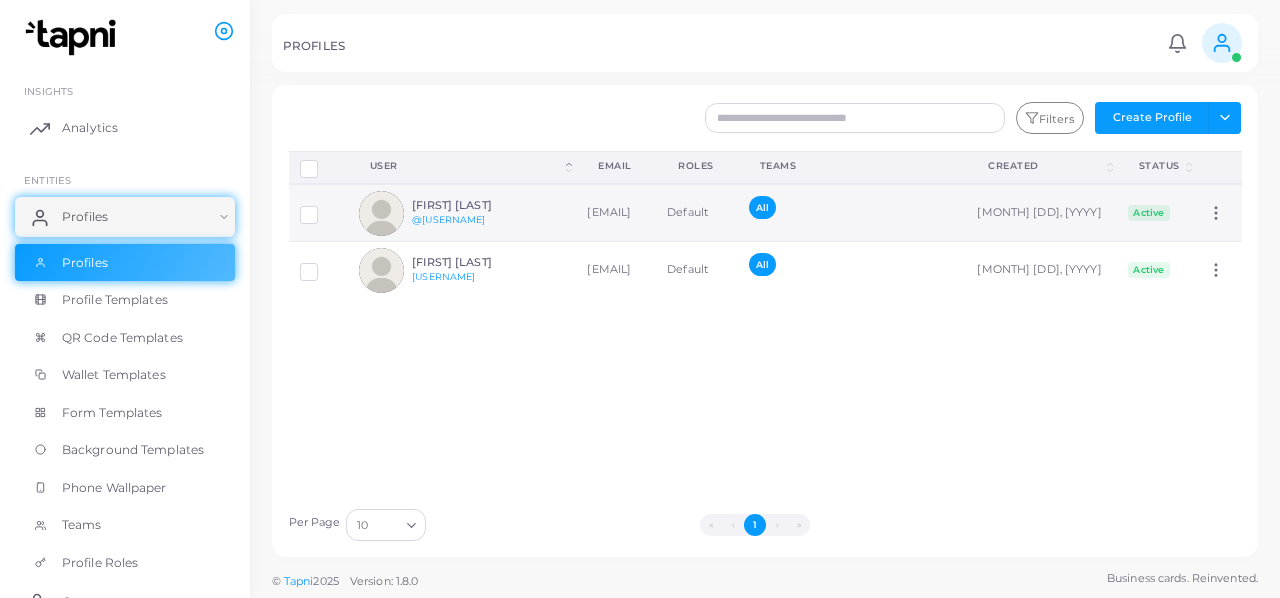 click on "[FIRST] [LAST]" at bounding box center (485, 205) 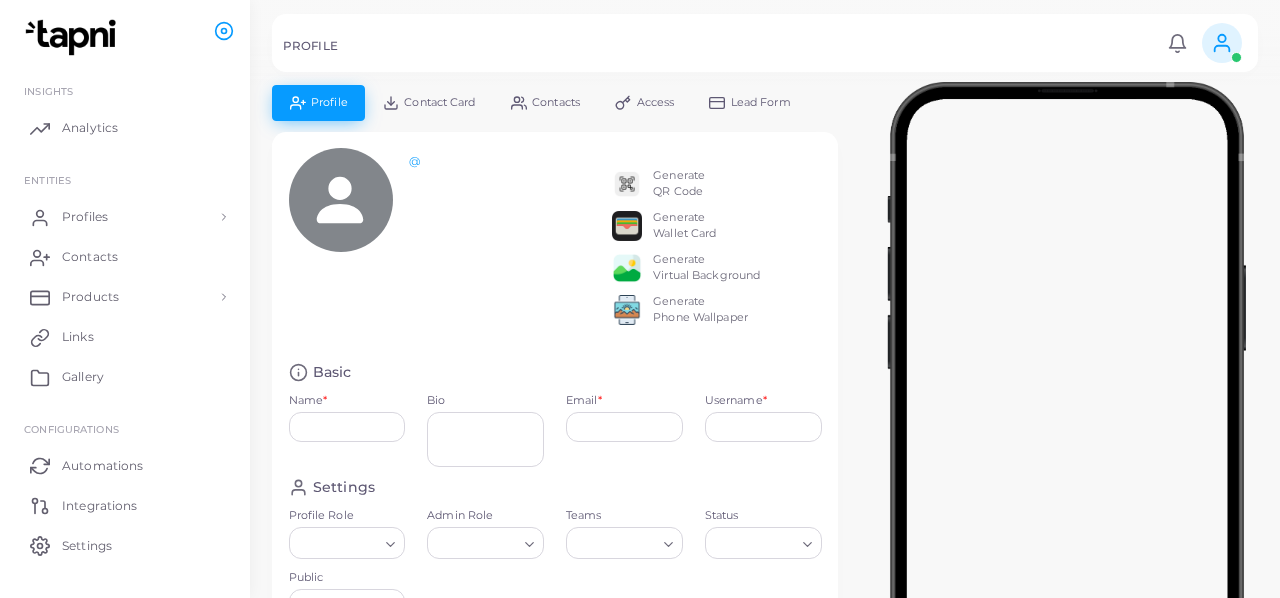 type on "**********" 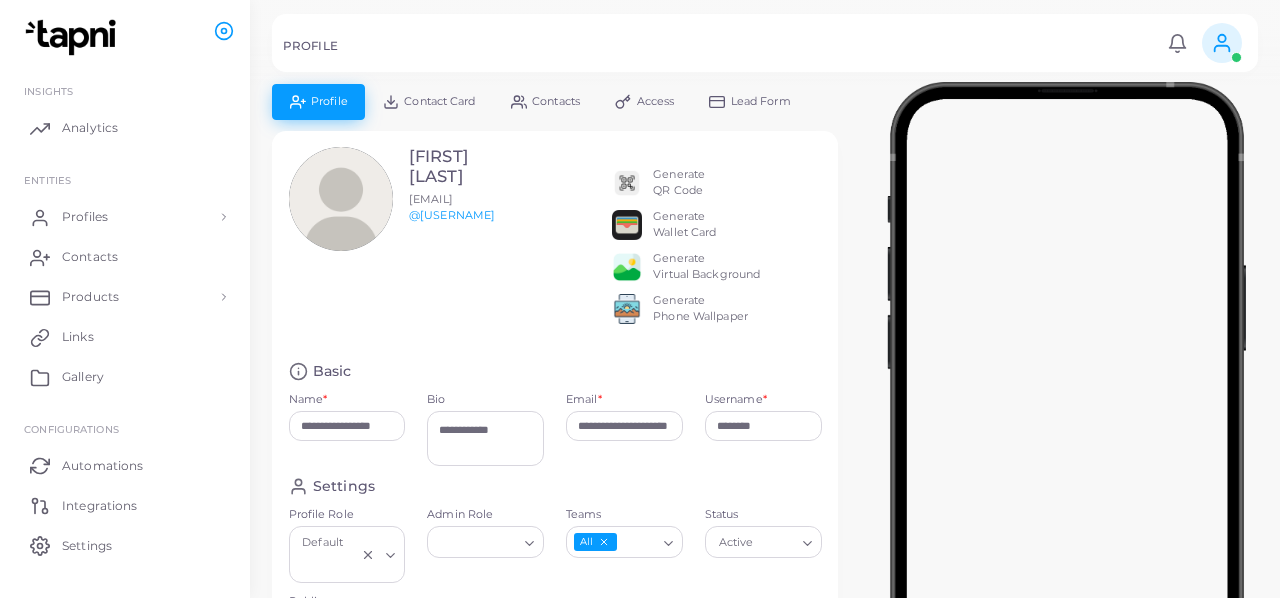 scroll, scrollTop: 0, scrollLeft: 0, axis: both 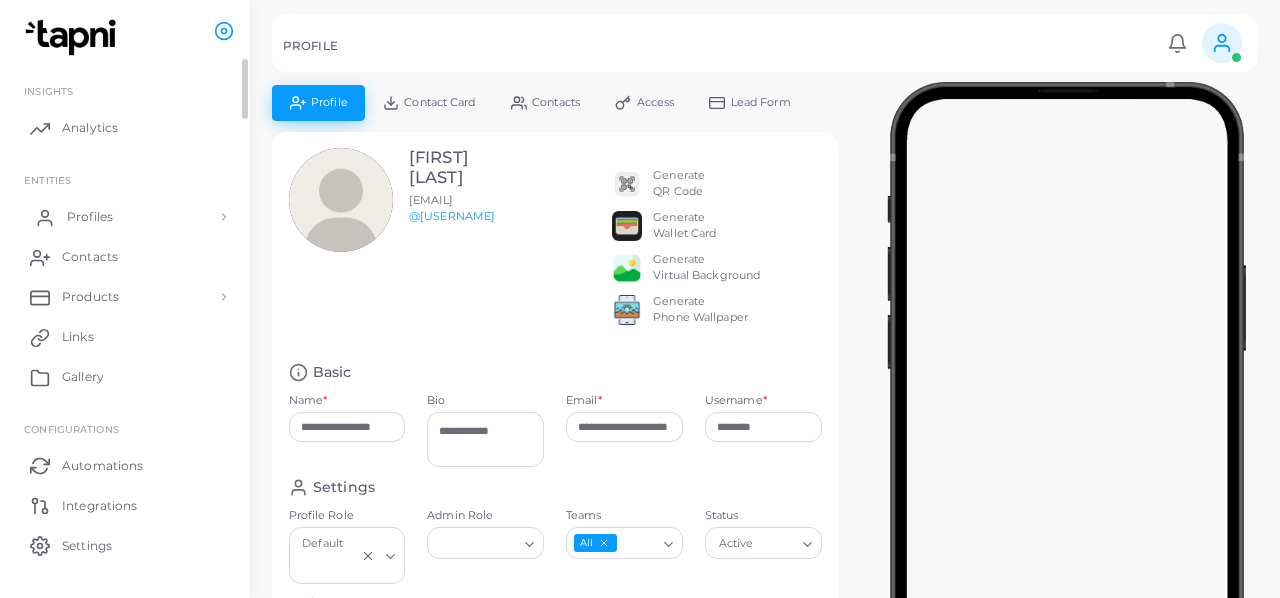 click on "Profiles" at bounding box center [125, 217] 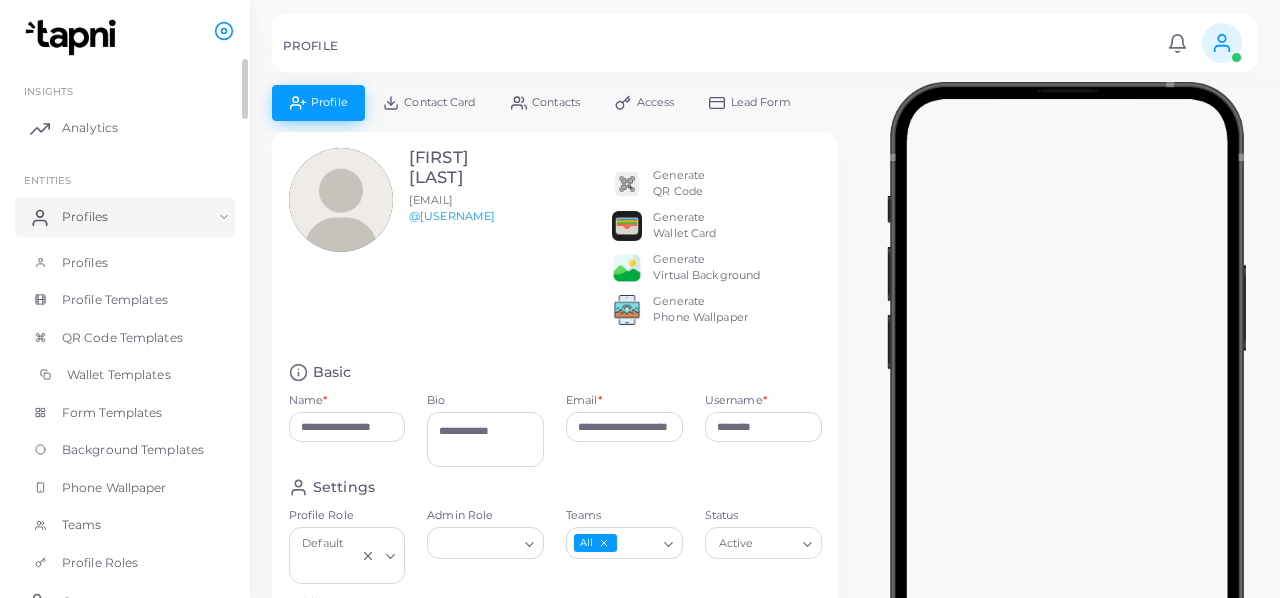 click on "Wallet Templates" at bounding box center [119, 375] 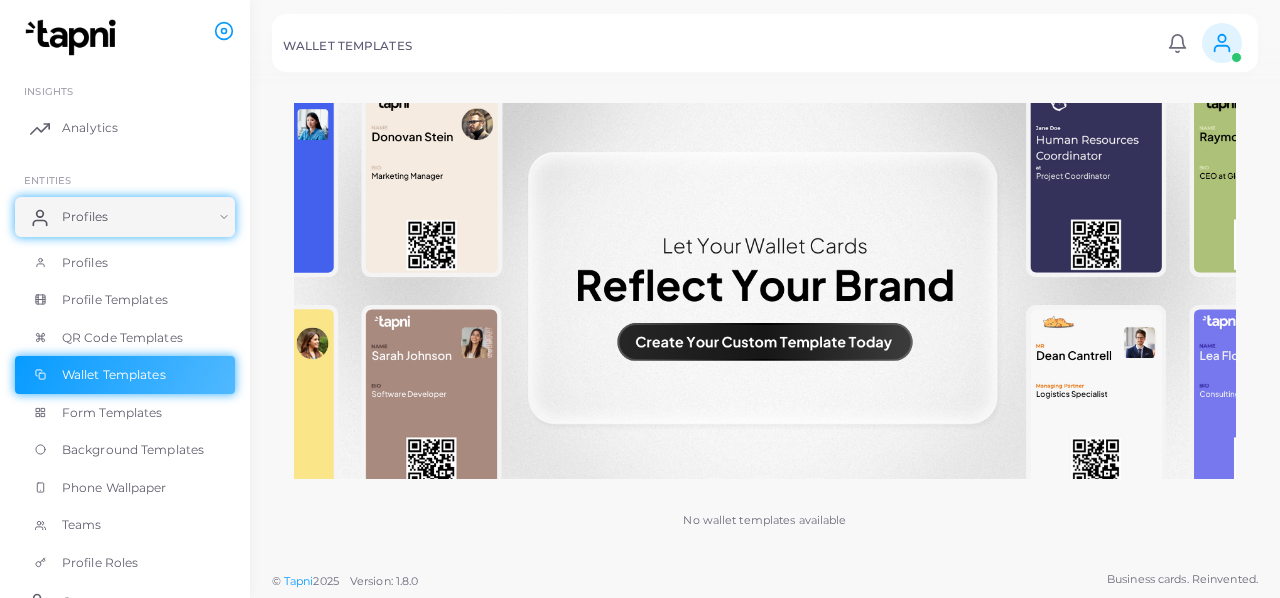 scroll, scrollTop: 0, scrollLeft: 0, axis: both 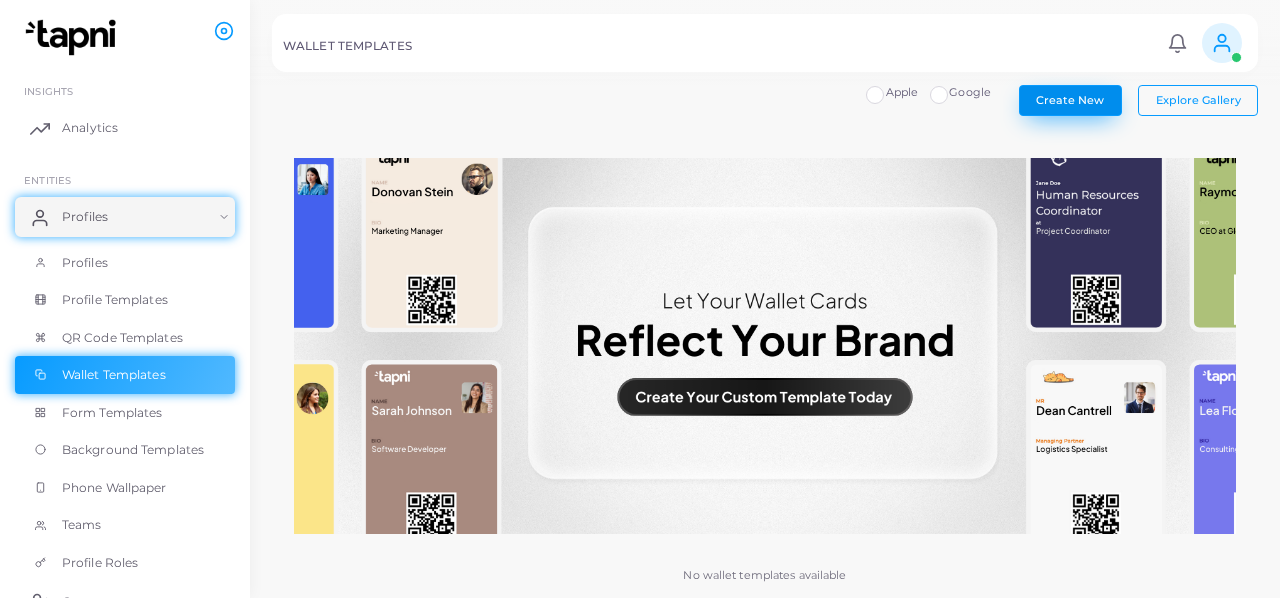click on "Create New" at bounding box center [1070, 100] 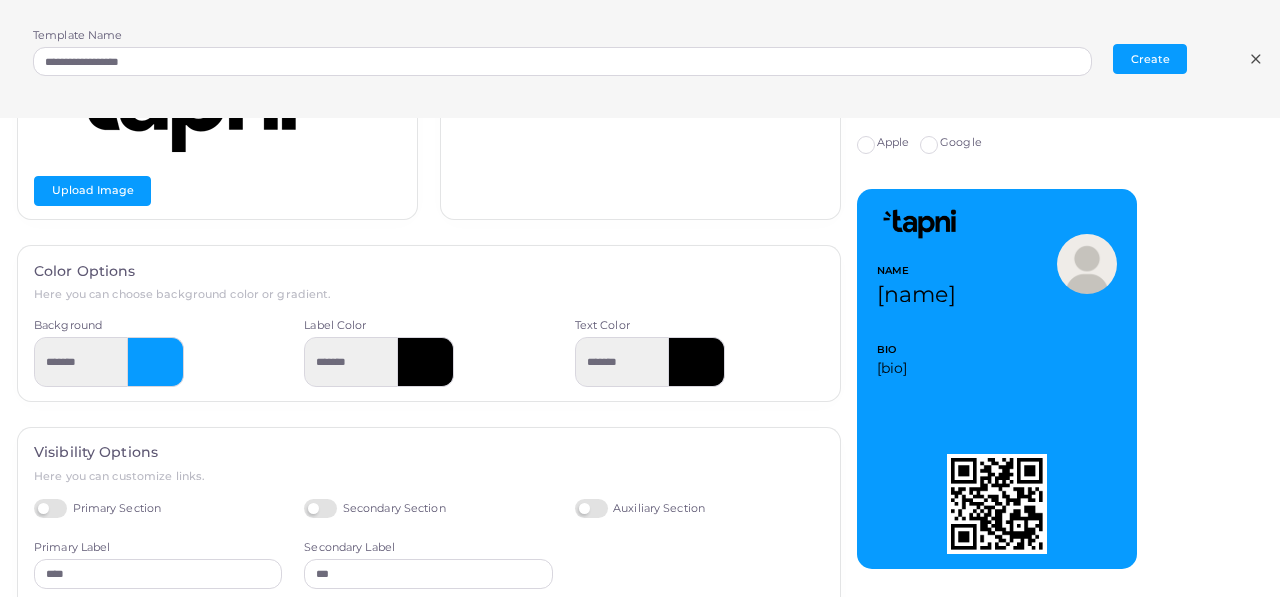 scroll, scrollTop: 214, scrollLeft: 0, axis: vertical 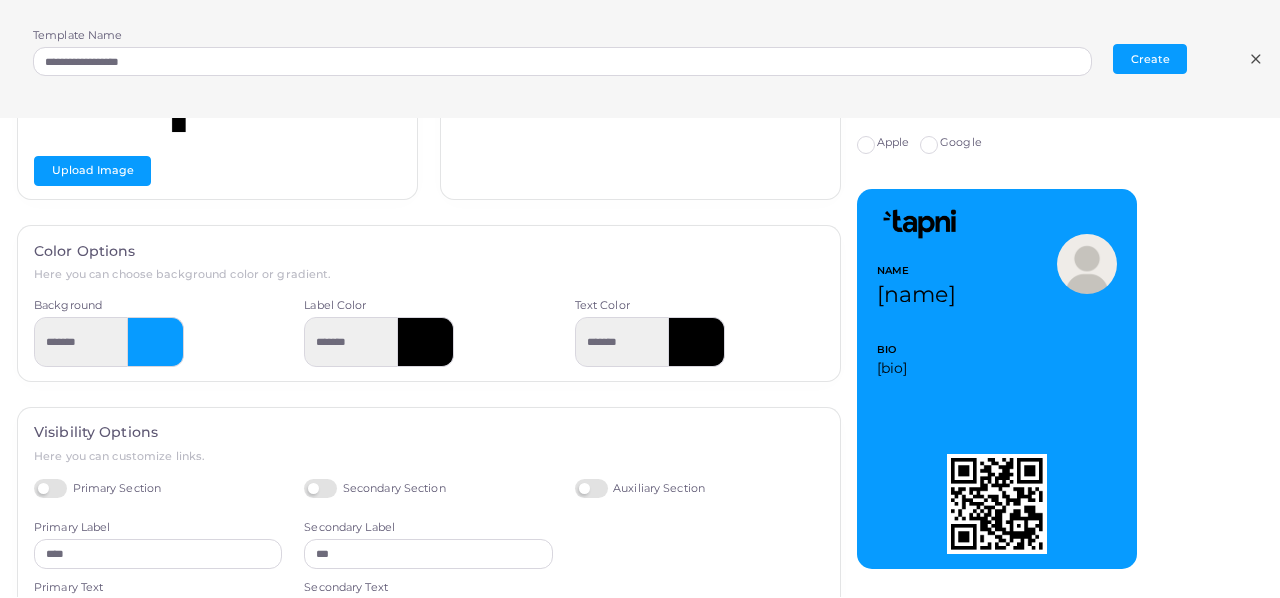 click at bounding box center [156, 342] 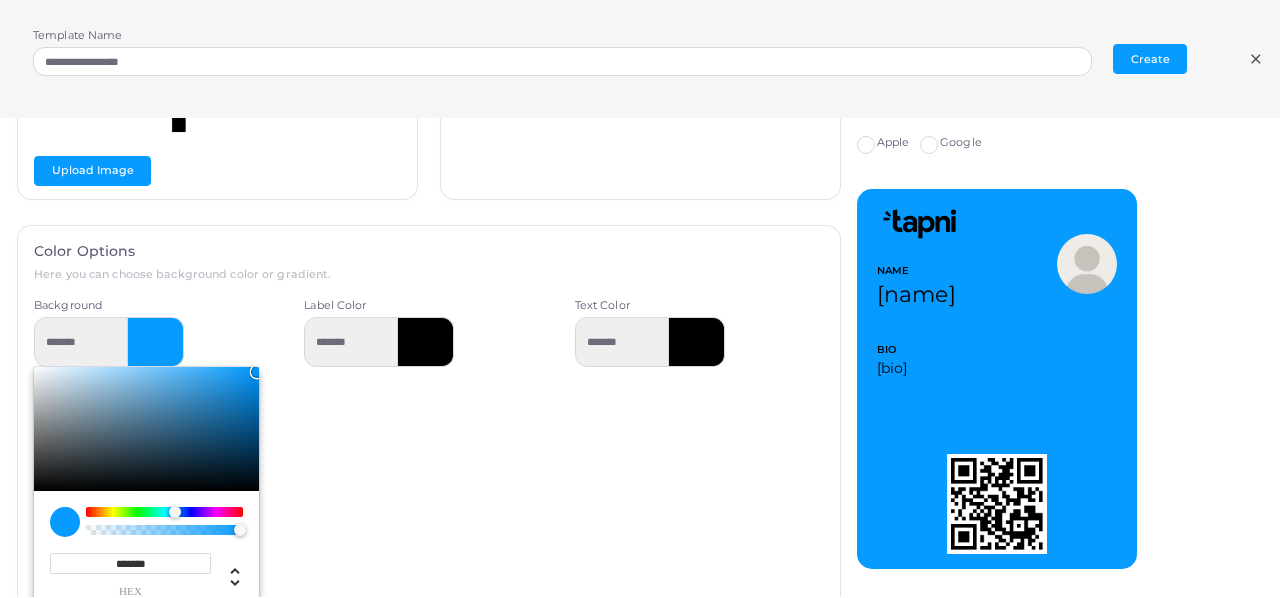 click at bounding box center [156, 342] 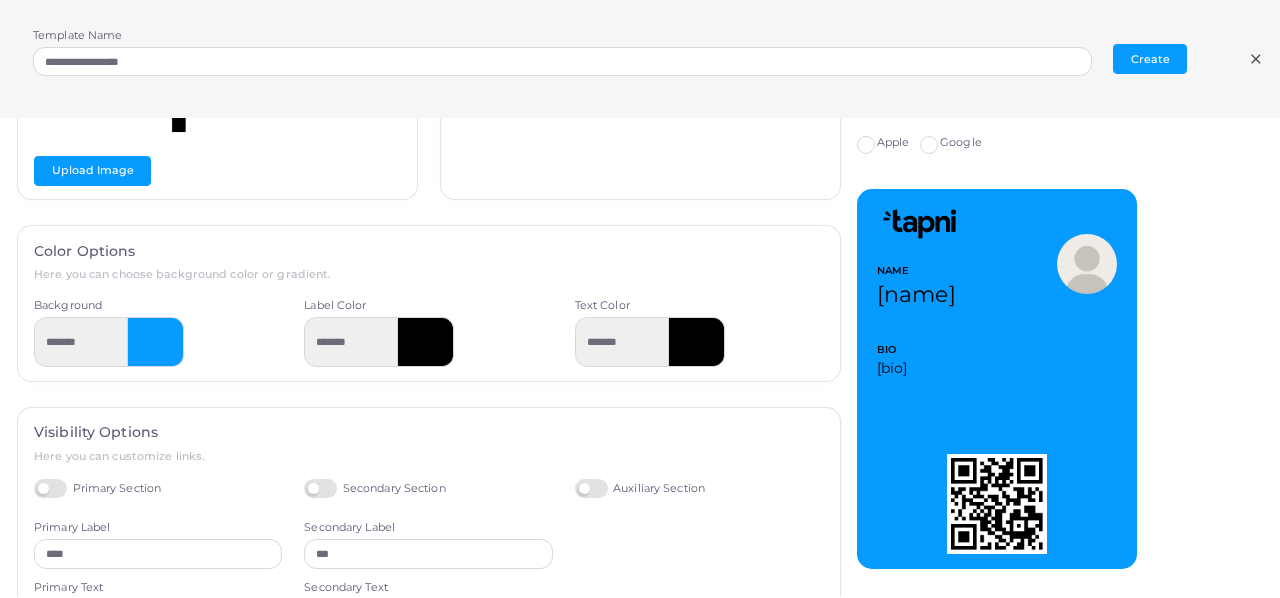 scroll, scrollTop: 278, scrollLeft: 0, axis: vertical 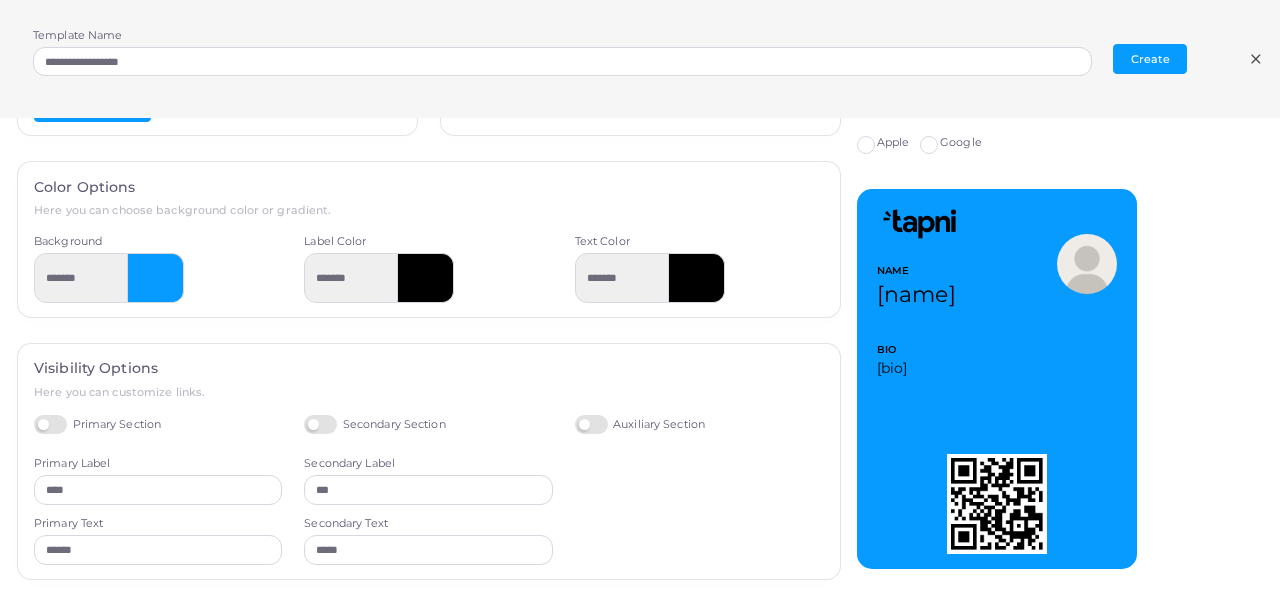 click at bounding box center [426, 278] 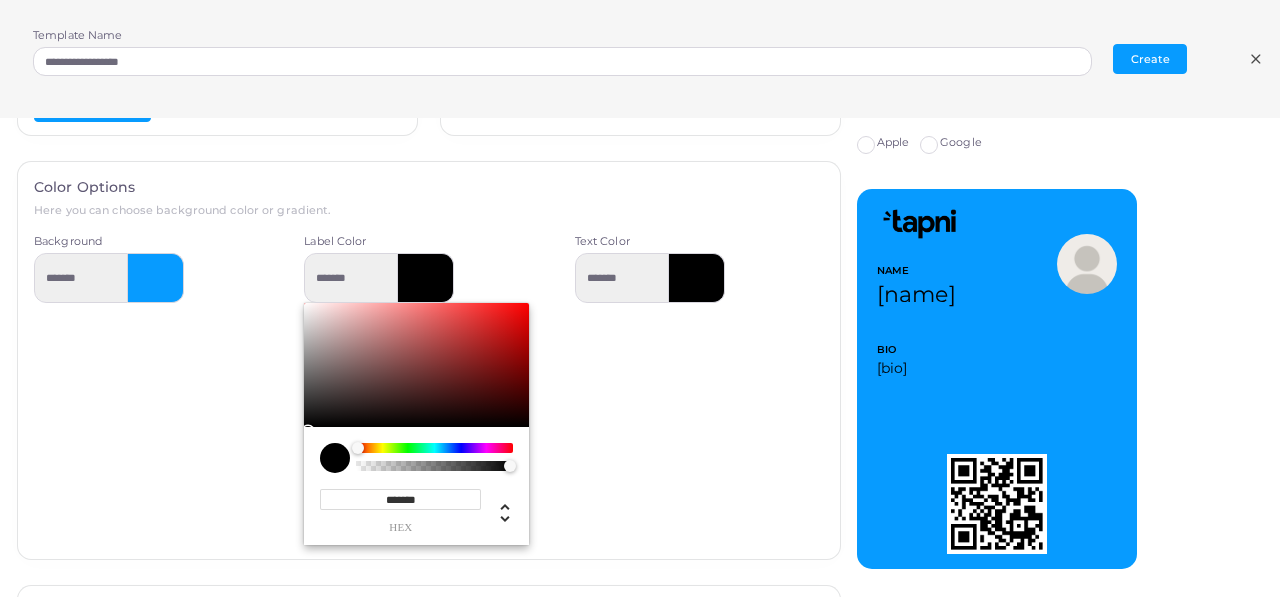 click at bounding box center (426, 278) 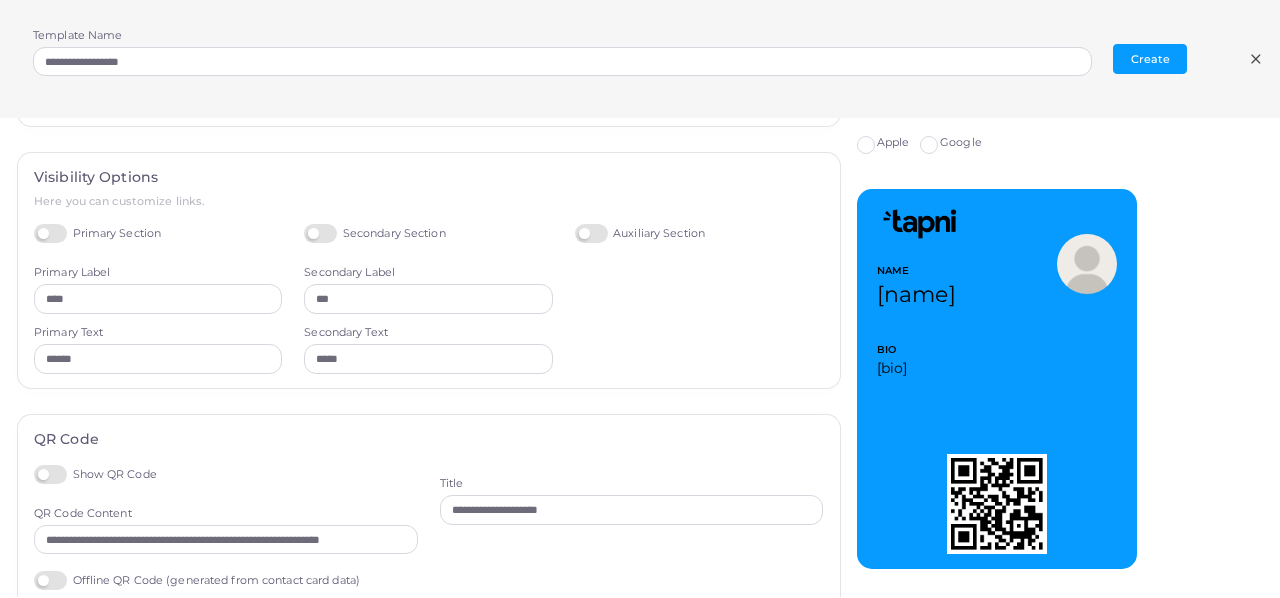 scroll, scrollTop: 497, scrollLeft: 0, axis: vertical 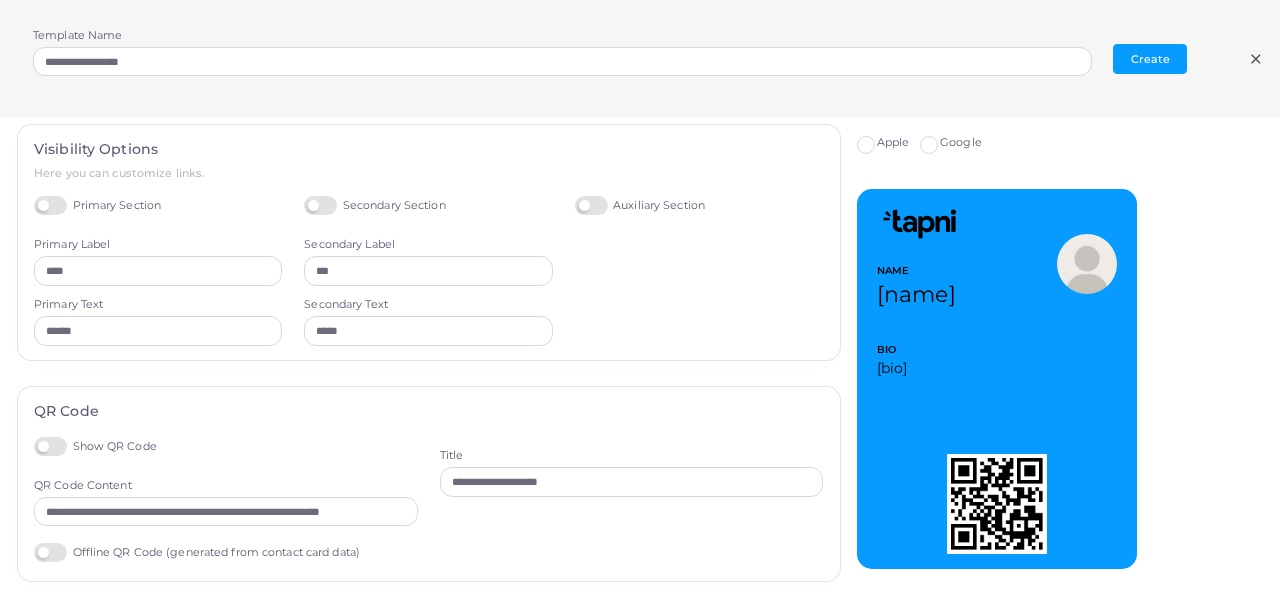 click on "Secondary Section" at bounding box center [374, 205] 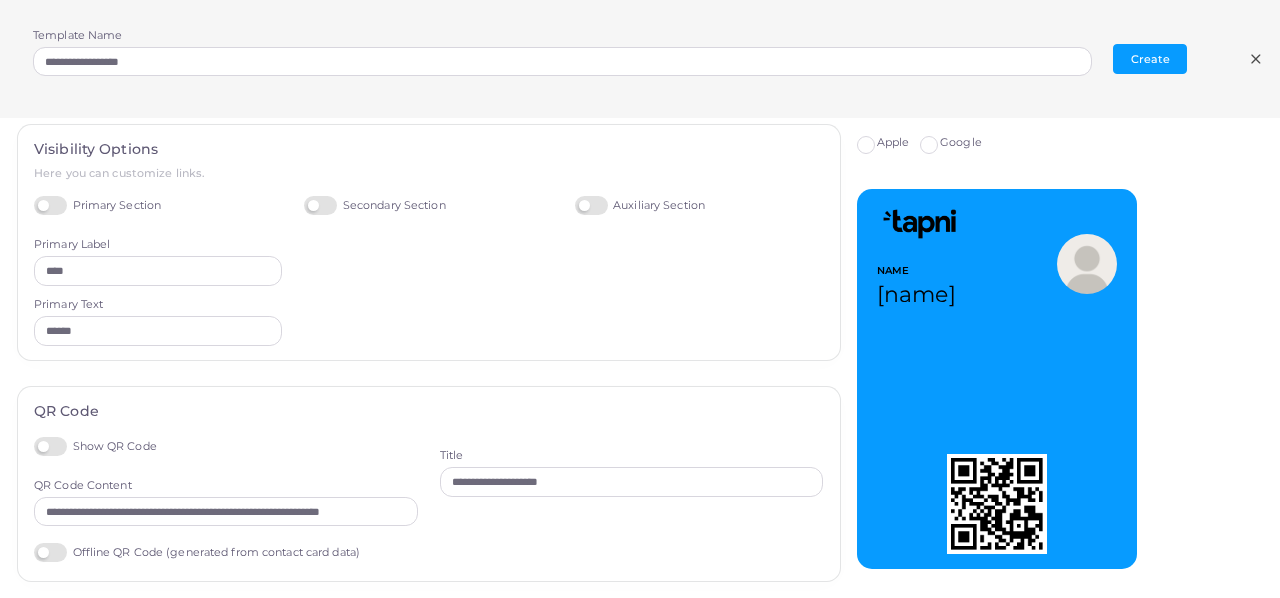 click on "Secondary Section" at bounding box center [374, 205] 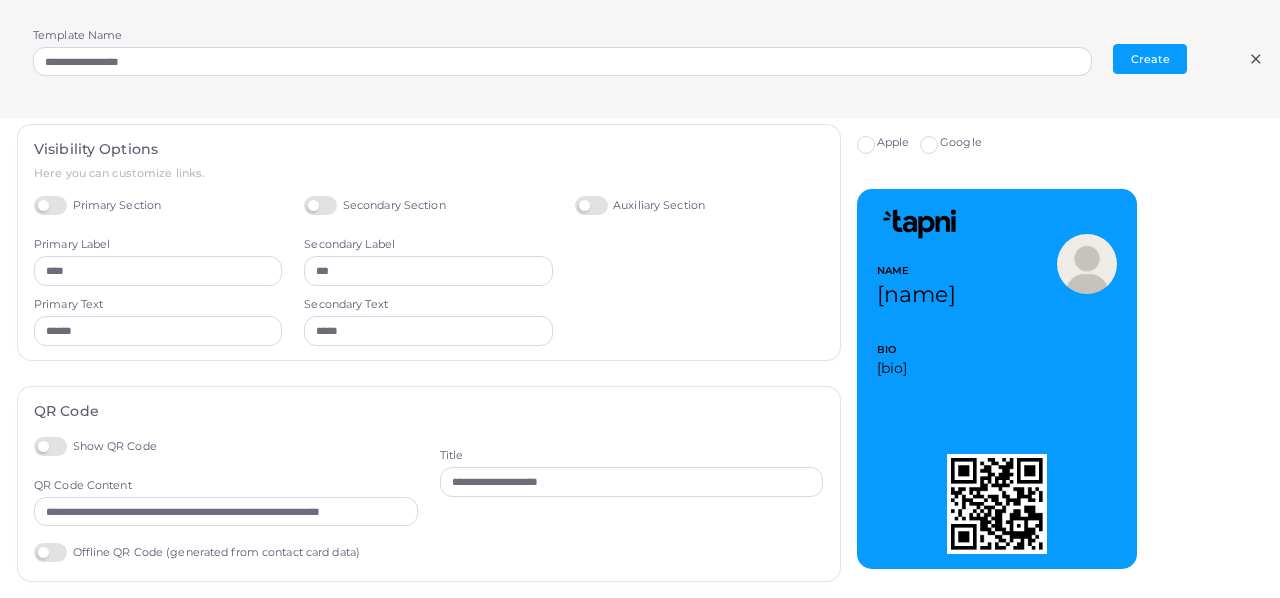 click on "Auxiliary Section" at bounding box center (640, 205) 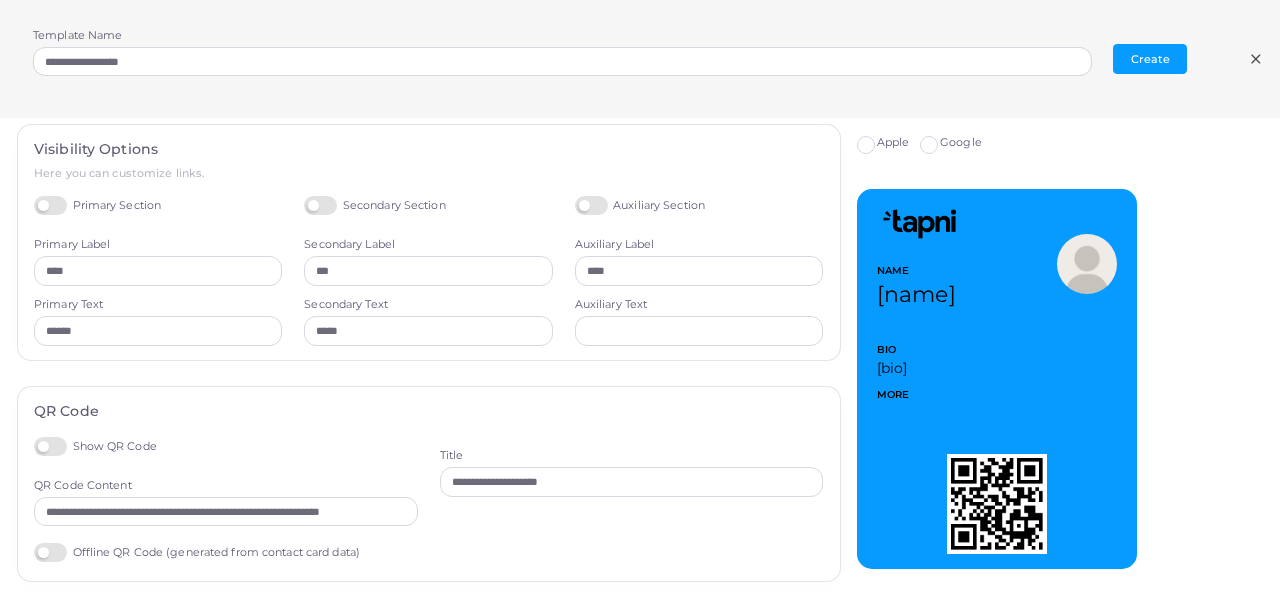 click on "Auxiliary Section" at bounding box center (640, 205) 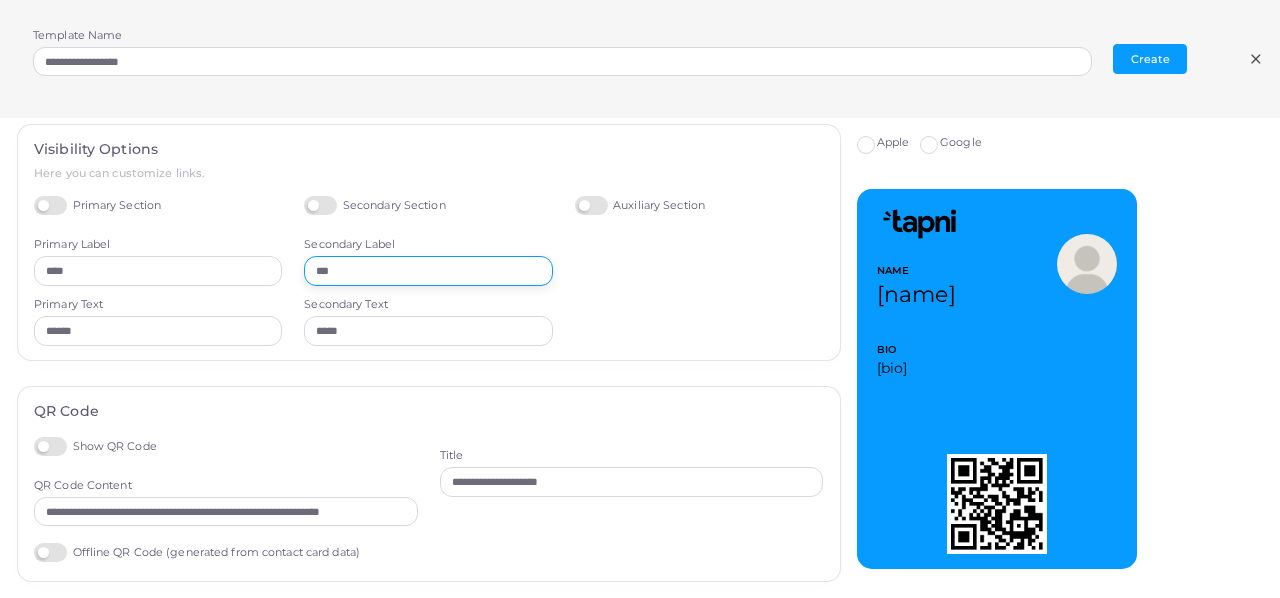 click on "***" at bounding box center (428, 271) 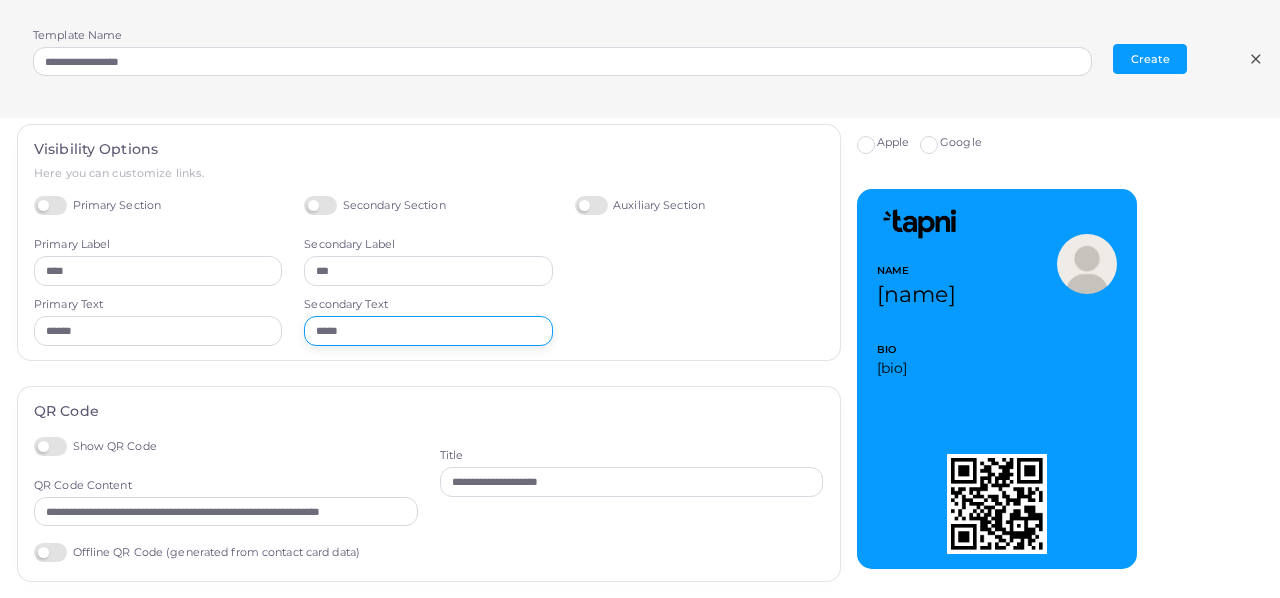 click on "*****" at bounding box center [428, 331] 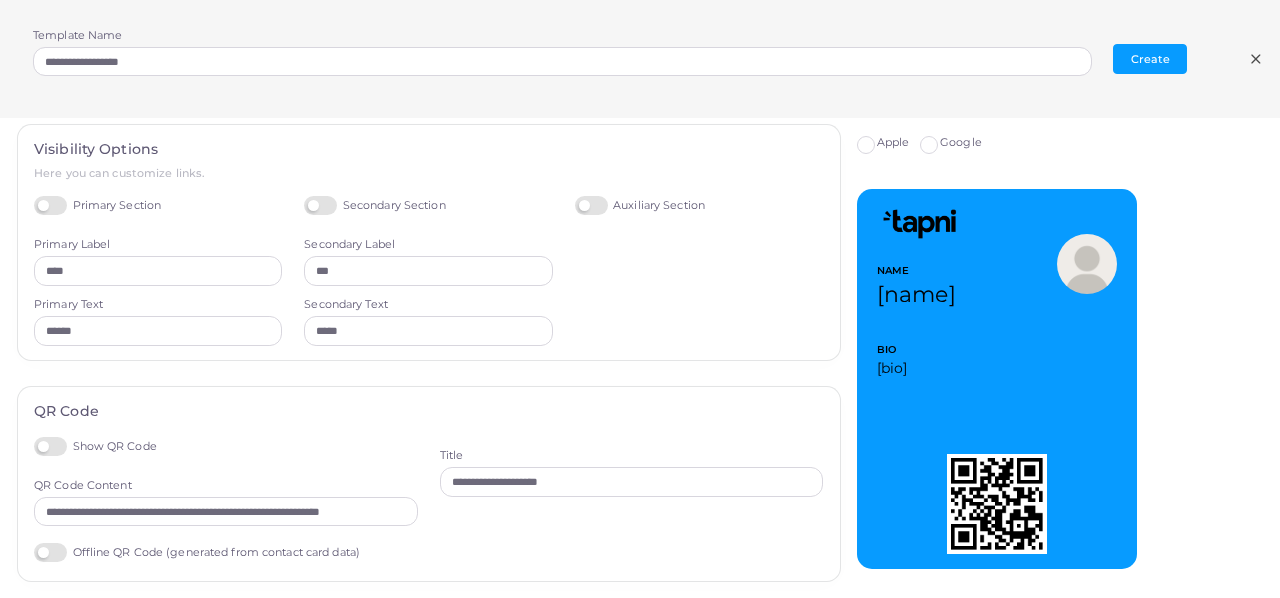 click on "Auxiliary Section" at bounding box center [699, 271] 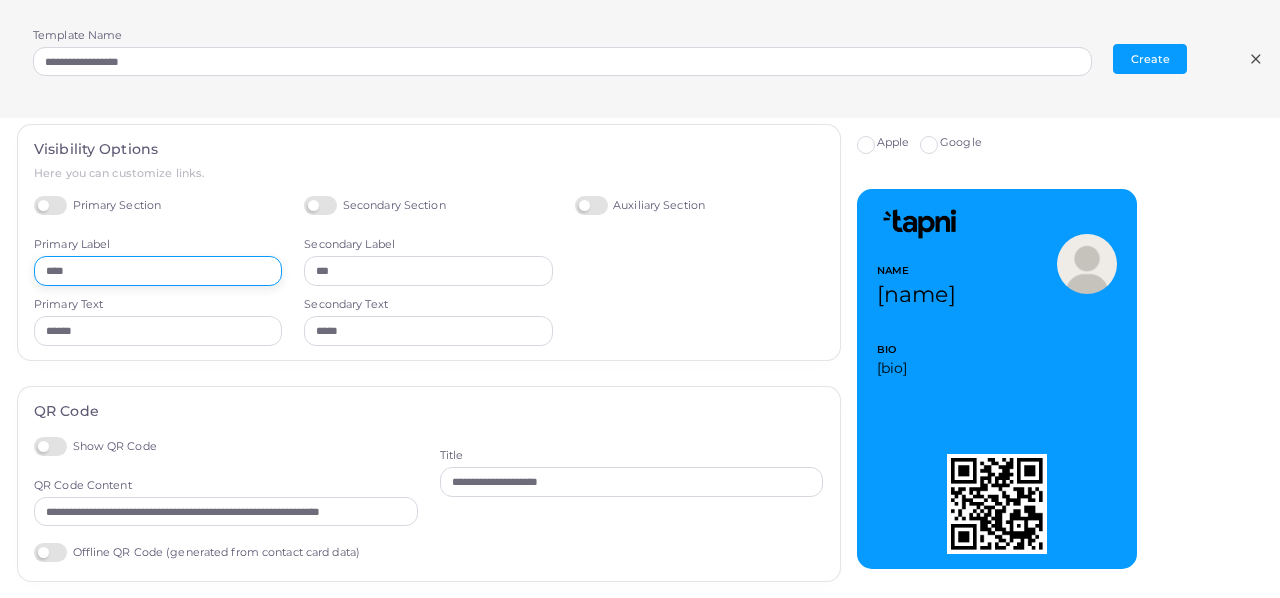 click on "****" at bounding box center [158, 271] 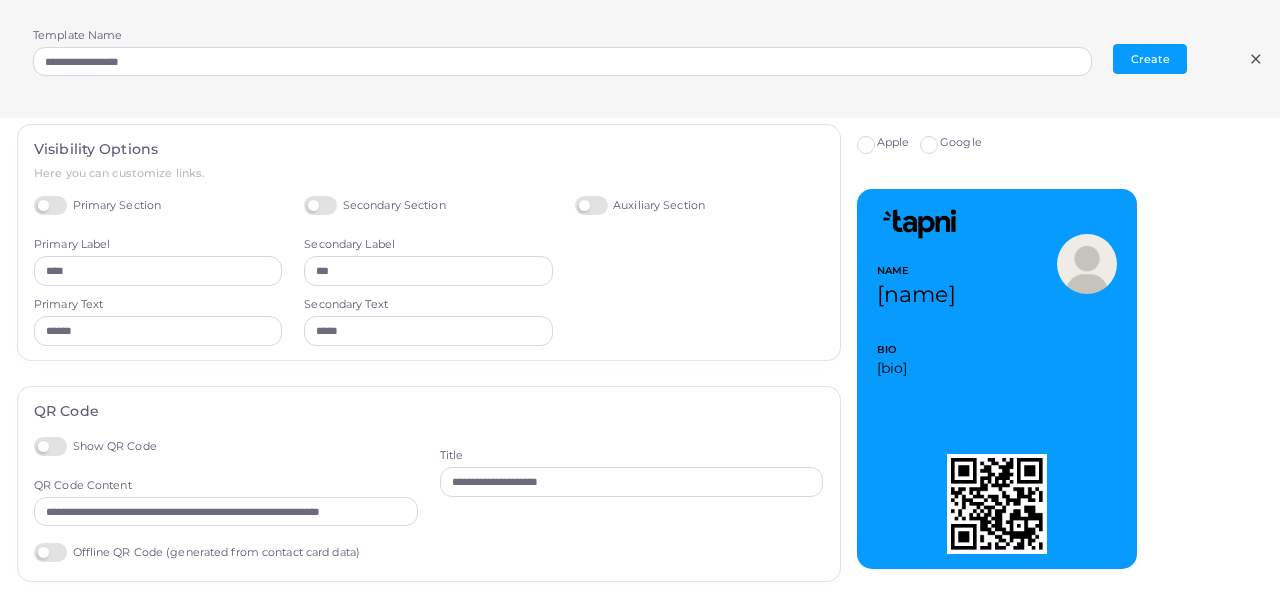 click on "Auxiliary Section" at bounding box center [699, 271] 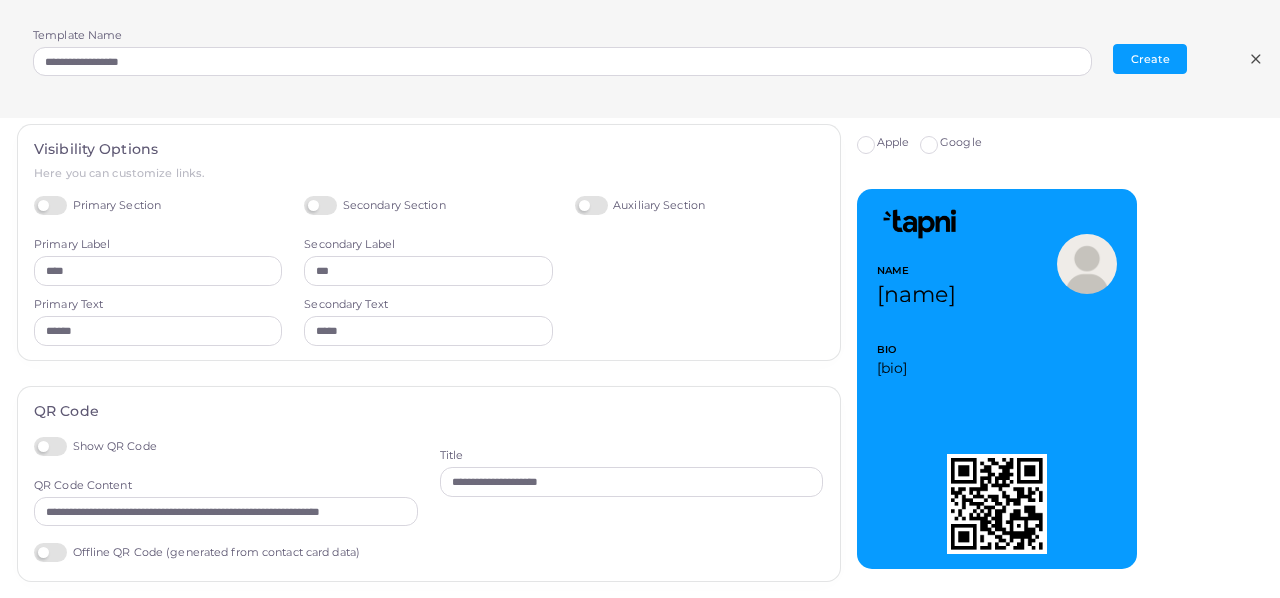 click on "Auxiliary Section" at bounding box center [640, 205] 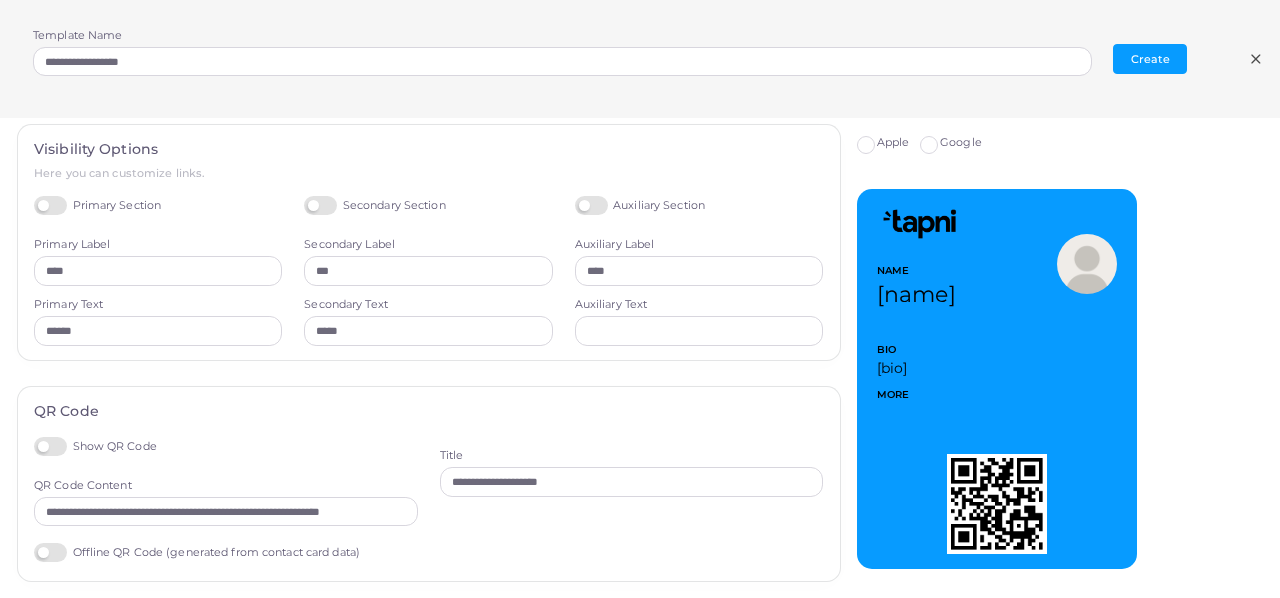 click on "Auxiliary Section" at bounding box center [640, 205] 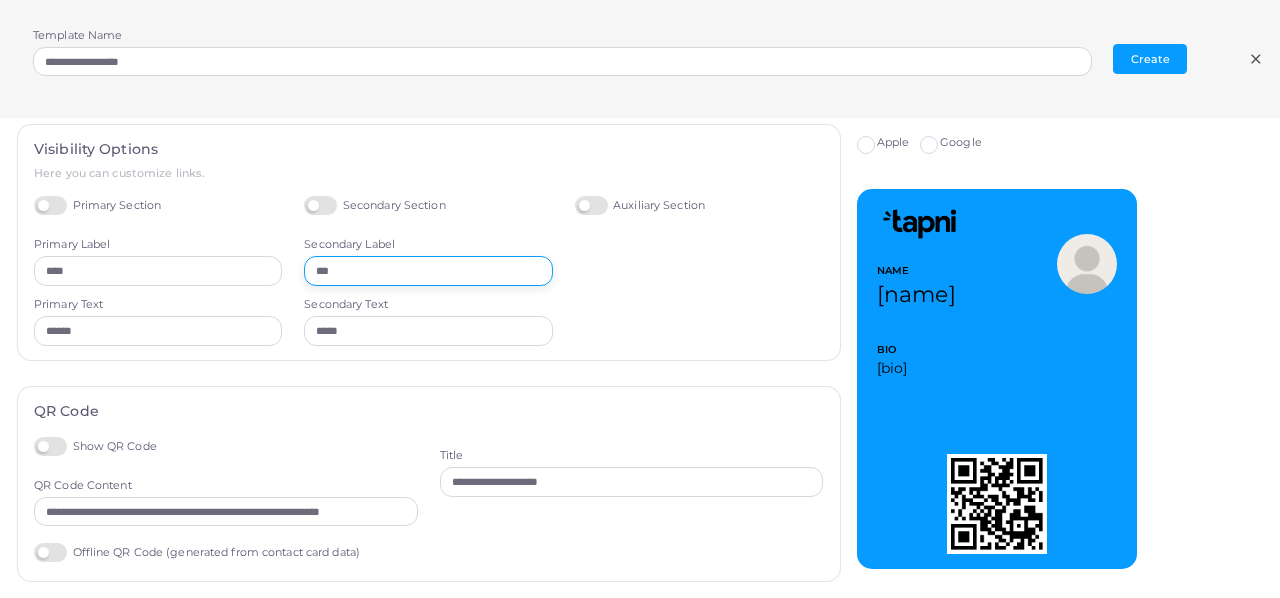 click on "***" at bounding box center [428, 271] 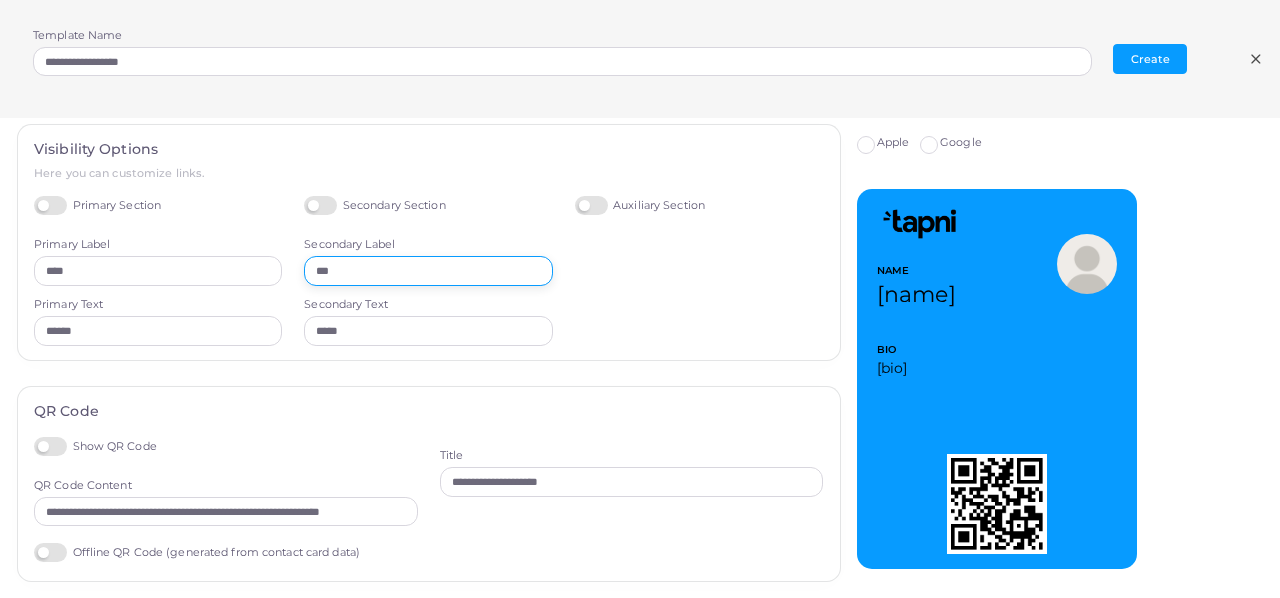 click on "***" at bounding box center (428, 271) 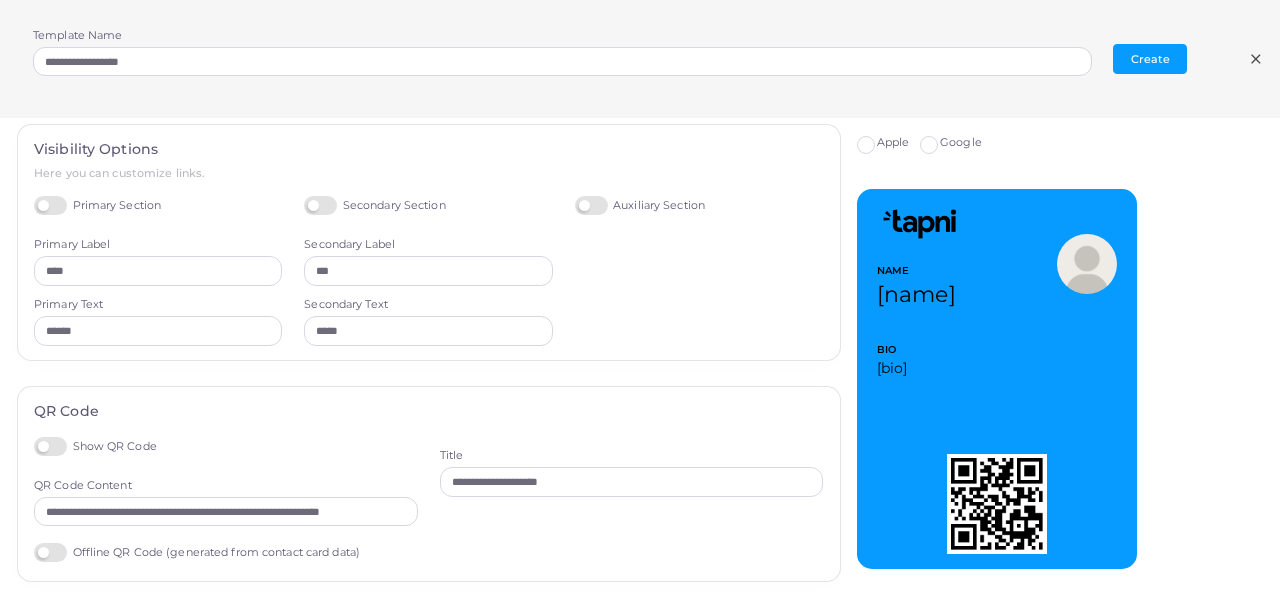 click on "Auxiliary Section" at bounding box center [699, 271] 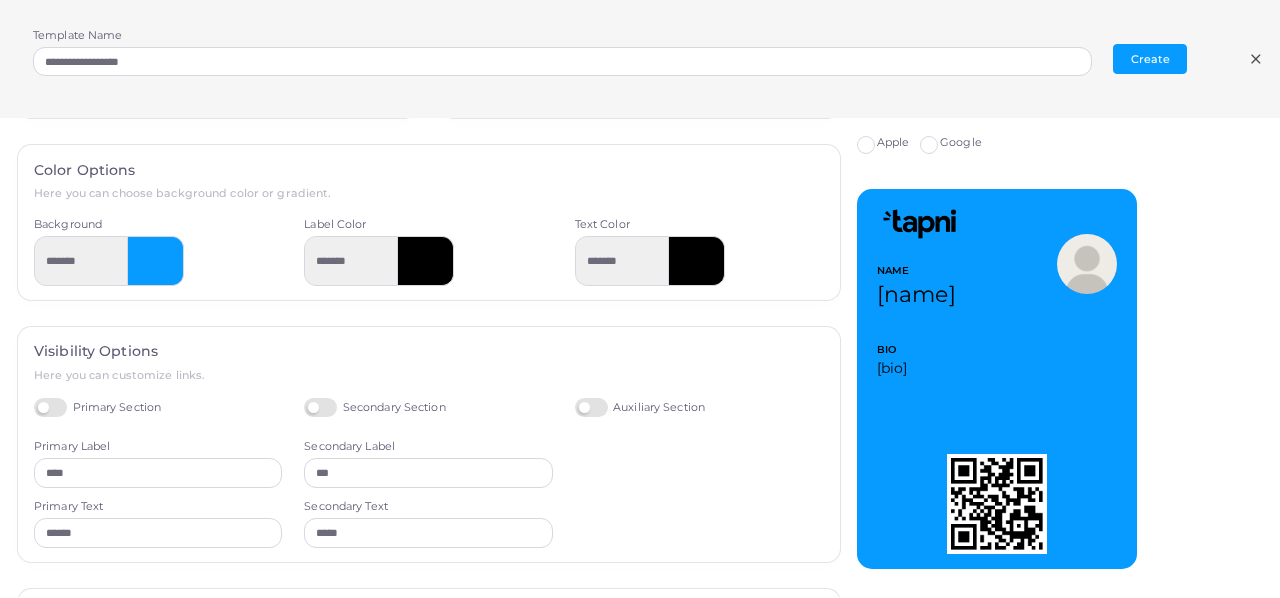 scroll, scrollTop: 523, scrollLeft: 0, axis: vertical 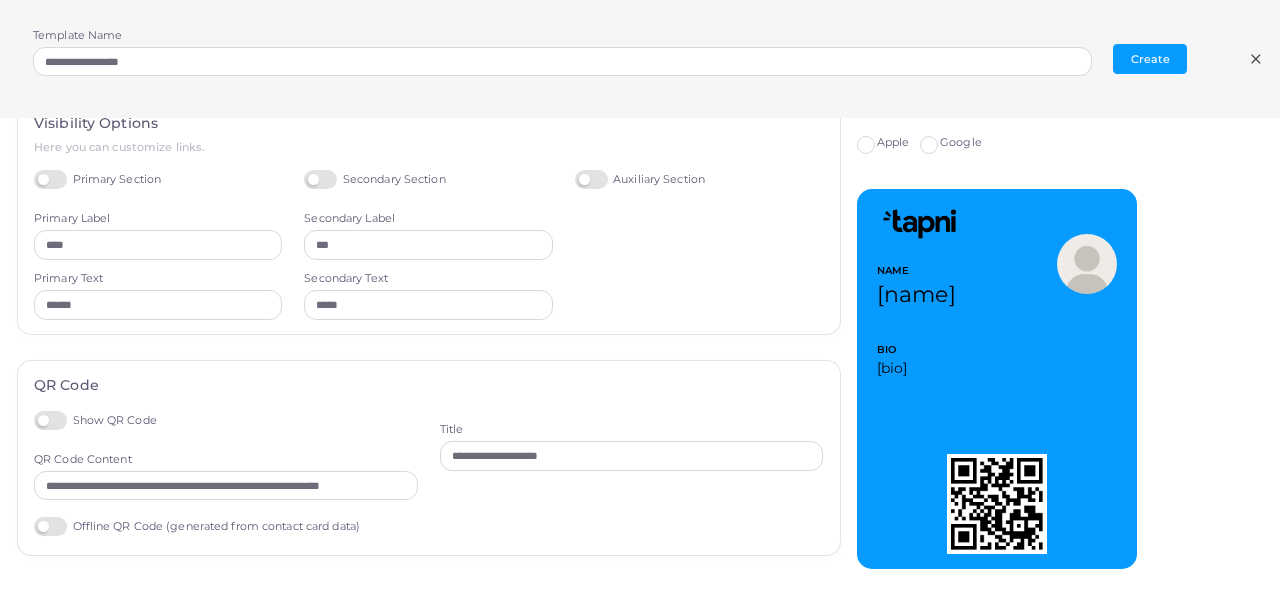 click on "Google" at bounding box center (961, 143) 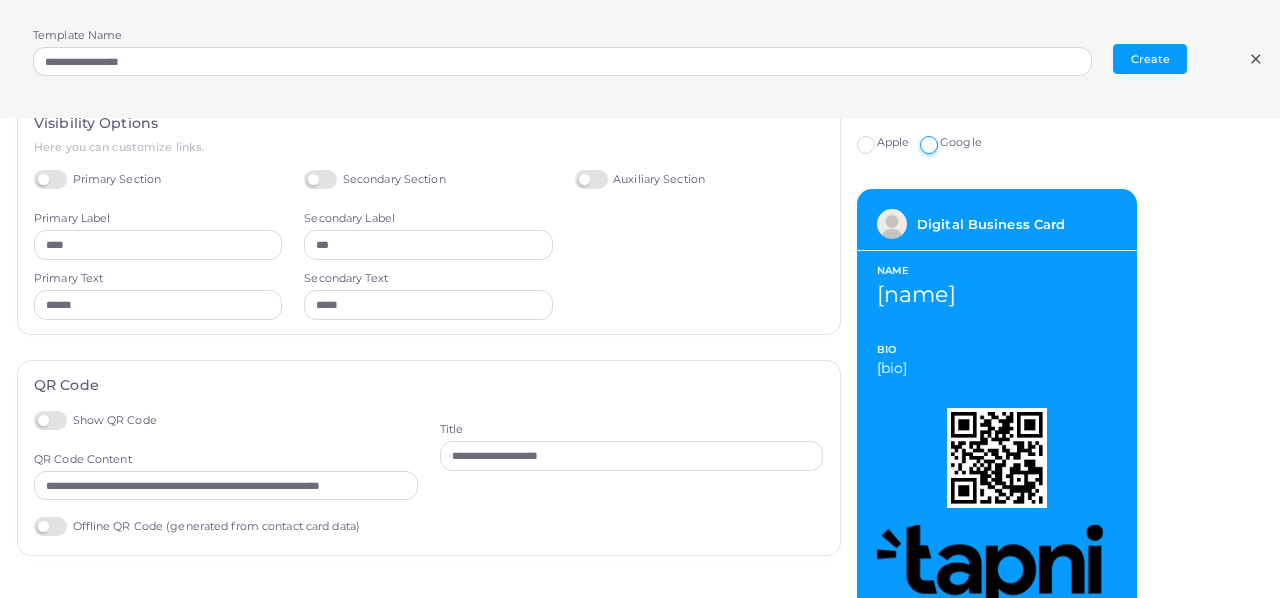 scroll, scrollTop: 55, scrollLeft: 0, axis: vertical 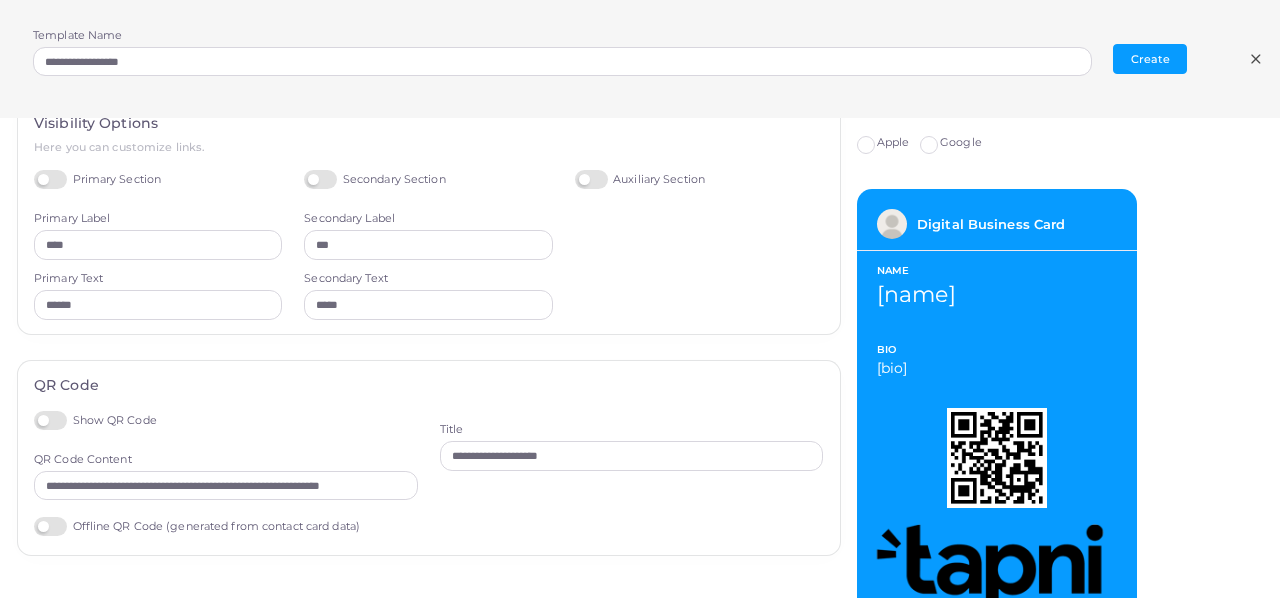 click on "Apple" at bounding box center (893, 143) 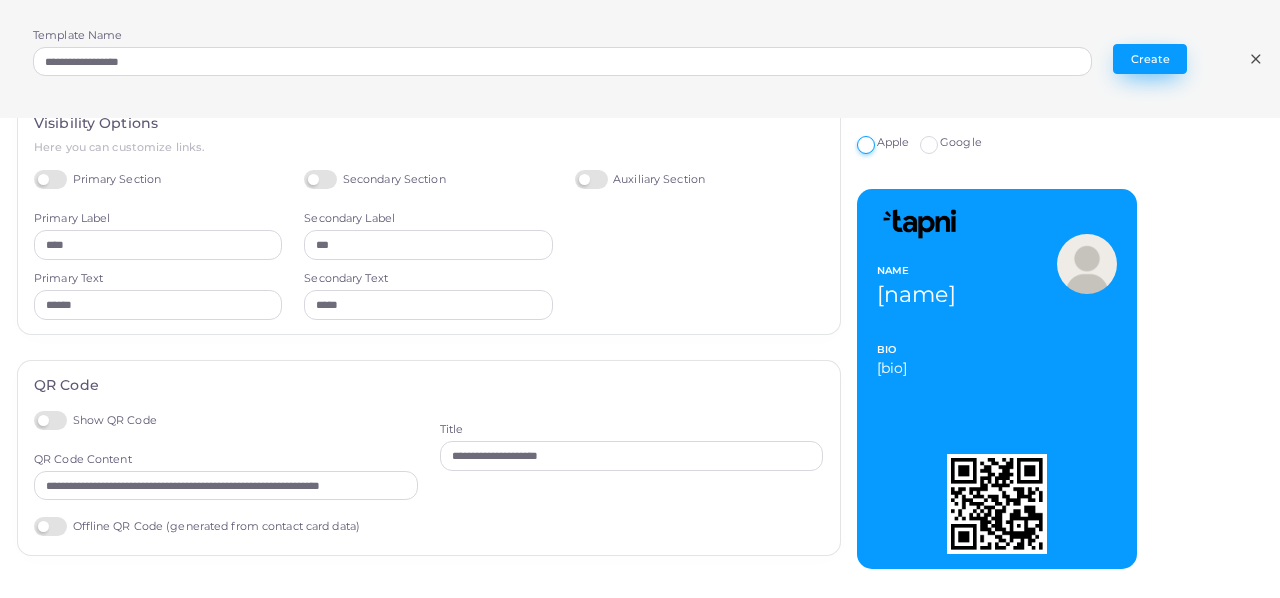 click on "Create" at bounding box center [1150, 59] 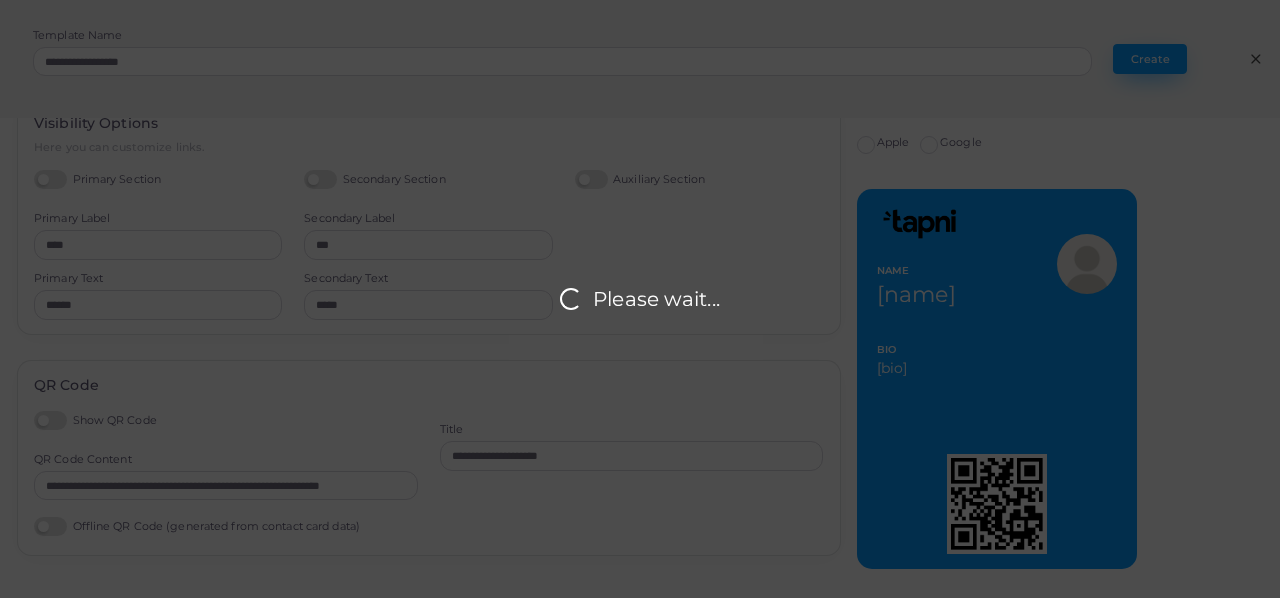 scroll, scrollTop: 0, scrollLeft: 0, axis: both 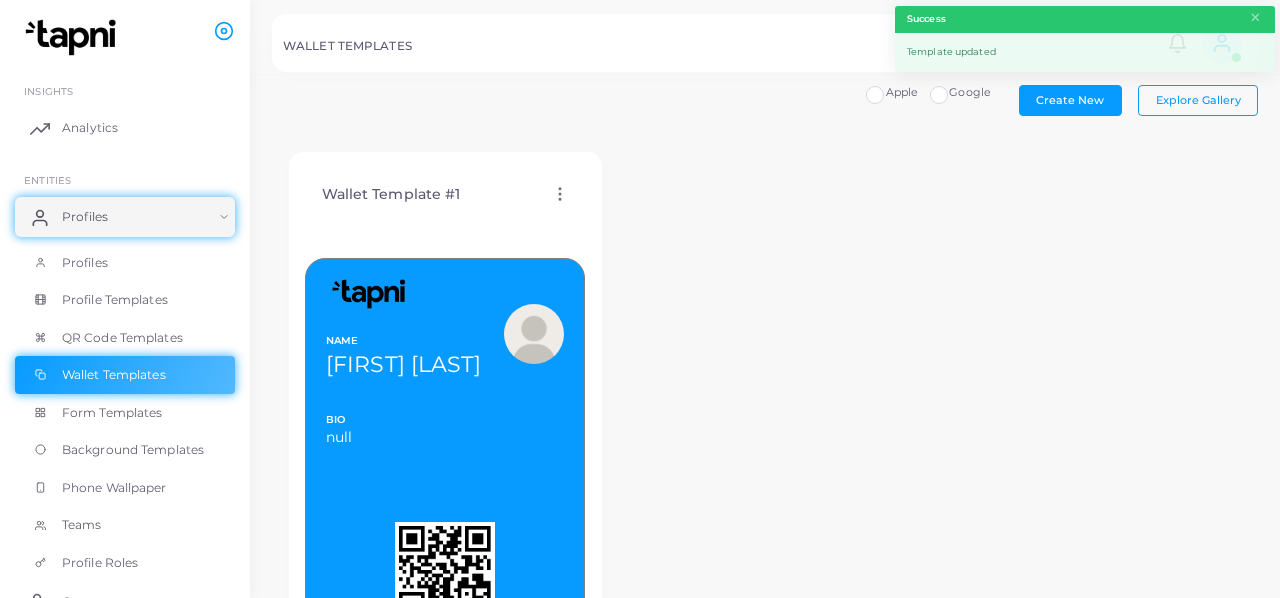 click 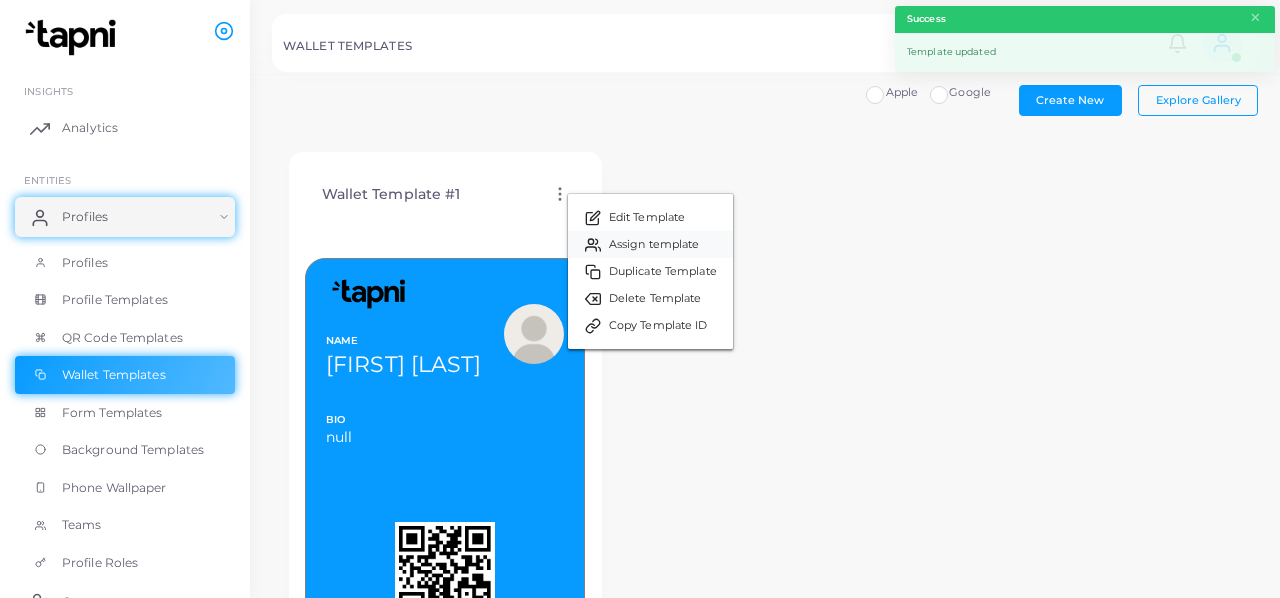click on "Assign template" at bounding box center [654, 245] 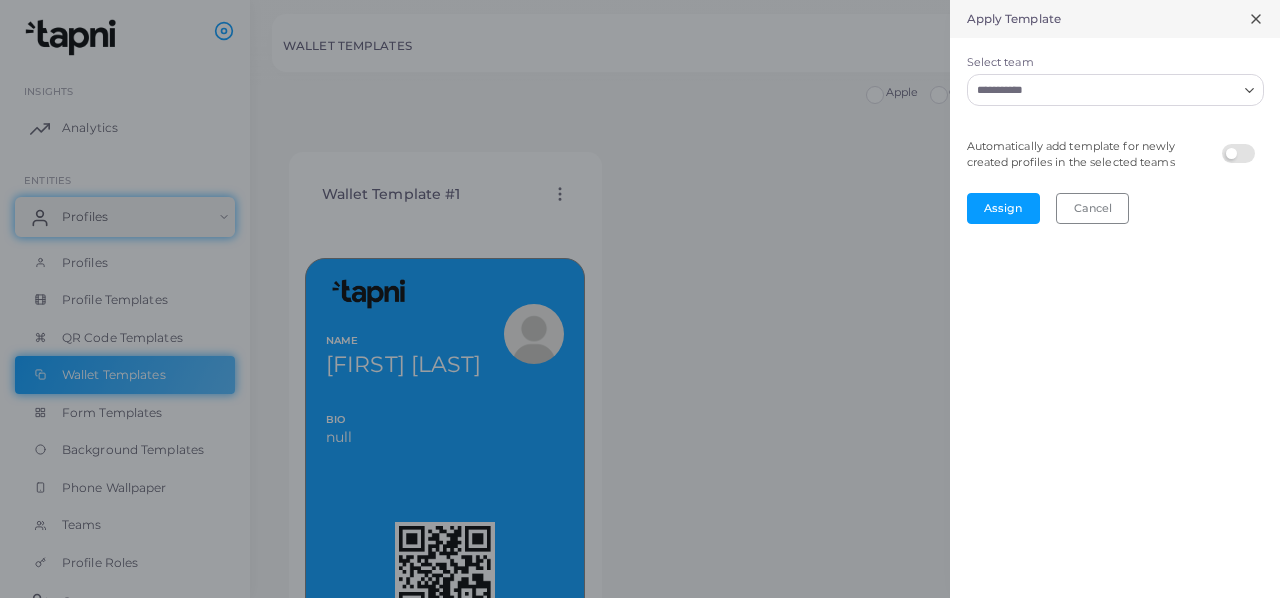 click on "Loading..." at bounding box center [1251, 88] 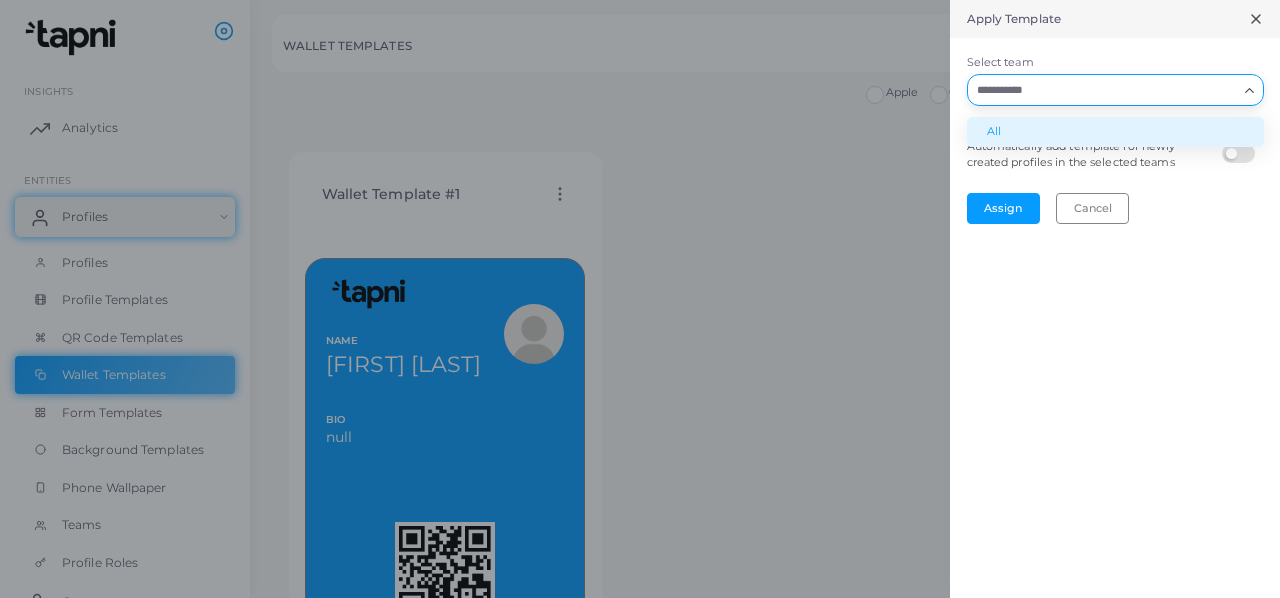 click on "All" at bounding box center (1115, 132) 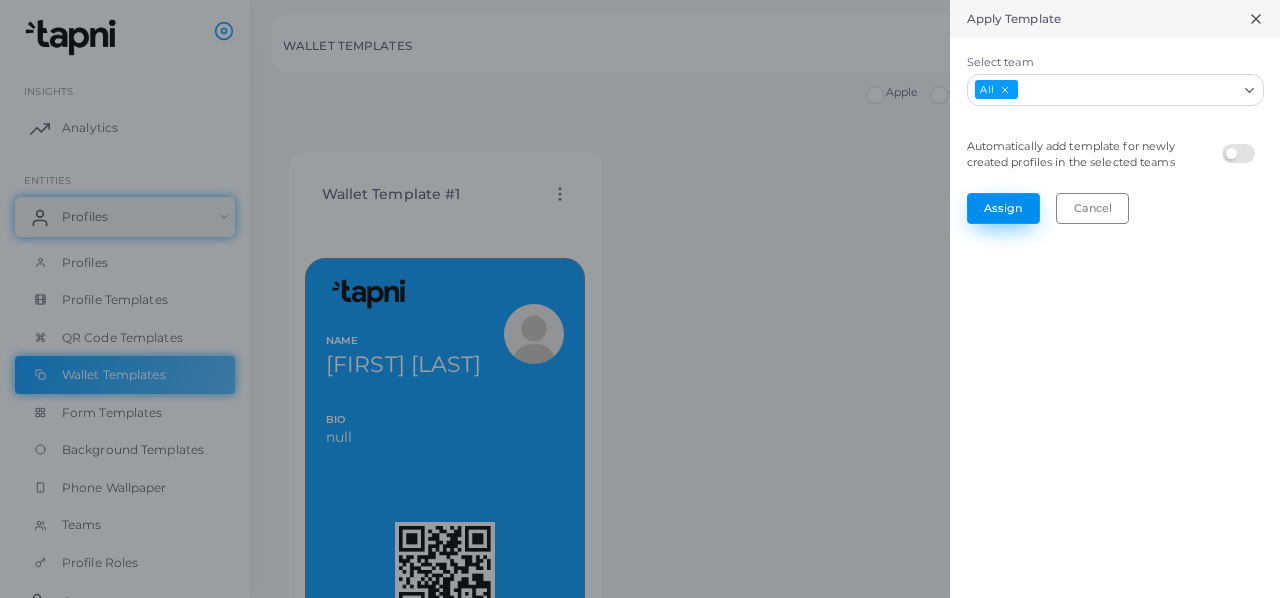 click on "Assign" at bounding box center [1003, 208] 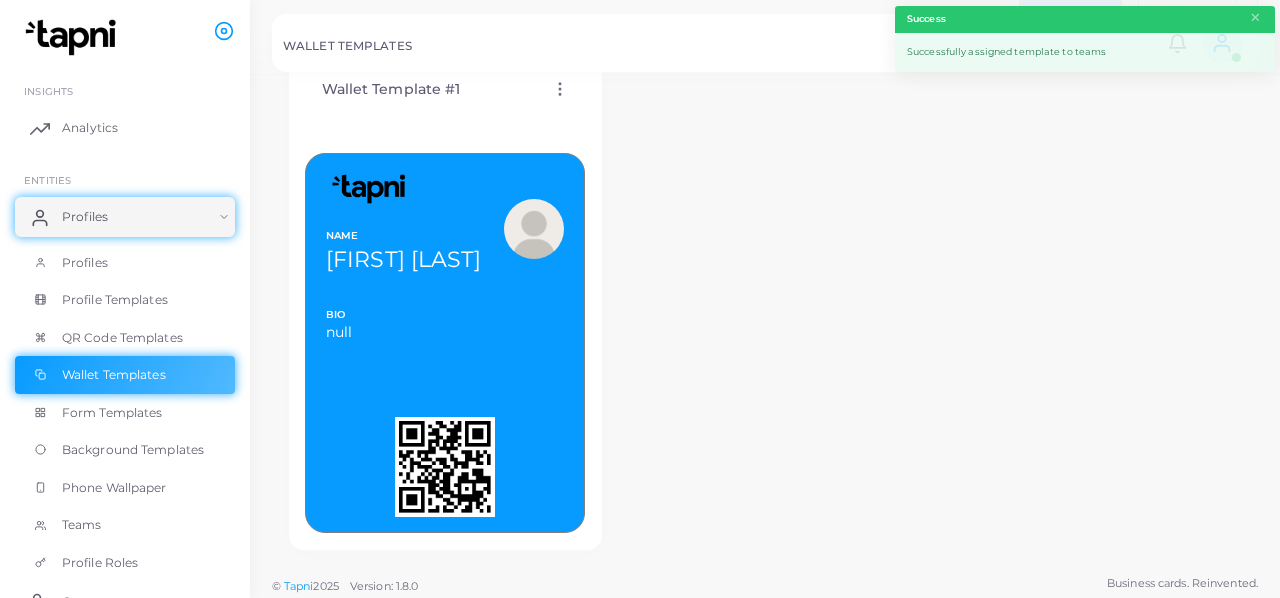 scroll, scrollTop: 48, scrollLeft: 0, axis: vertical 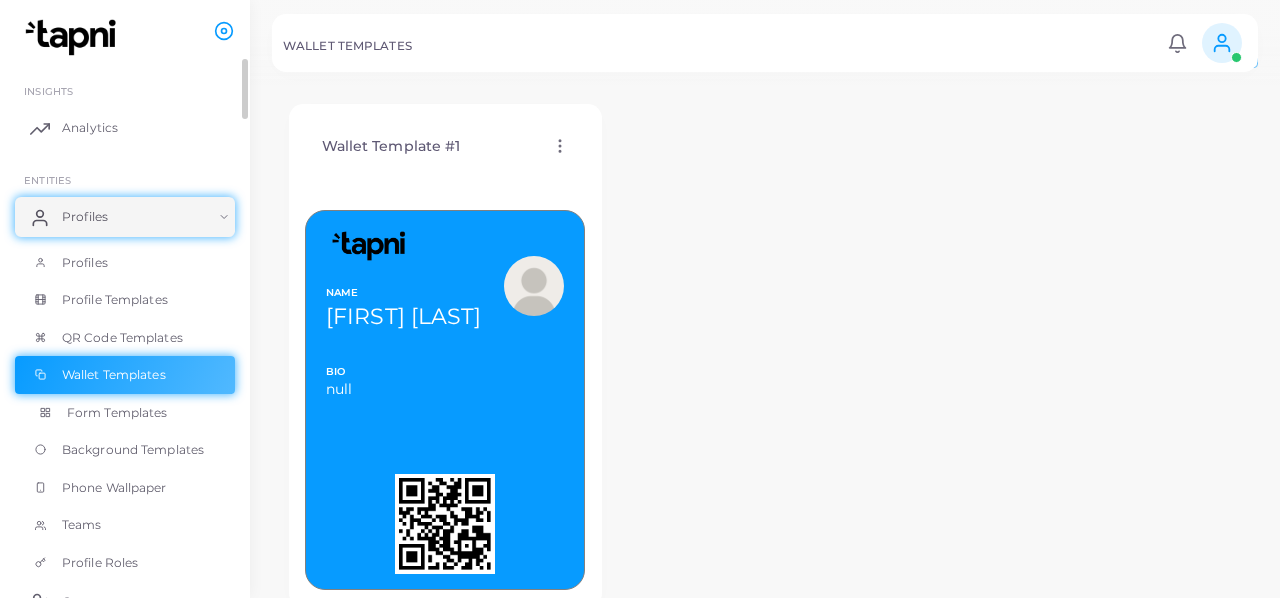 click on "Form Templates" at bounding box center (117, 413) 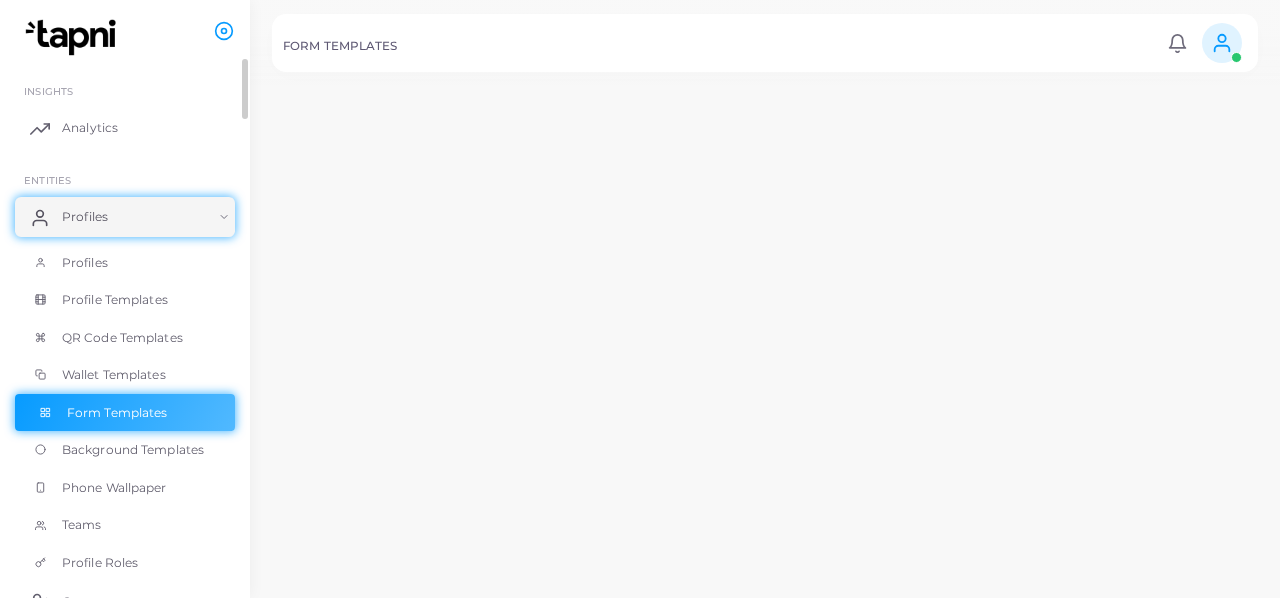 scroll, scrollTop: 0, scrollLeft: 0, axis: both 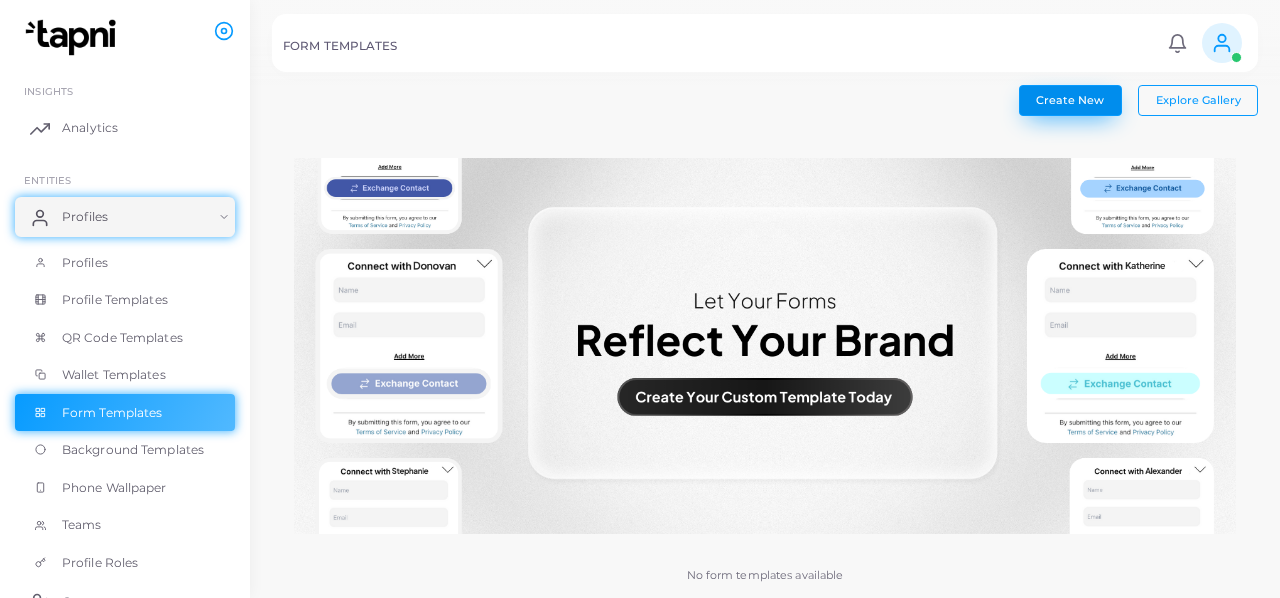 click on "Create New" at bounding box center [1070, 100] 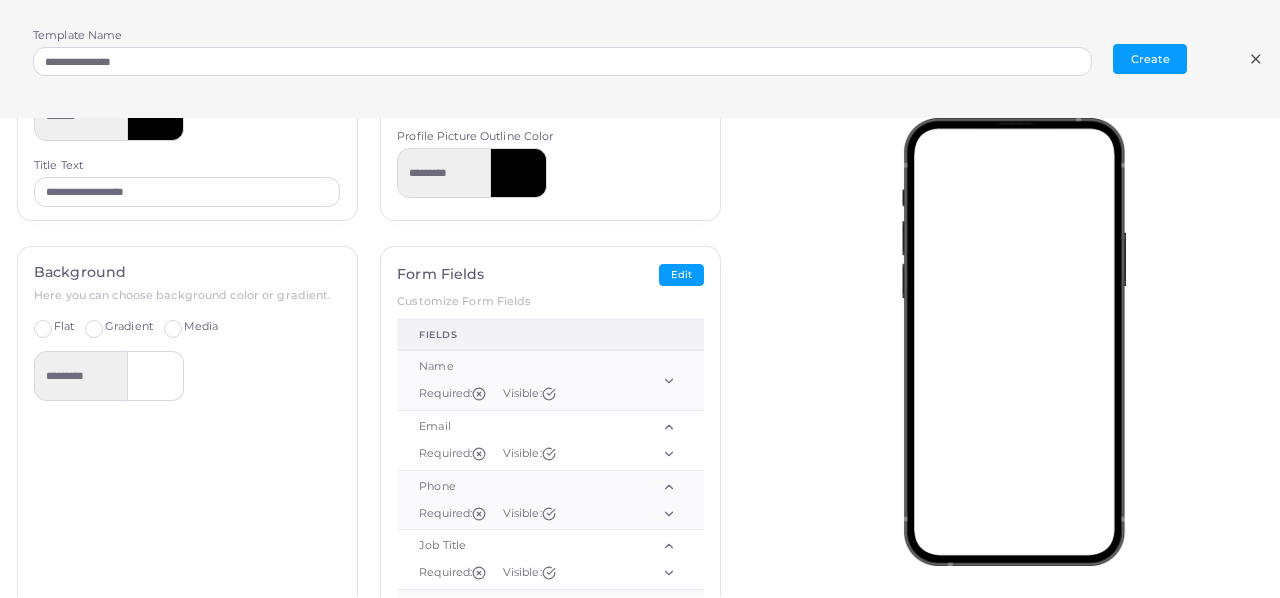 scroll, scrollTop: 244, scrollLeft: 0, axis: vertical 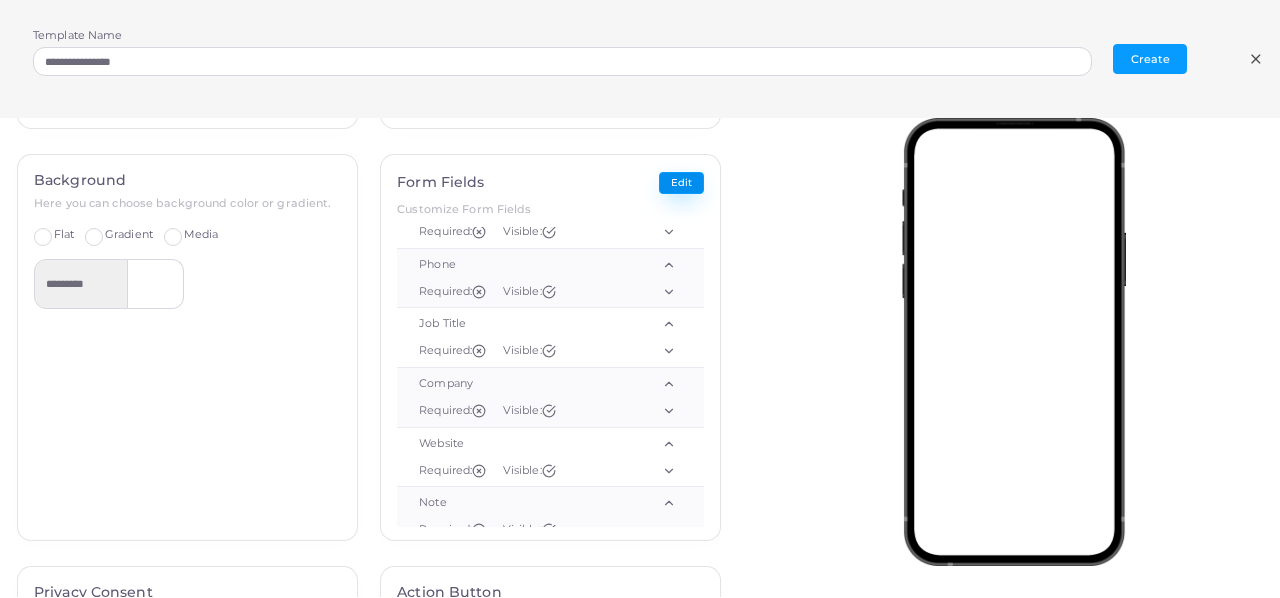 click on "Edit" at bounding box center [681, 183] 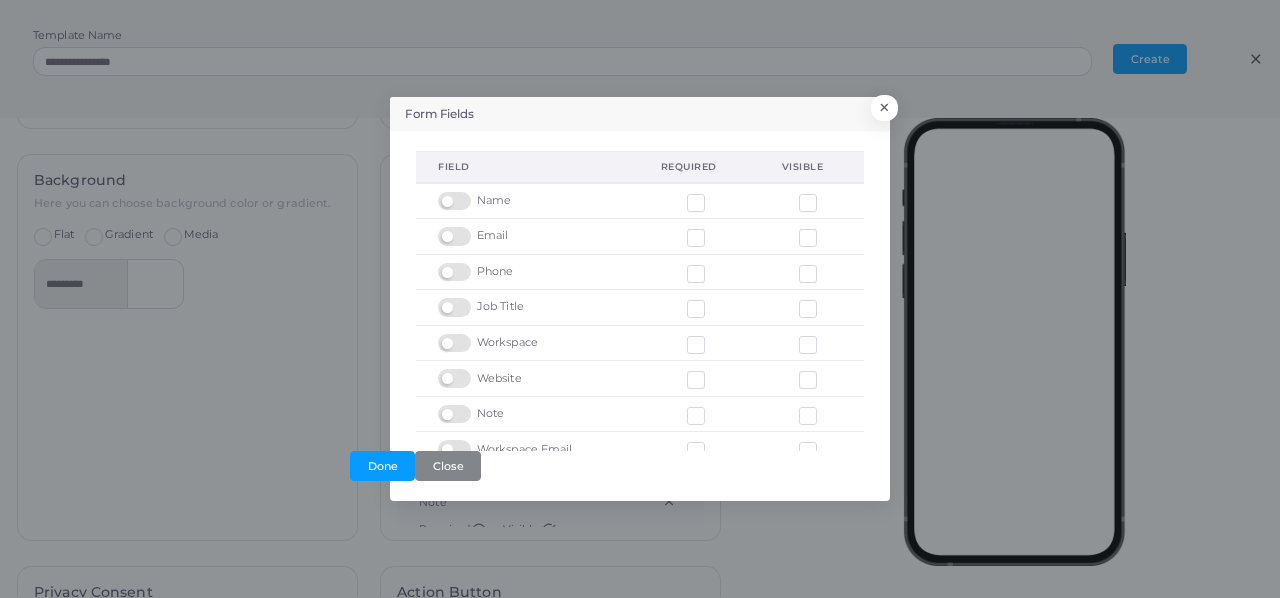 click at bounding box center [457, 298] 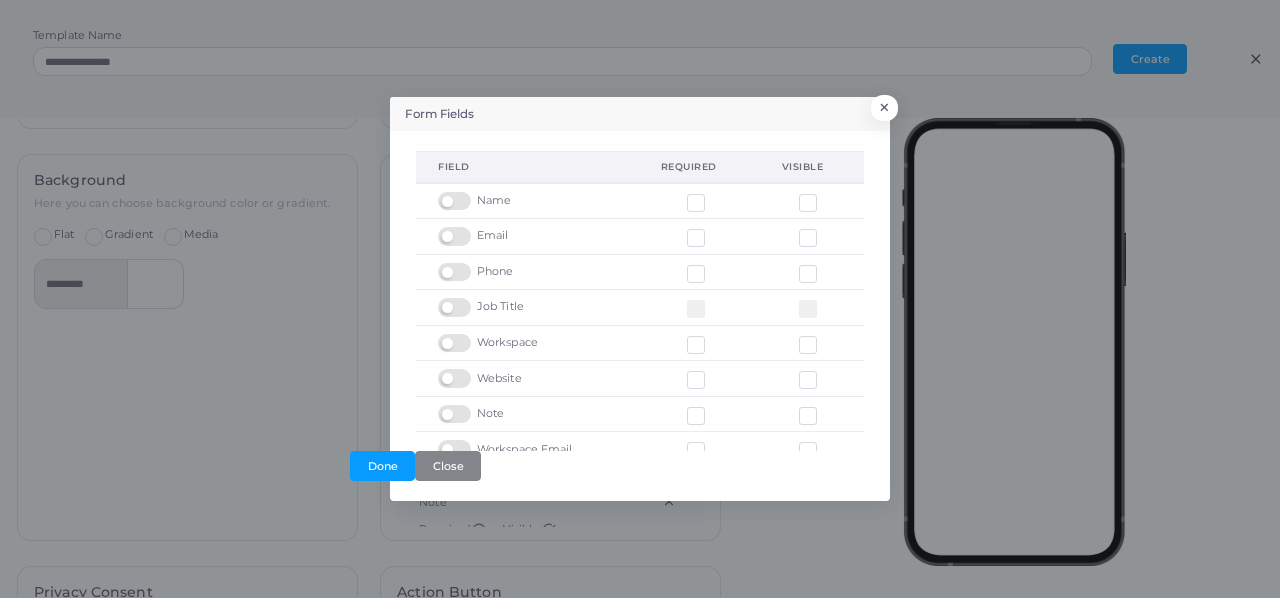click at bounding box center [457, 369] 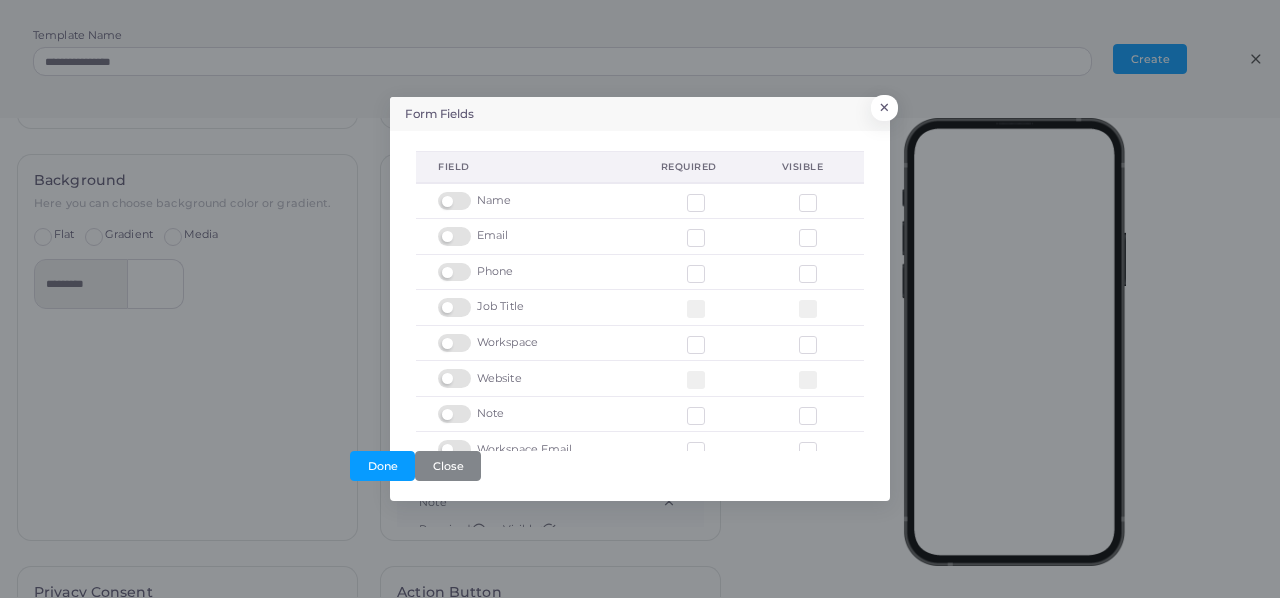 click at bounding box center (457, 405) 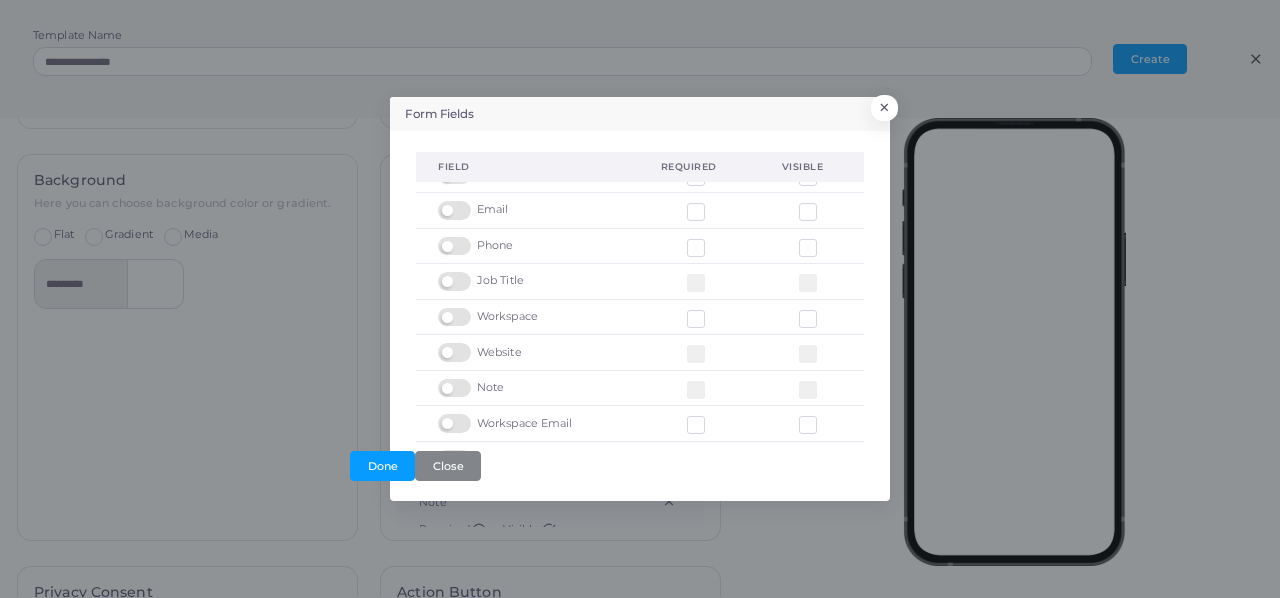 scroll, scrollTop: 47, scrollLeft: 0, axis: vertical 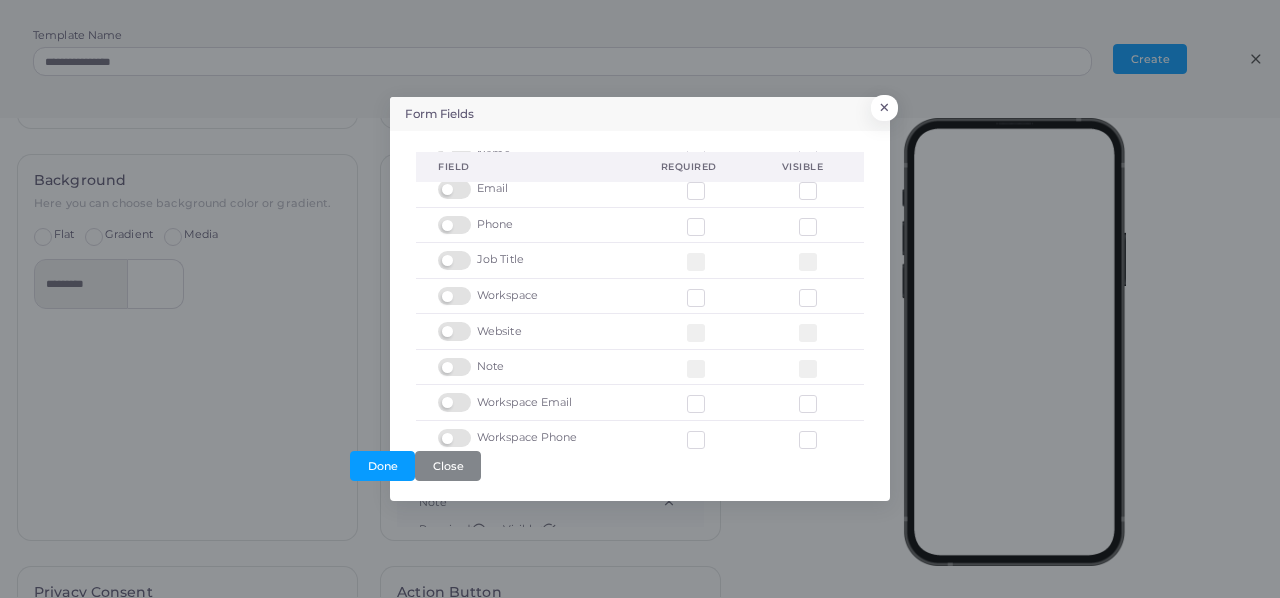 click at bounding box center (457, 393) 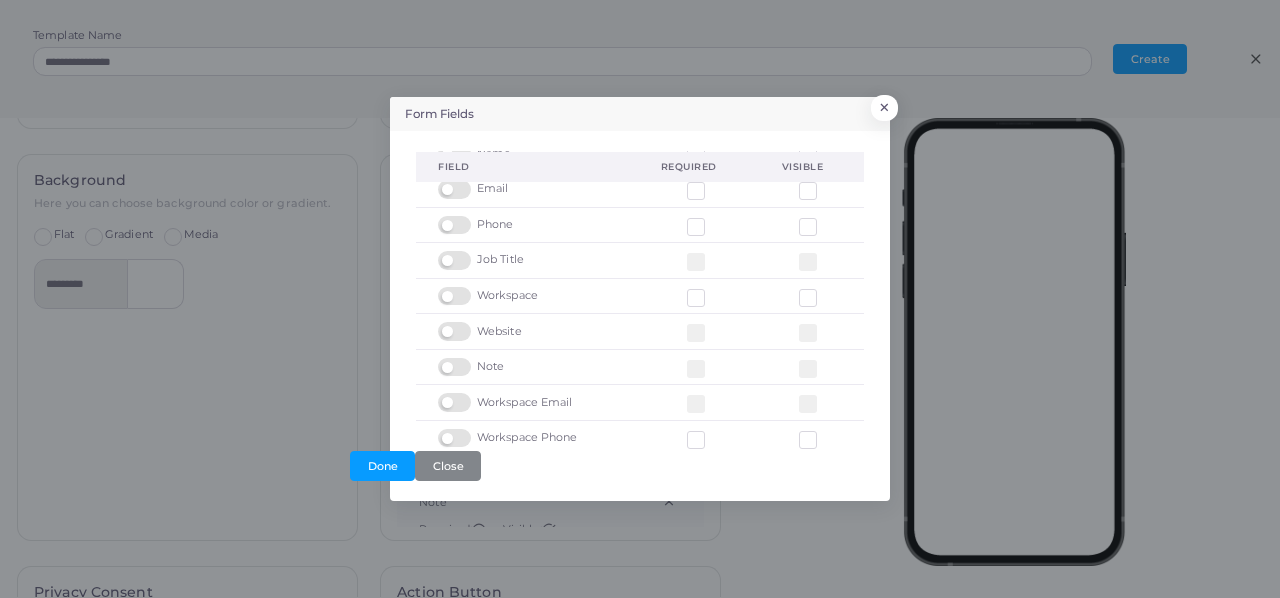 scroll, scrollTop: 62, scrollLeft: 0, axis: vertical 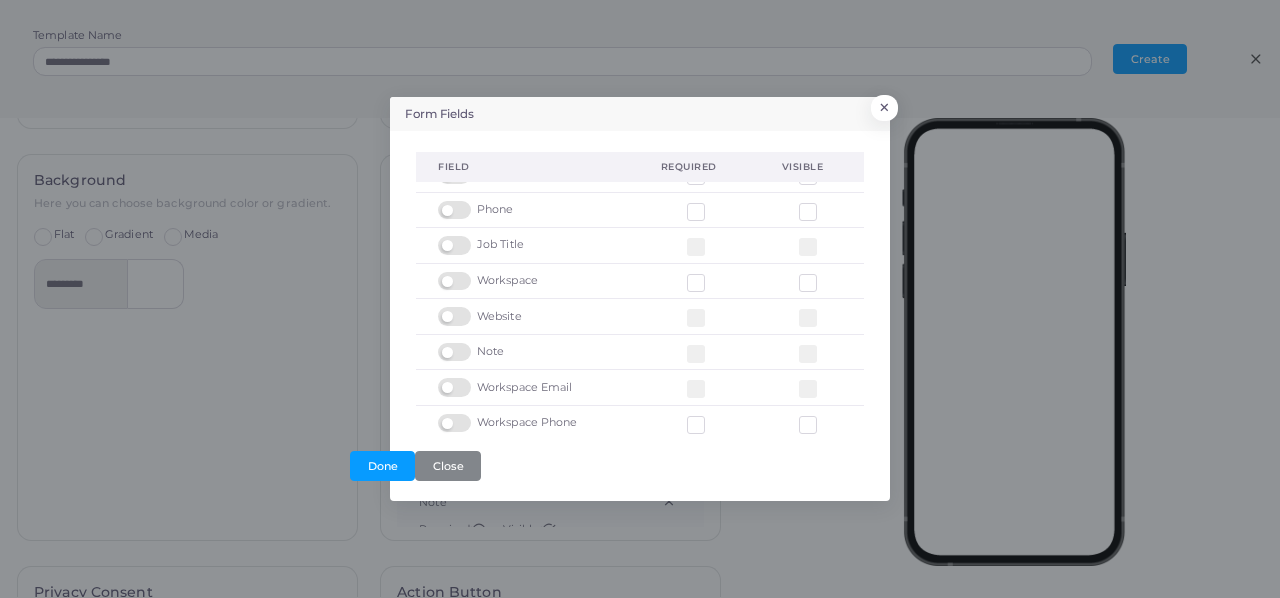 click at bounding box center (457, 414) 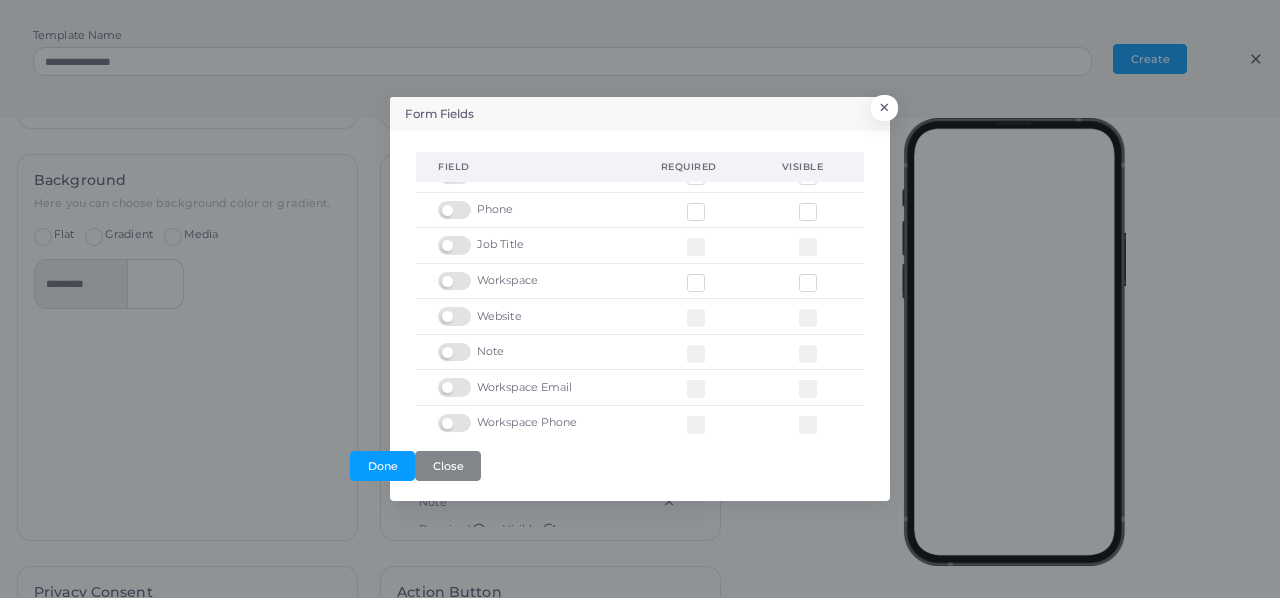 click at bounding box center (457, 272) 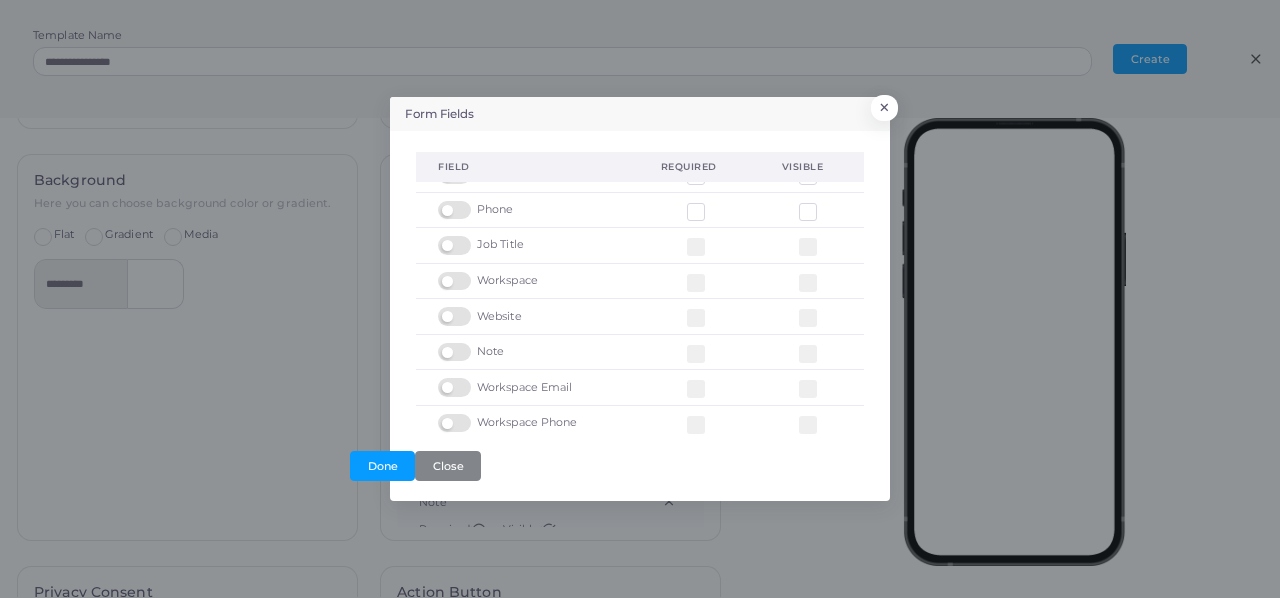 click at bounding box center [457, 343] 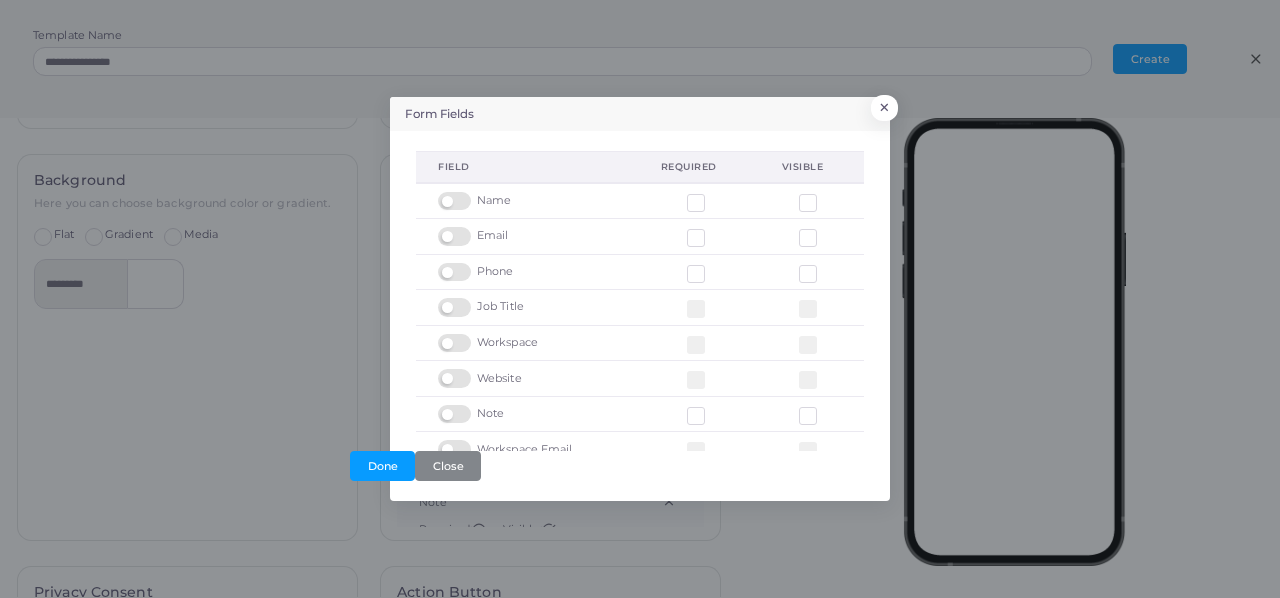 scroll, scrollTop: 62, scrollLeft: 0, axis: vertical 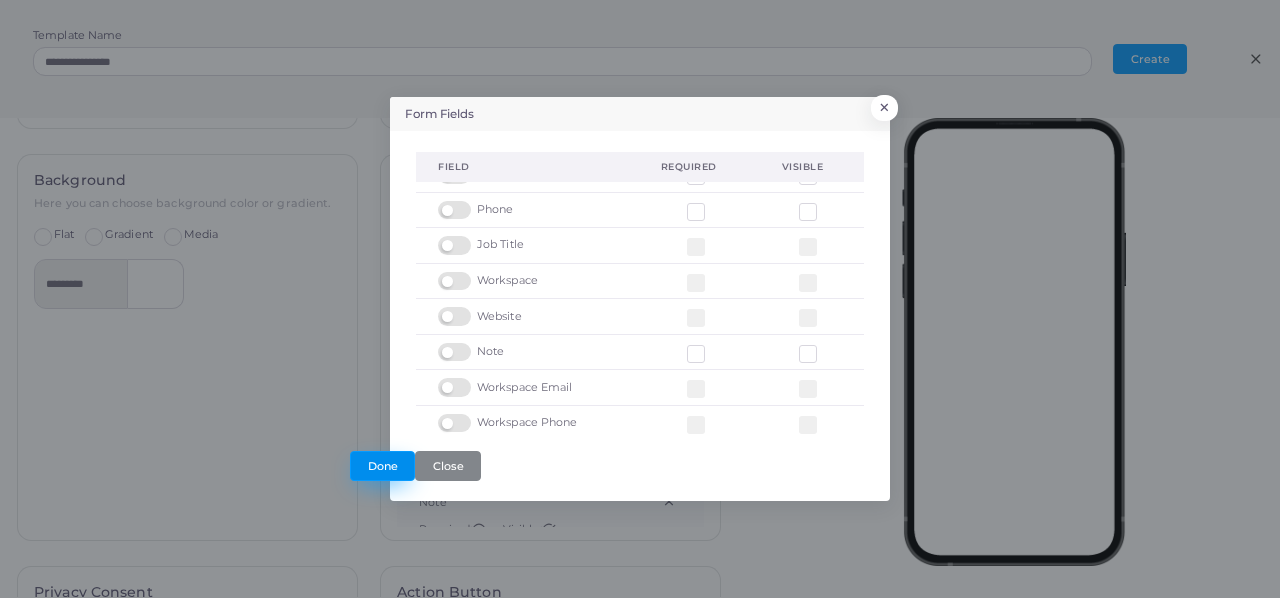 click on "Done" at bounding box center (382, 466) 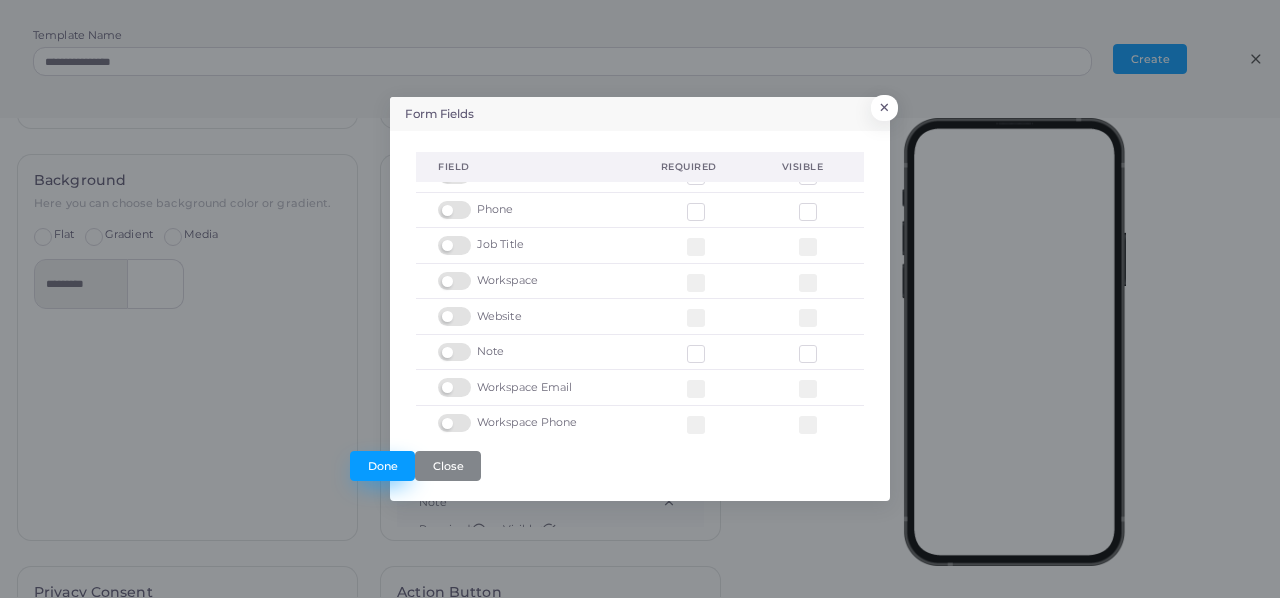 scroll, scrollTop: 0, scrollLeft: 0, axis: both 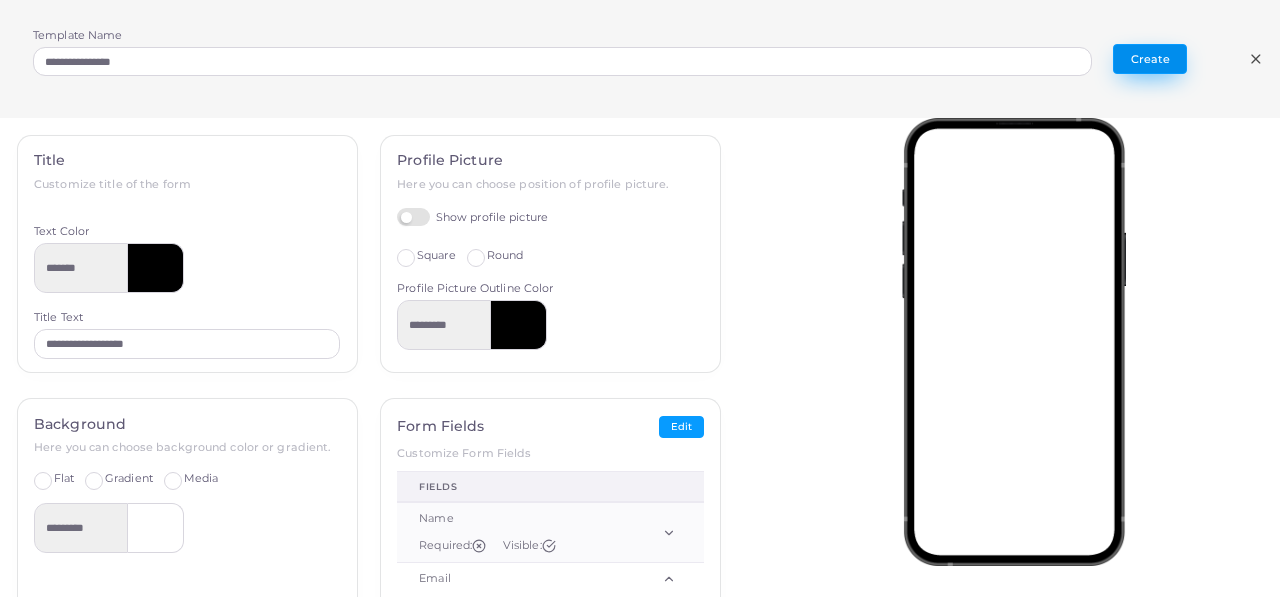 click on "Create" at bounding box center (1150, 59) 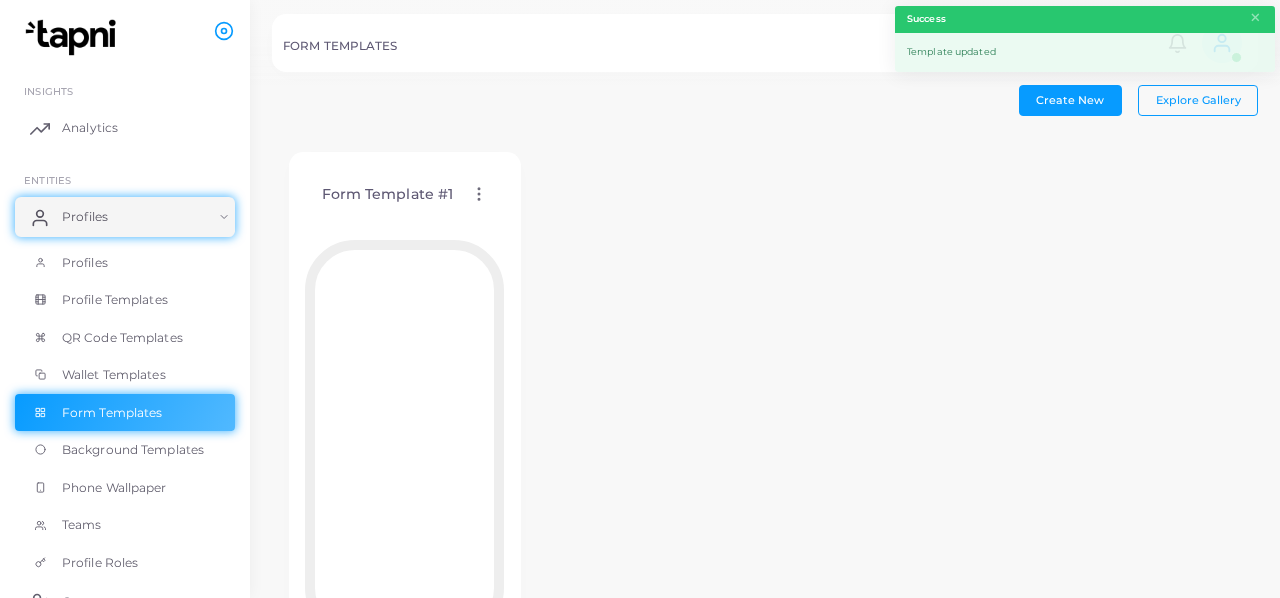 click on "Form Template #1 Edit Template Assign template Duplicate Template Delete Template Copy Template ID" at bounding box center (404, 194) 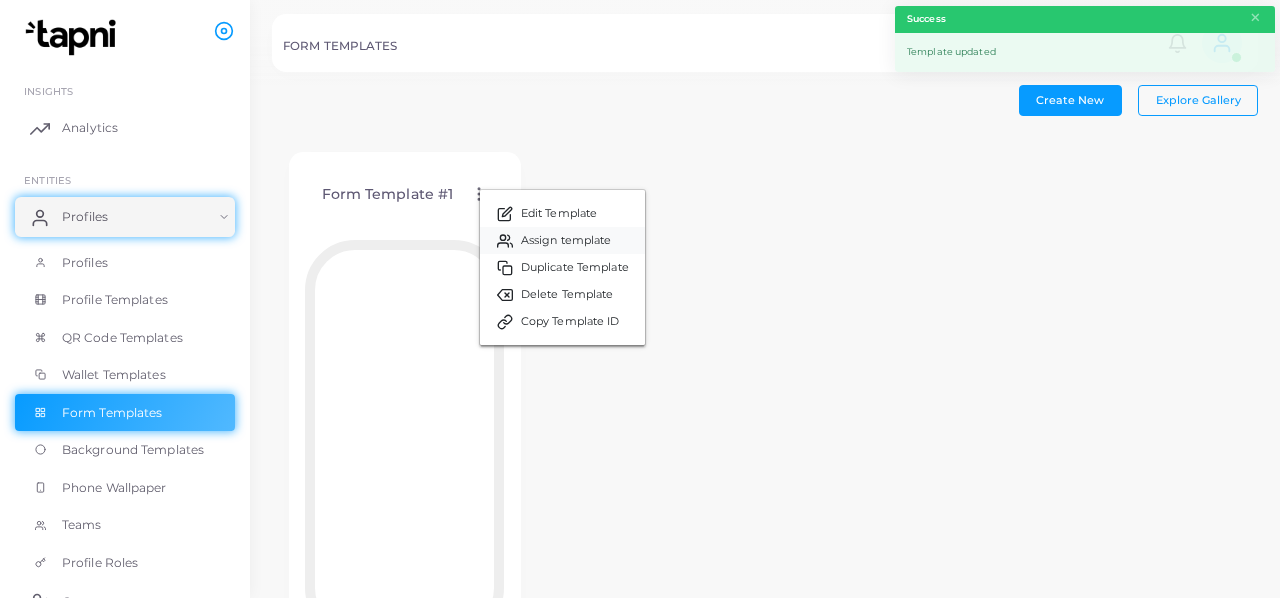 click on "Assign template" at bounding box center [566, 241] 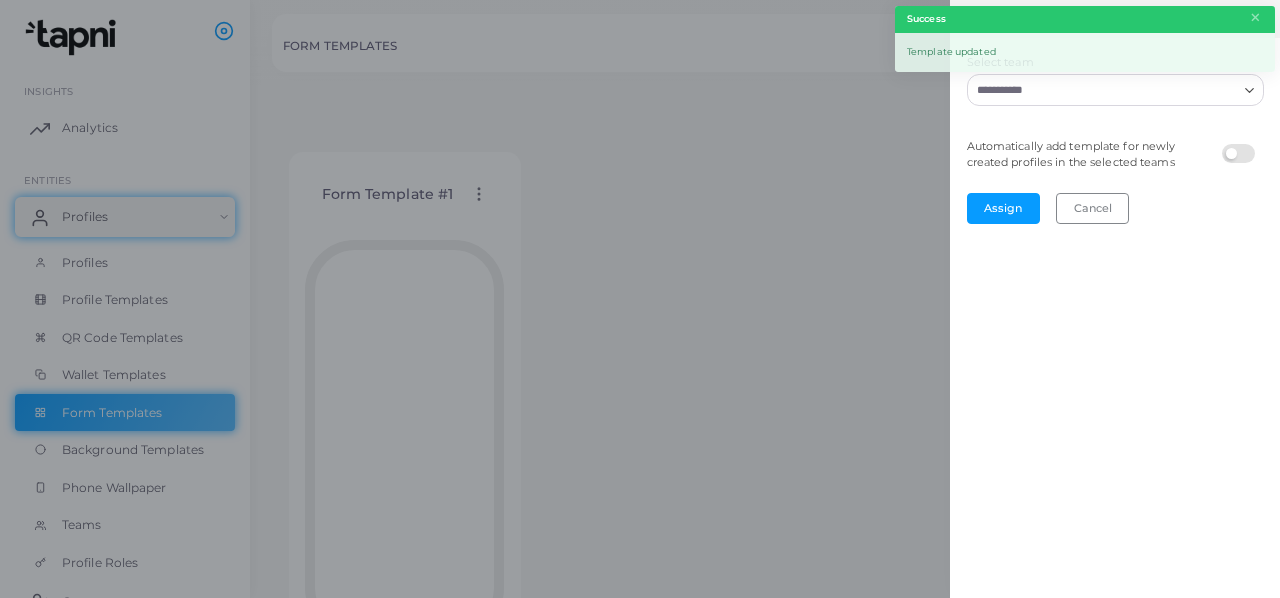 click at bounding box center [1103, 88] 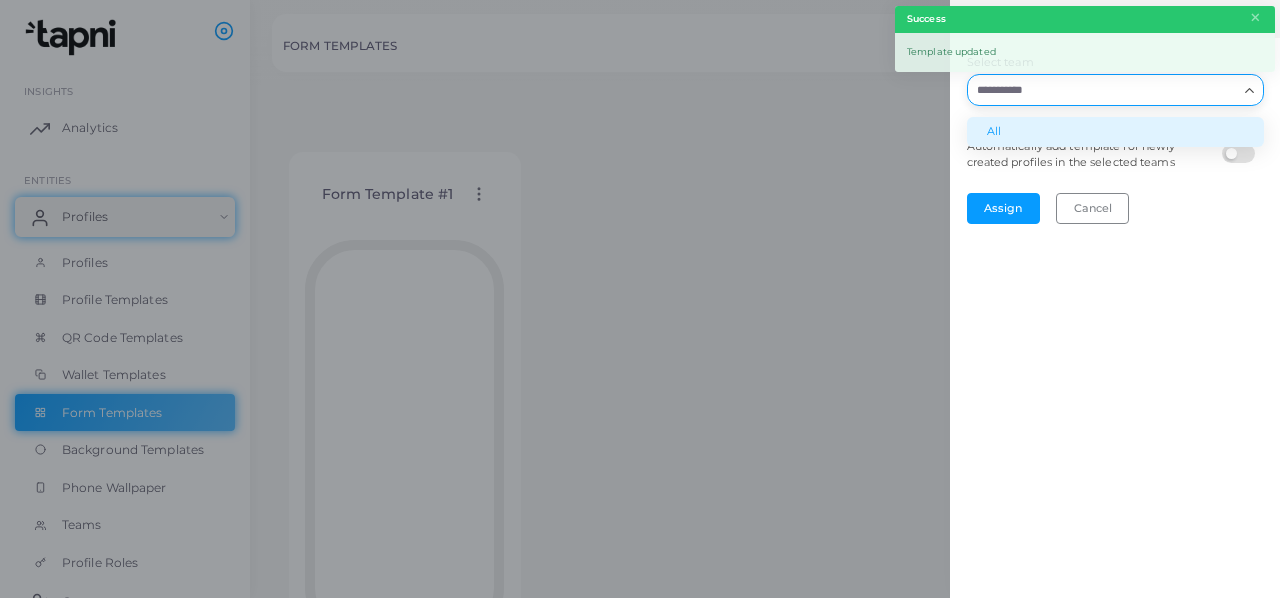 click on "All" at bounding box center (1115, 132) 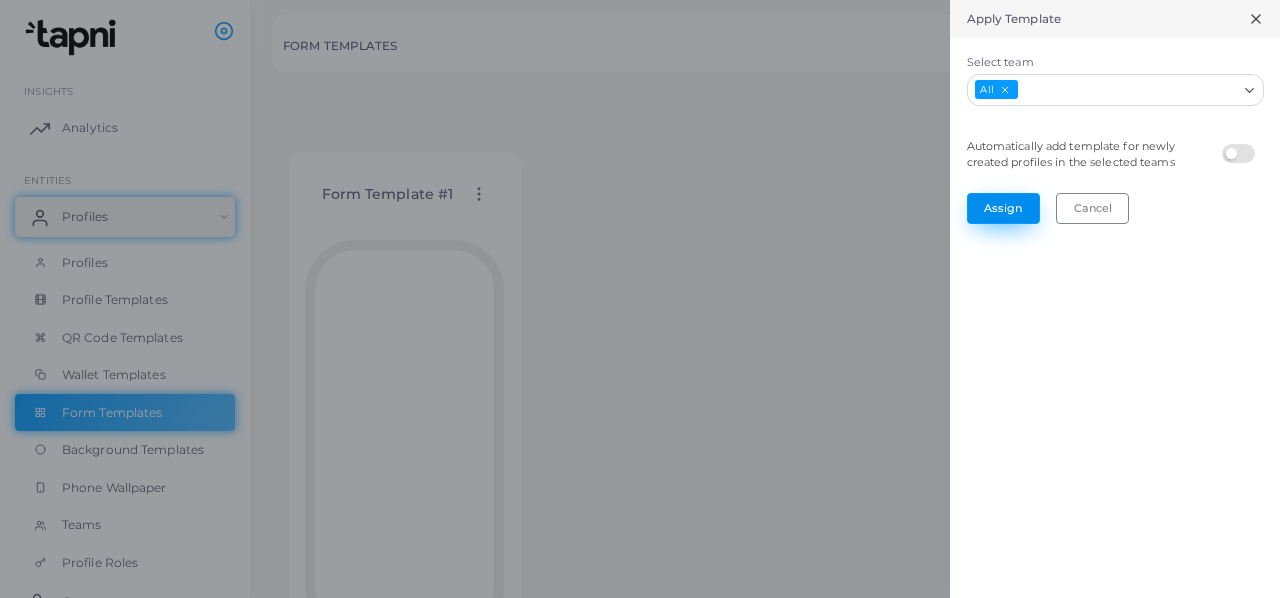 click on "Assign" at bounding box center (1003, 208) 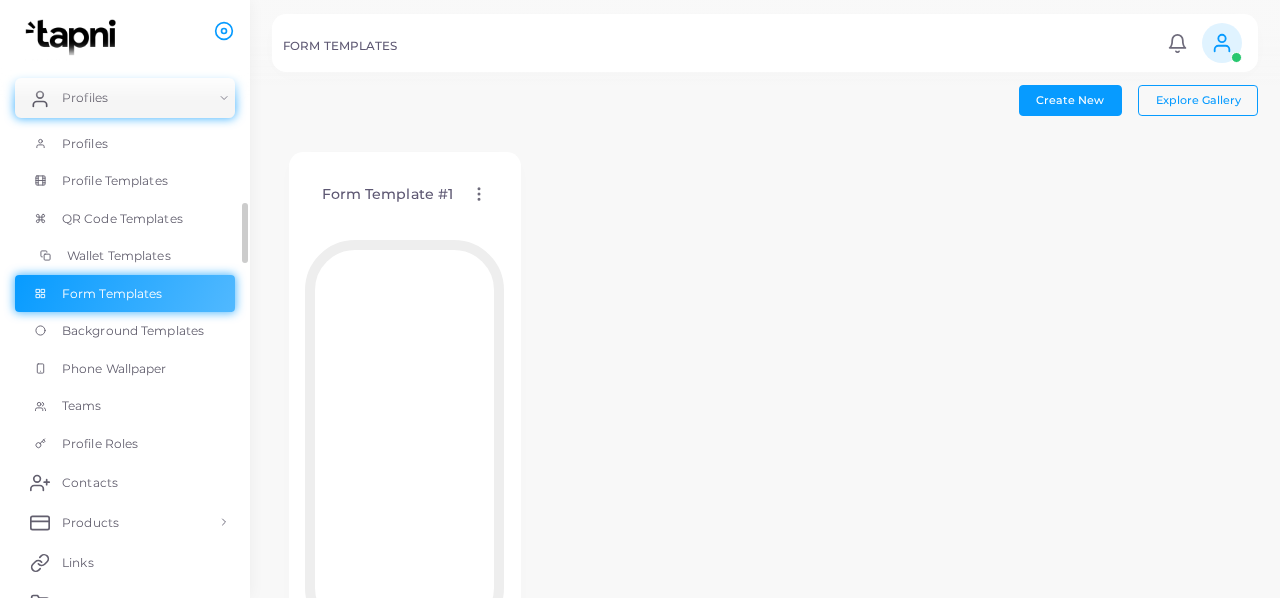 scroll, scrollTop: 120, scrollLeft: 0, axis: vertical 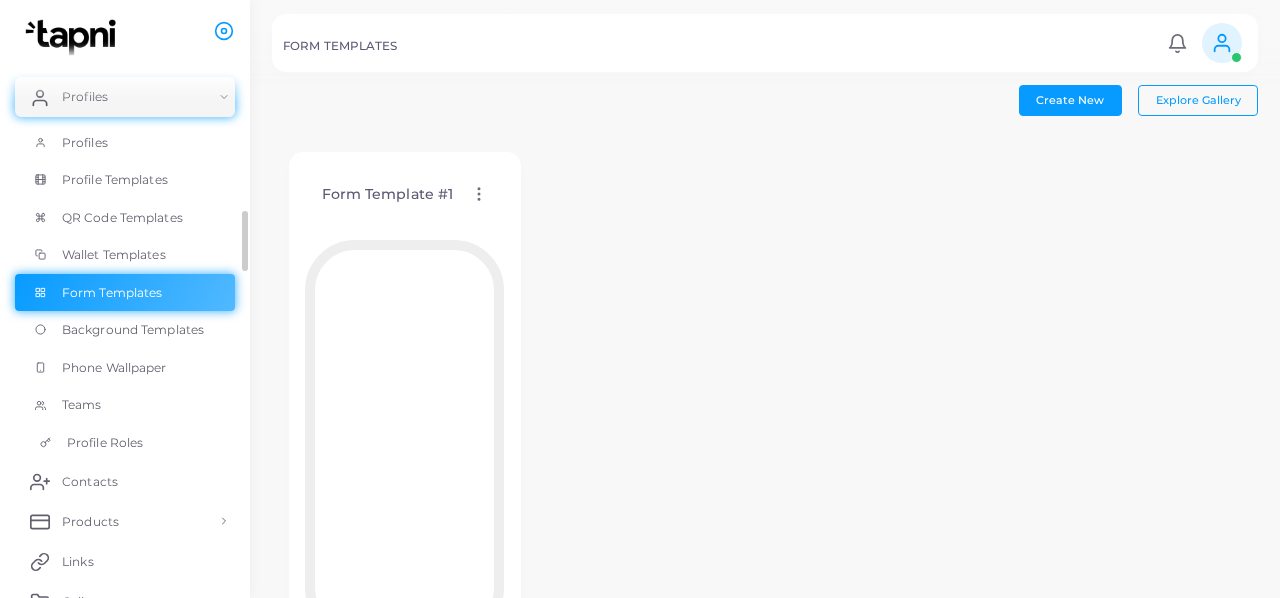 click on "Profile Roles" at bounding box center [105, 443] 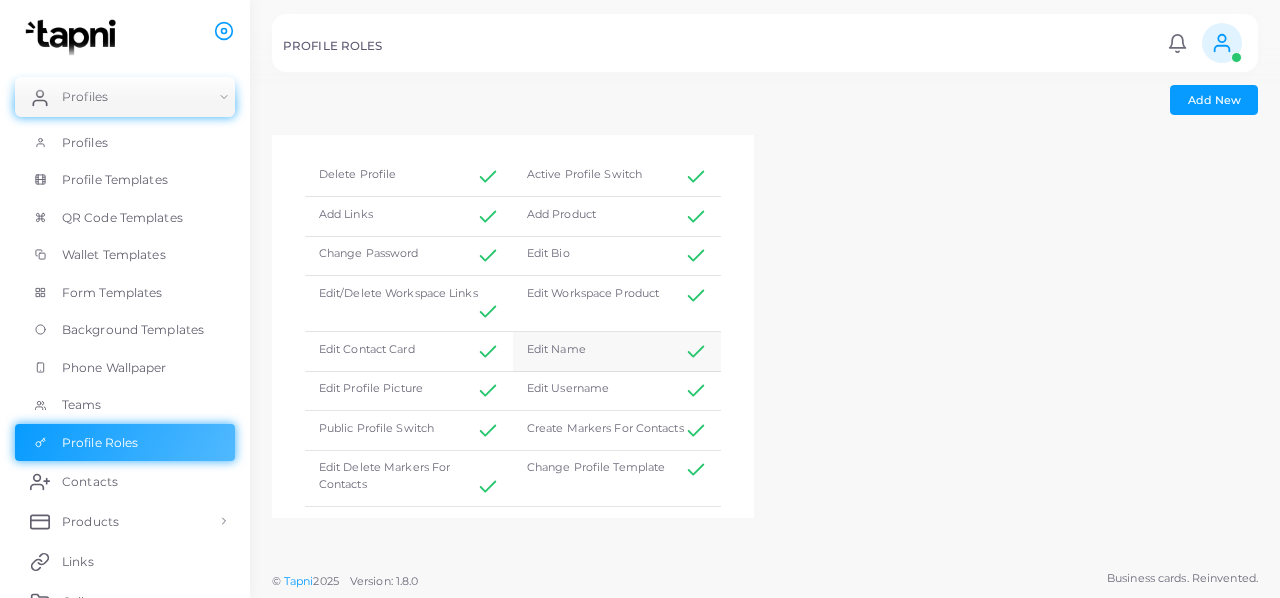 scroll, scrollTop: 0, scrollLeft: 0, axis: both 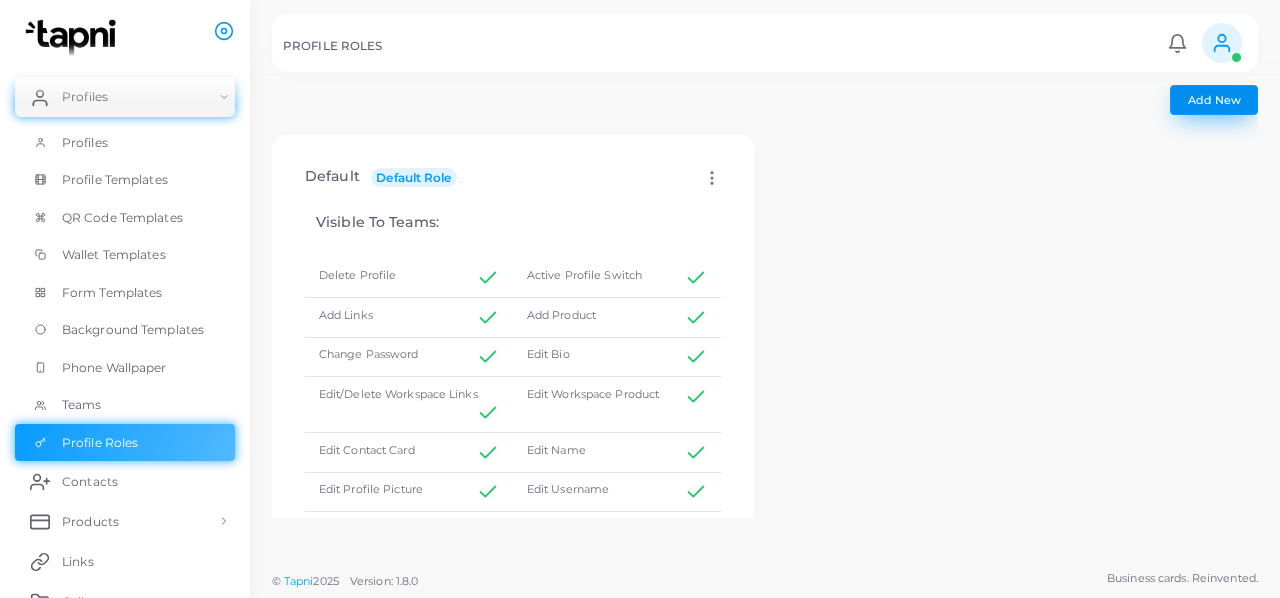 click on "Add New" at bounding box center (1214, 100) 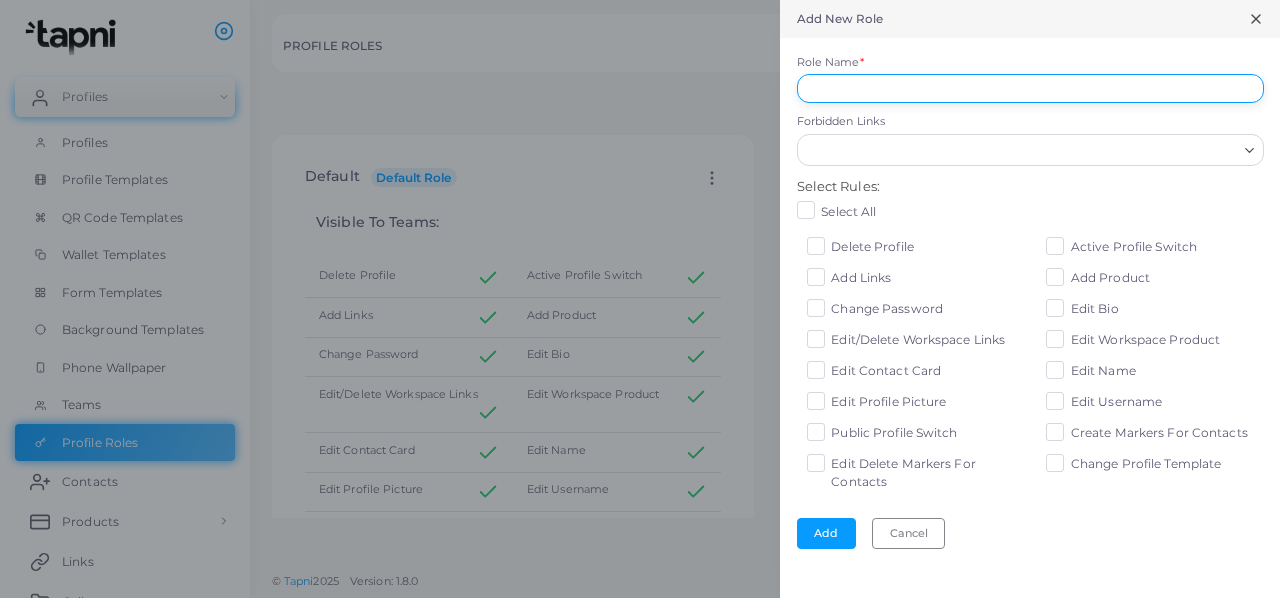 click on "Role Name  *" at bounding box center [1030, 89] 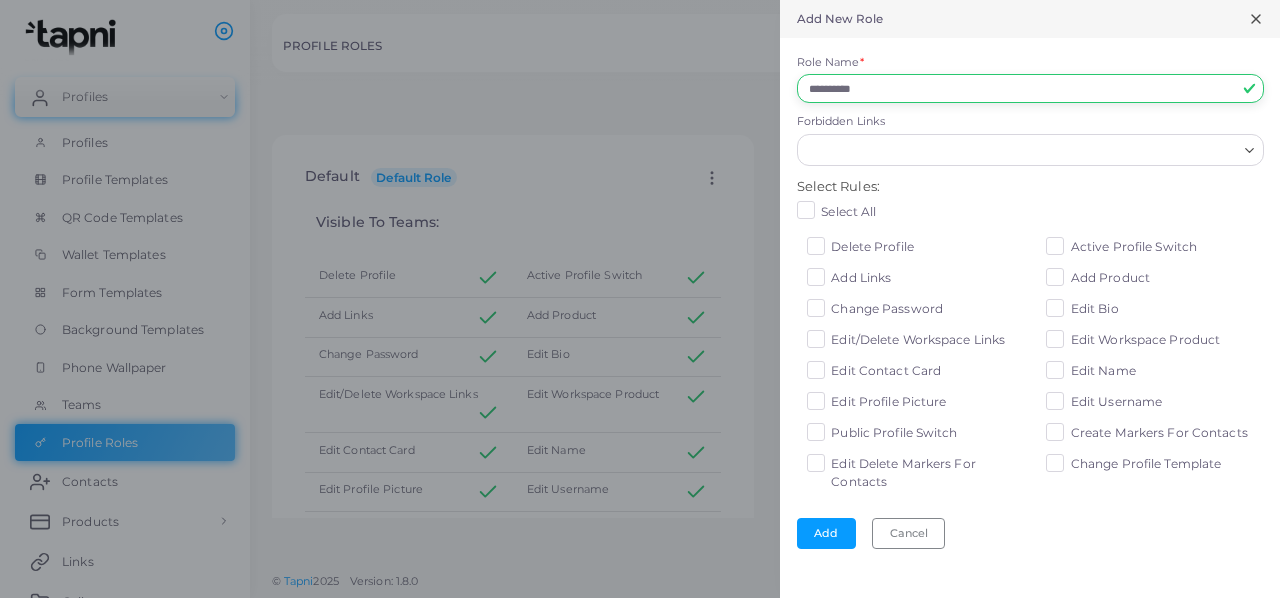 type on "**********" 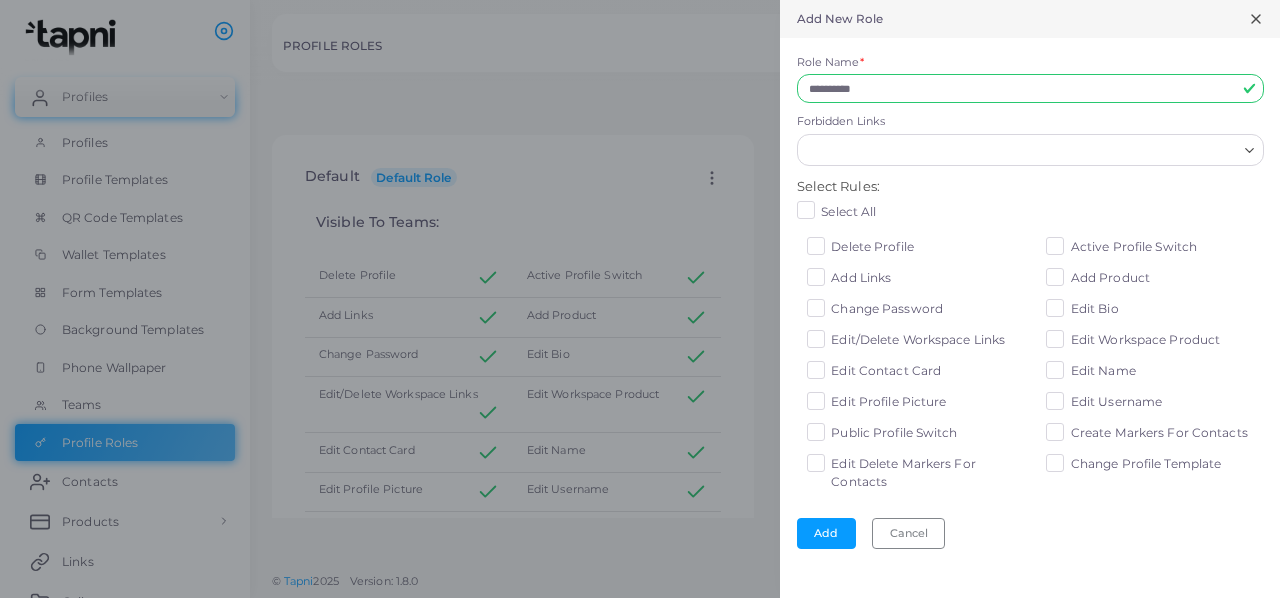 click on "Create Markers For Contacts" at bounding box center [1159, 433] 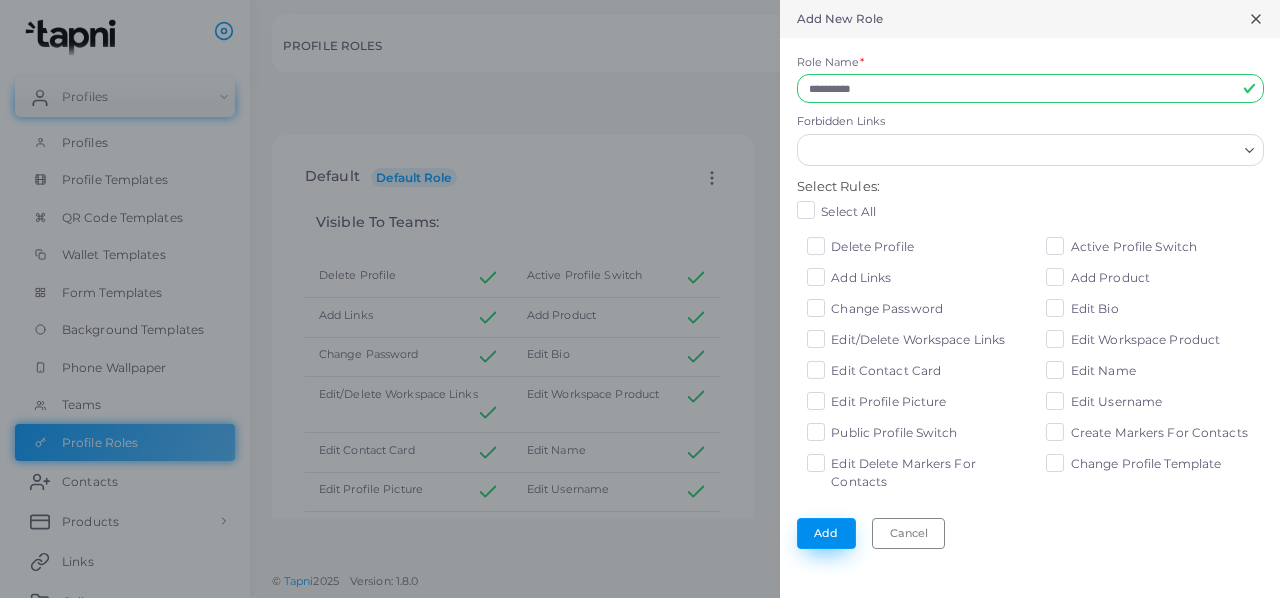 click on "Add" at bounding box center [826, 533] 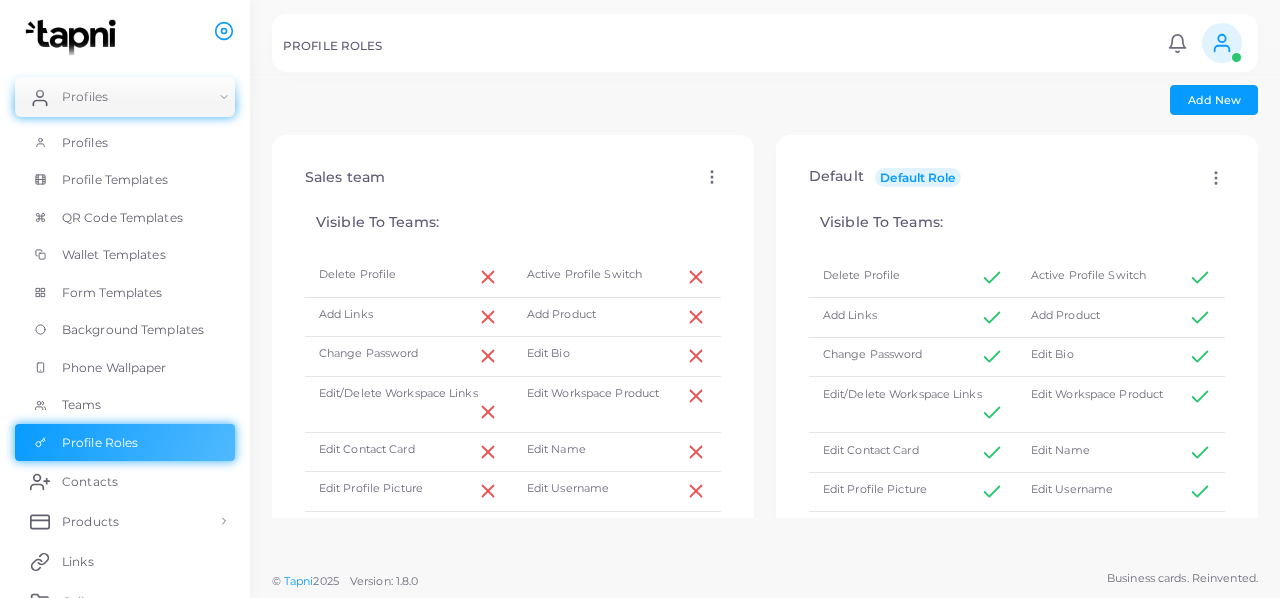 click 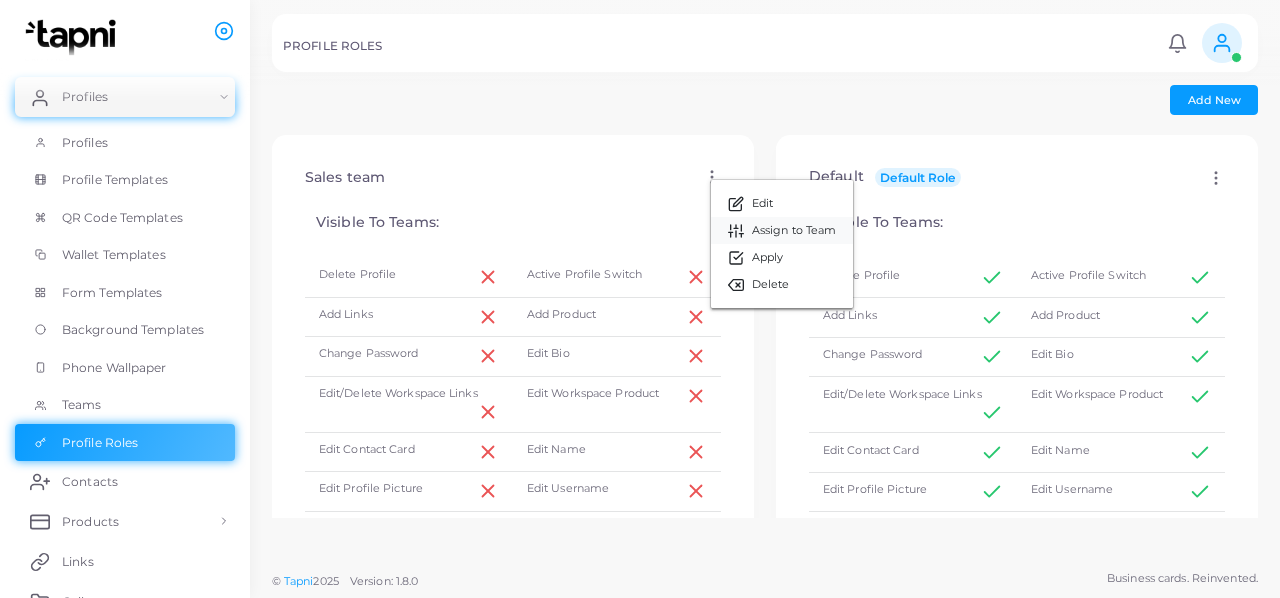 click on "Assign to Team" at bounding box center [794, 231] 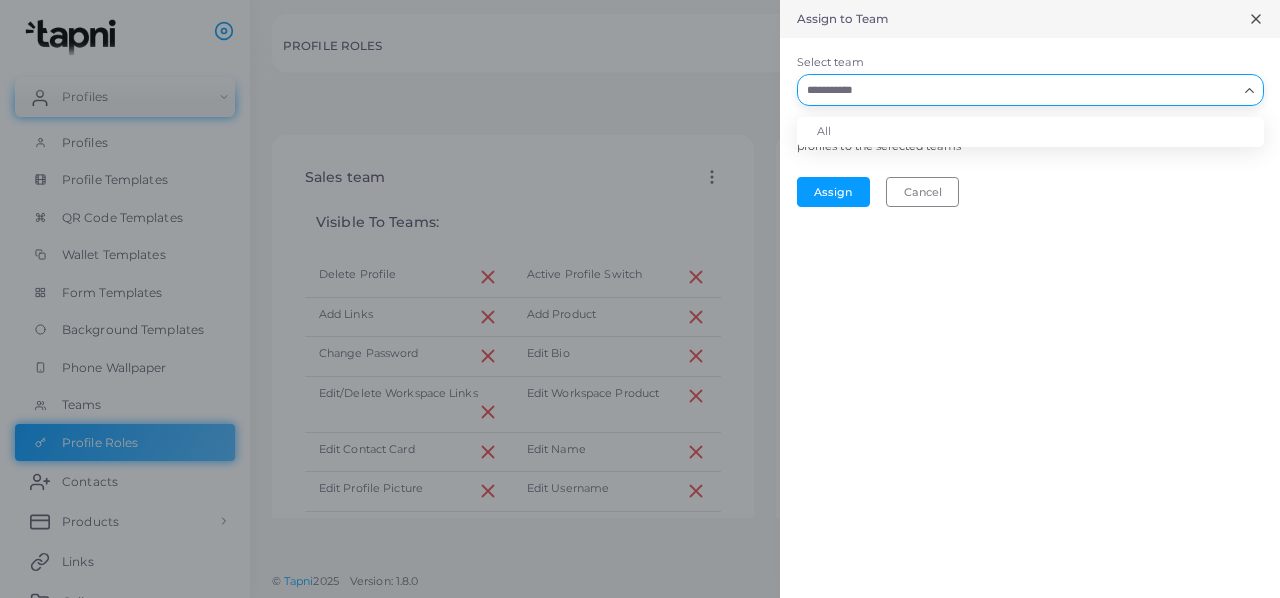 click on "Loading..." at bounding box center [1030, 90] 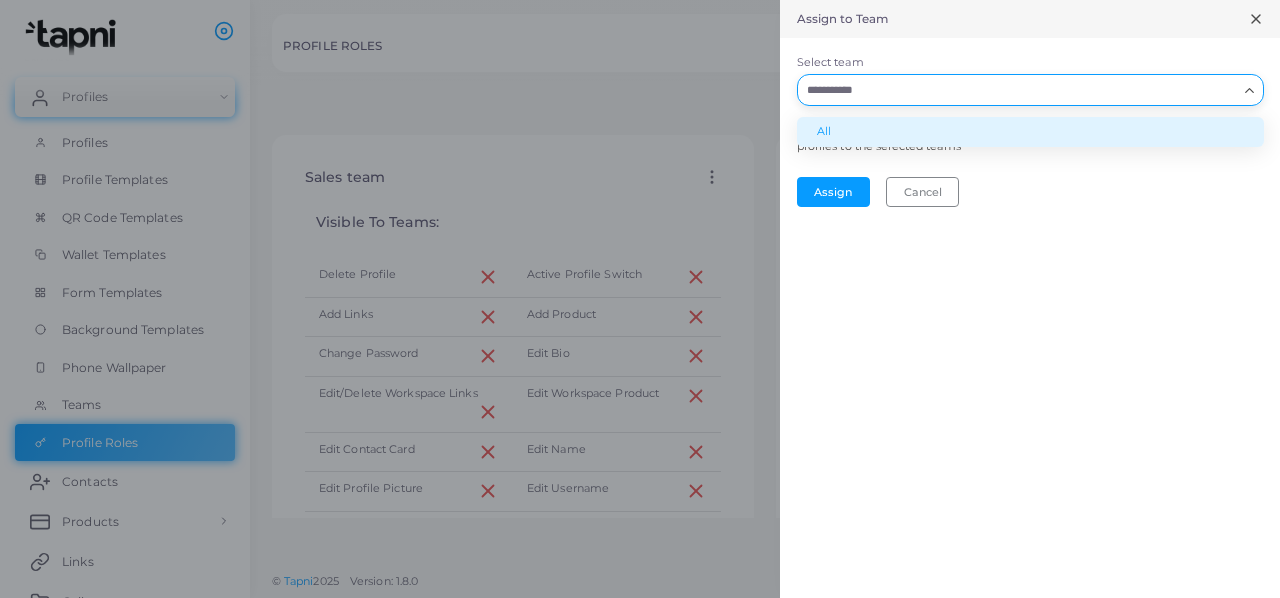 click on "All" at bounding box center [1030, 132] 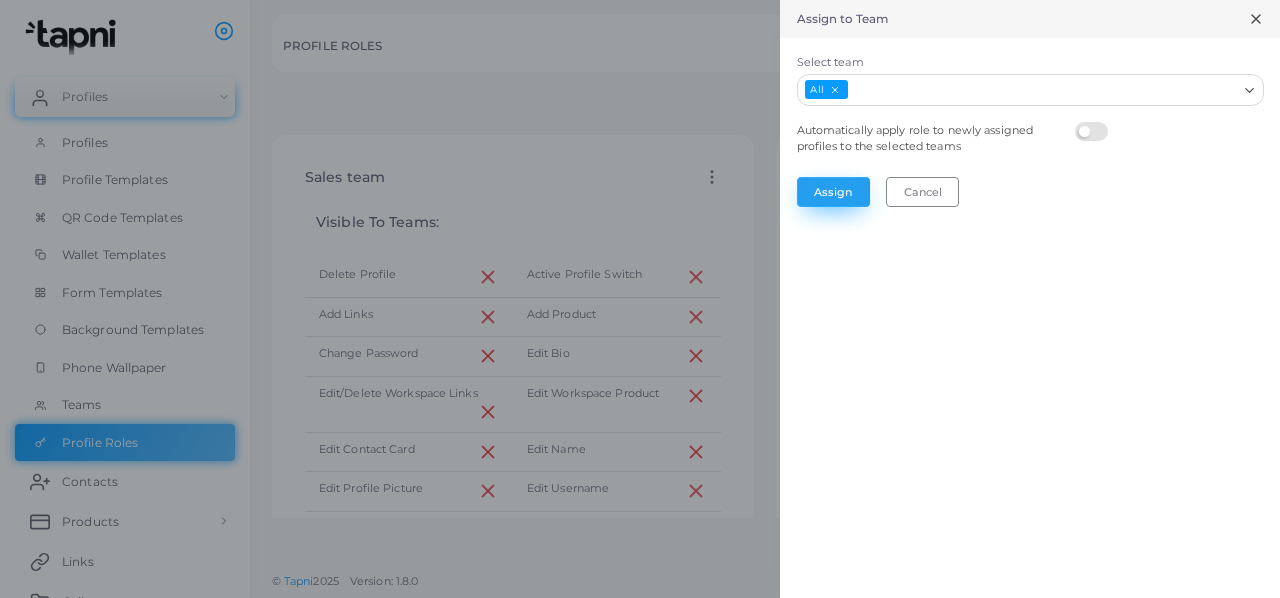 click on "Assign" at bounding box center (833, 192) 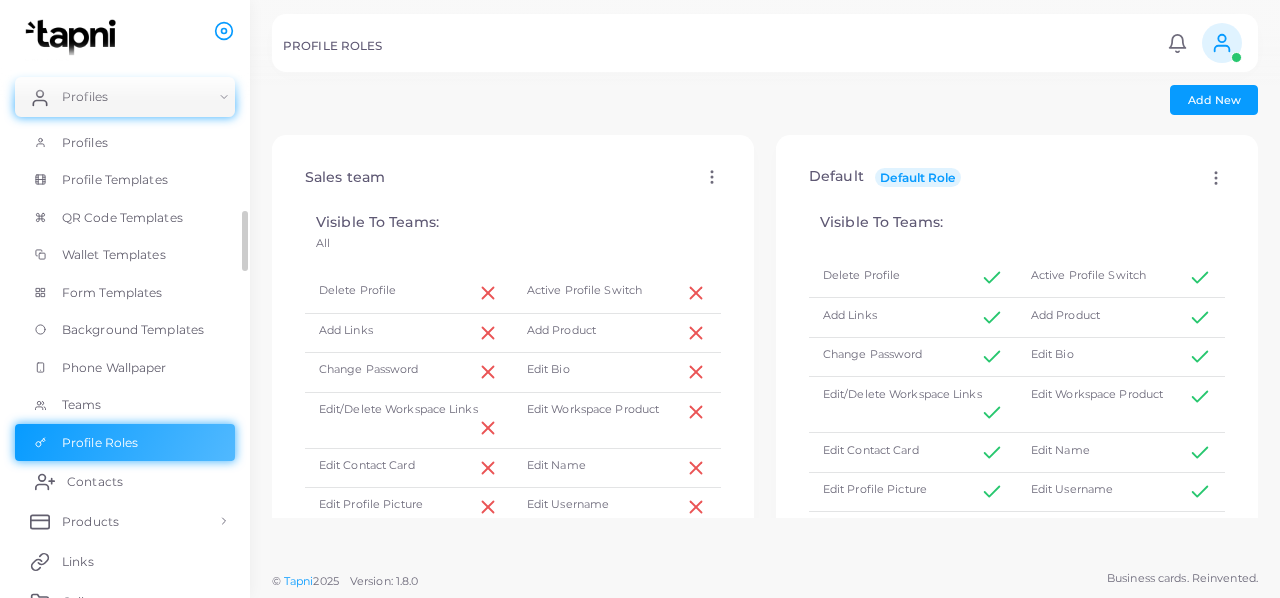 click on "Contacts" at bounding box center [125, 481] 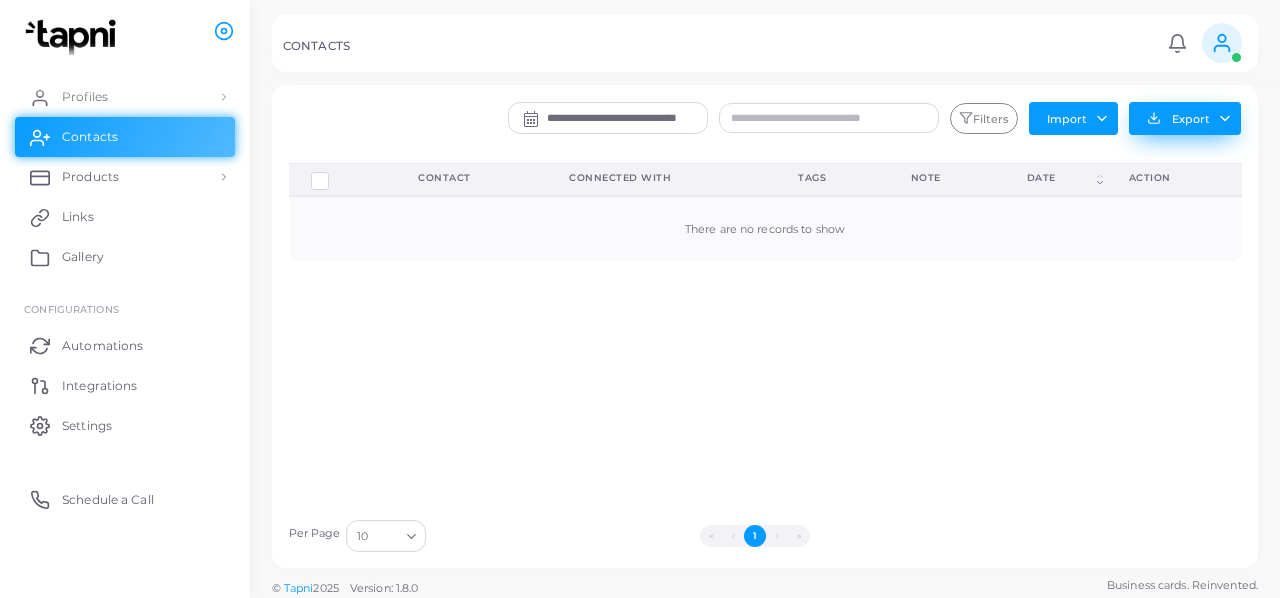 click on "Export" at bounding box center [1185, 118] 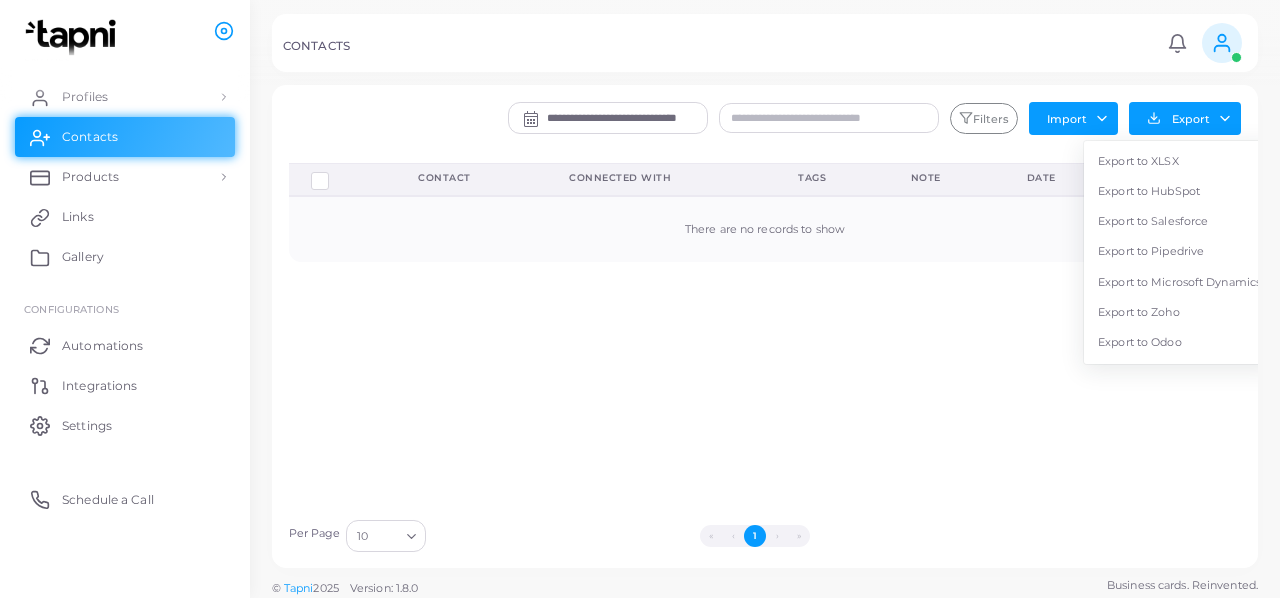 click on "Contact Connected With Tags Note Date (Click to sort Ascending) action There are no records to show" at bounding box center [765, 336] 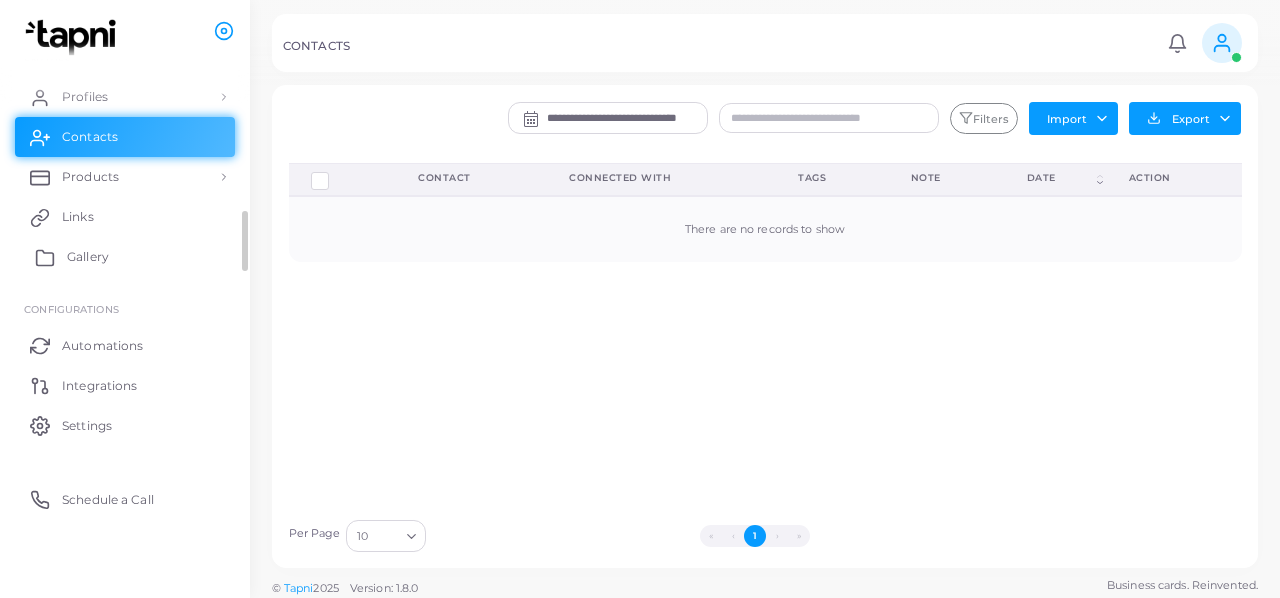 click on "Gallery" at bounding box center (125, 257) 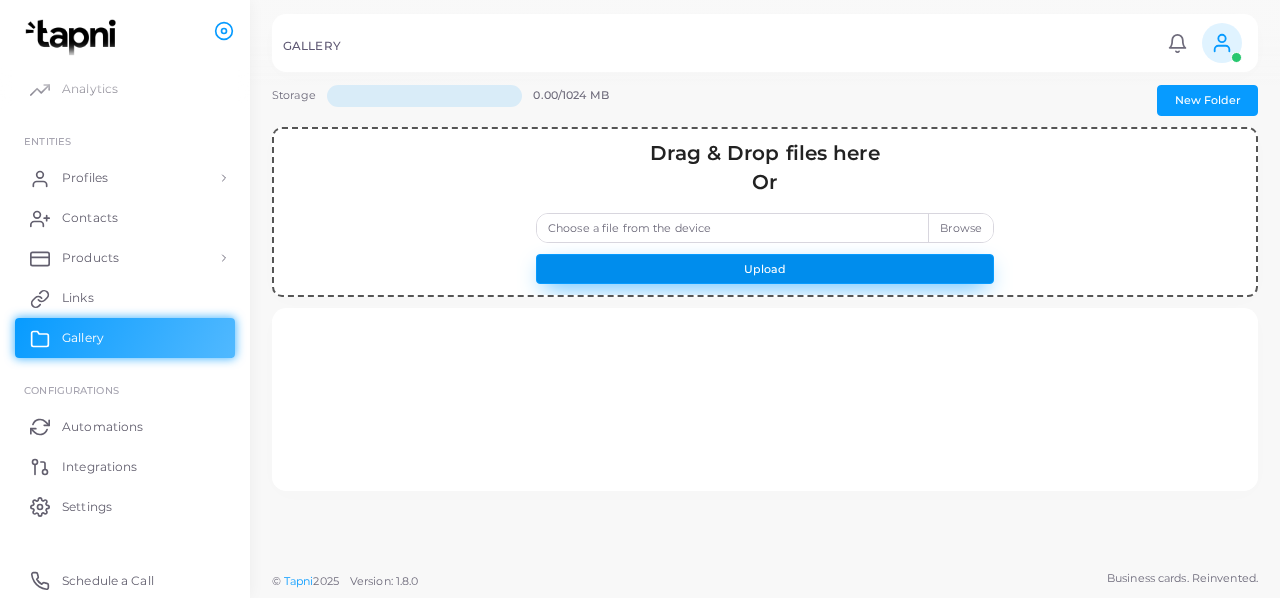 click on "Upload" at bounding box center [765, 269] 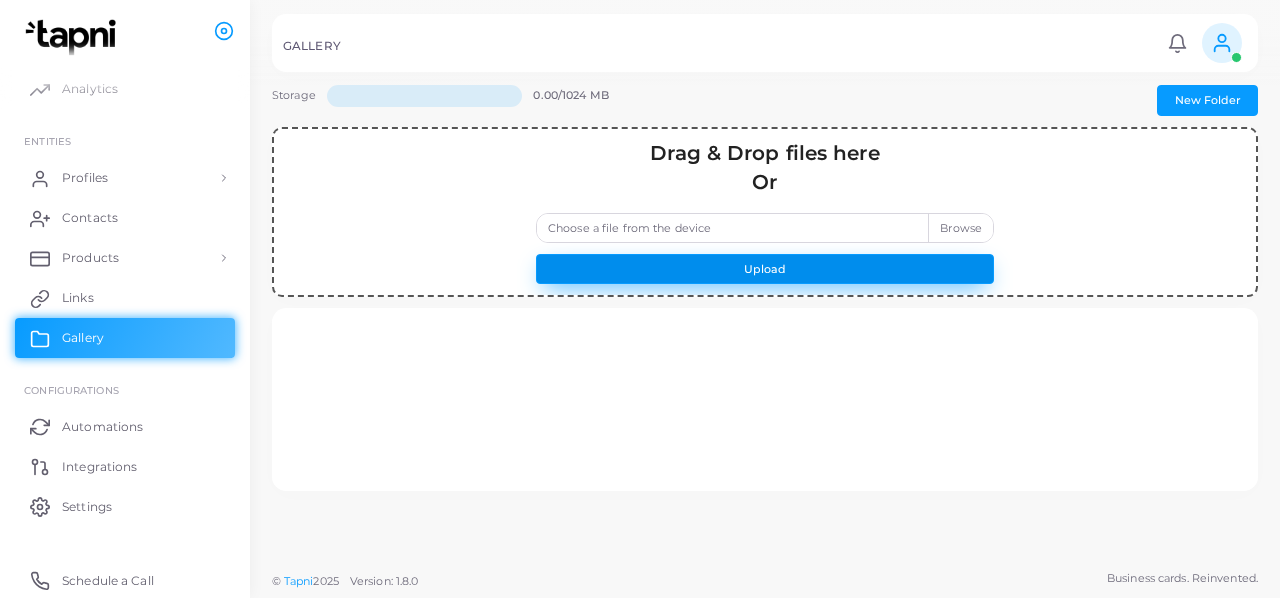 click on "Upload" at bounding box center (765, 269) 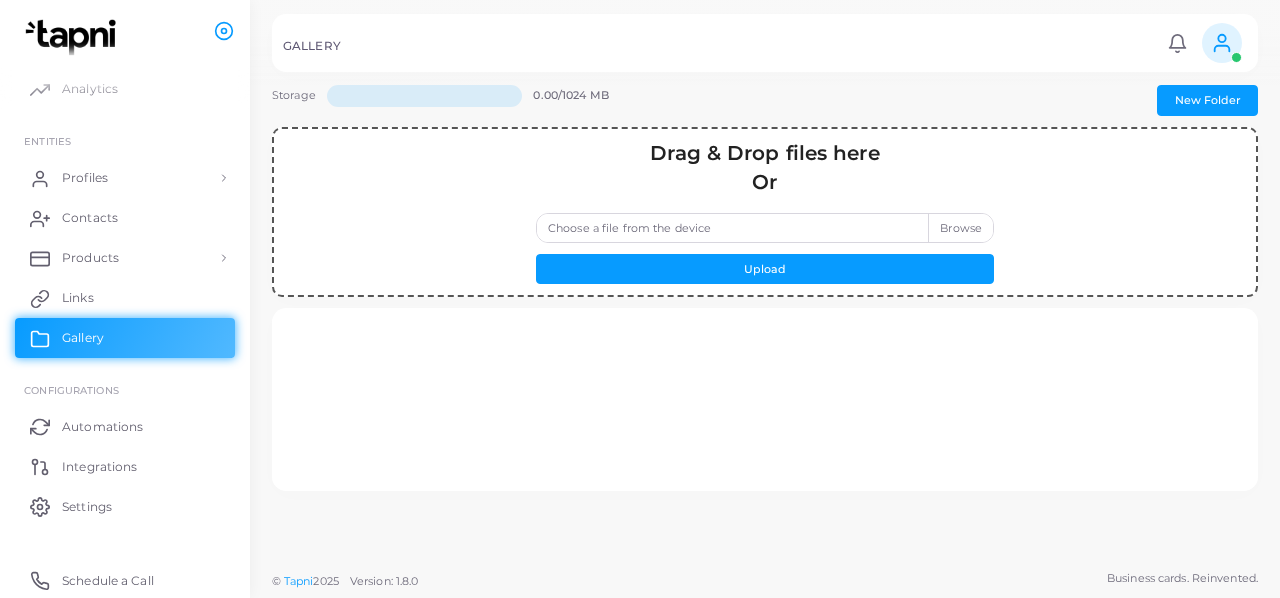 click on "Choose a file from the device" at bounding box center (765, 228) 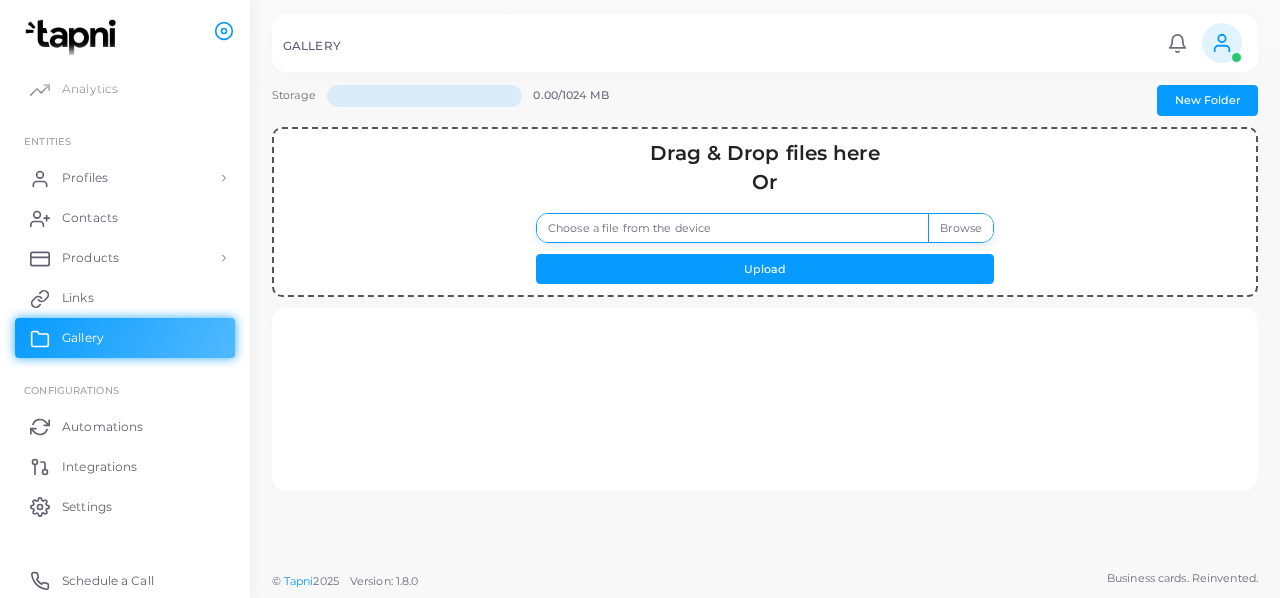 click on "Choose a file from the device" at bounding box center [765, 228] 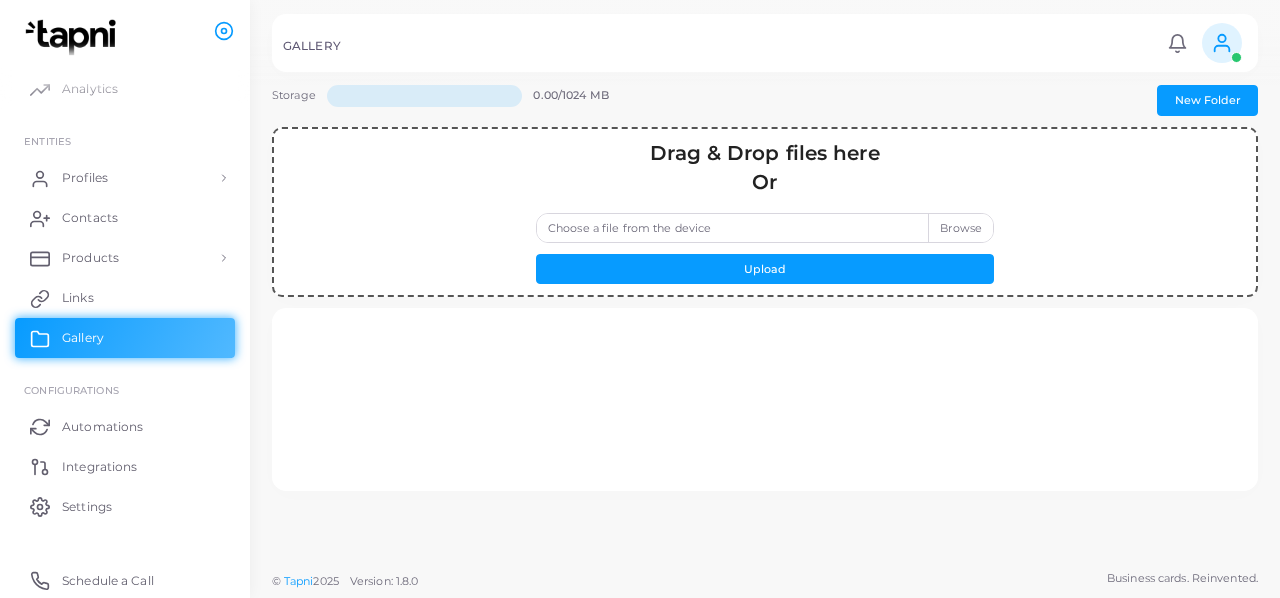 click on "Choose a file from the device" at bounding box center [765, 228] 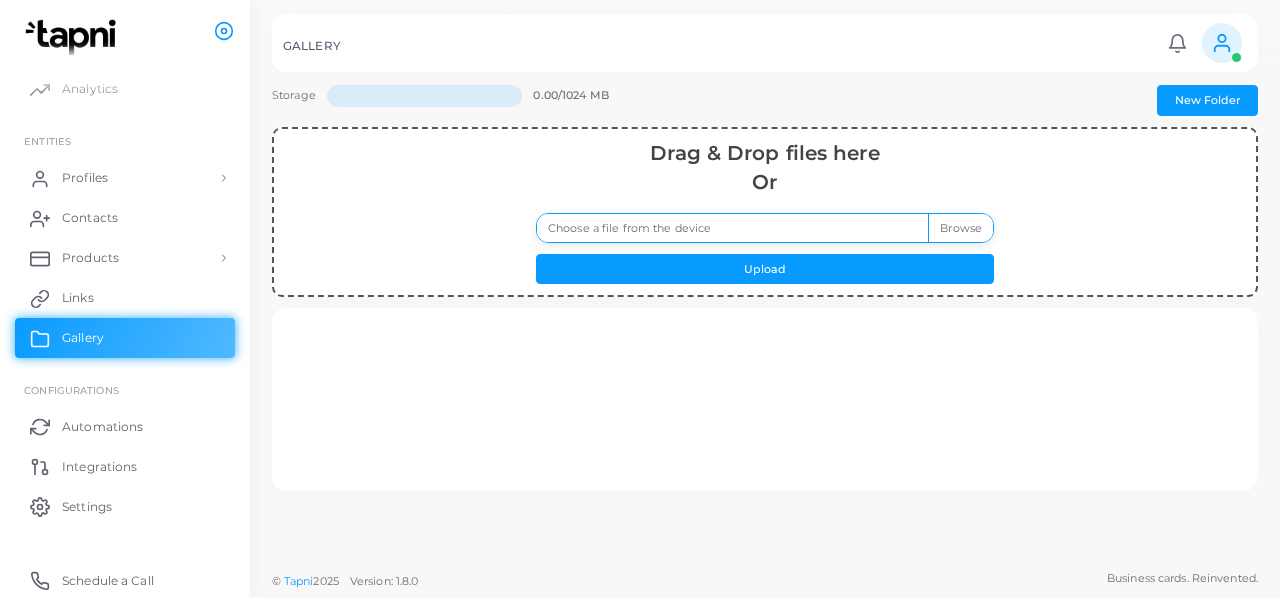 type on "**********" 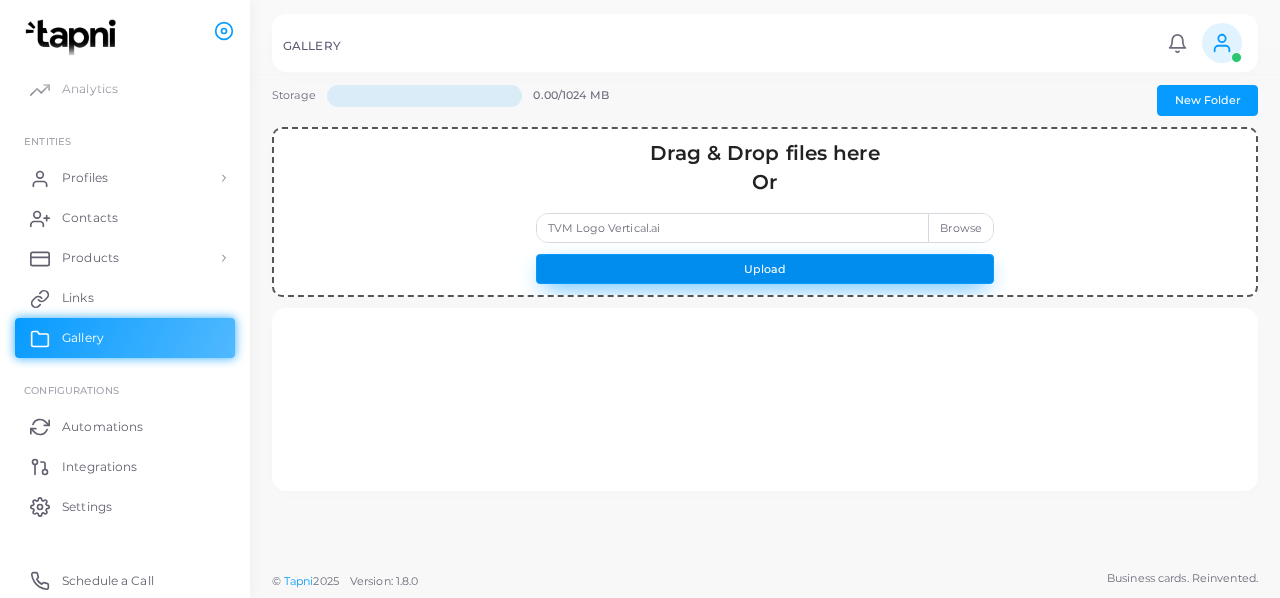 click on "Upload" at bounding box center (765, 269) 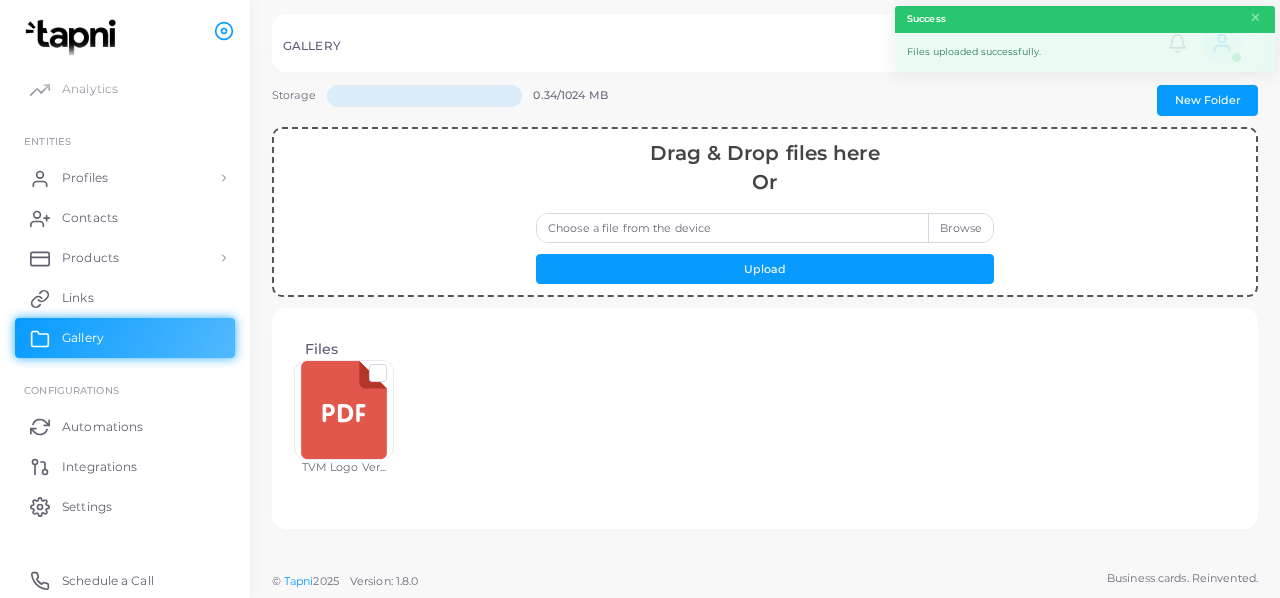 click at bounding box center [344, 410] 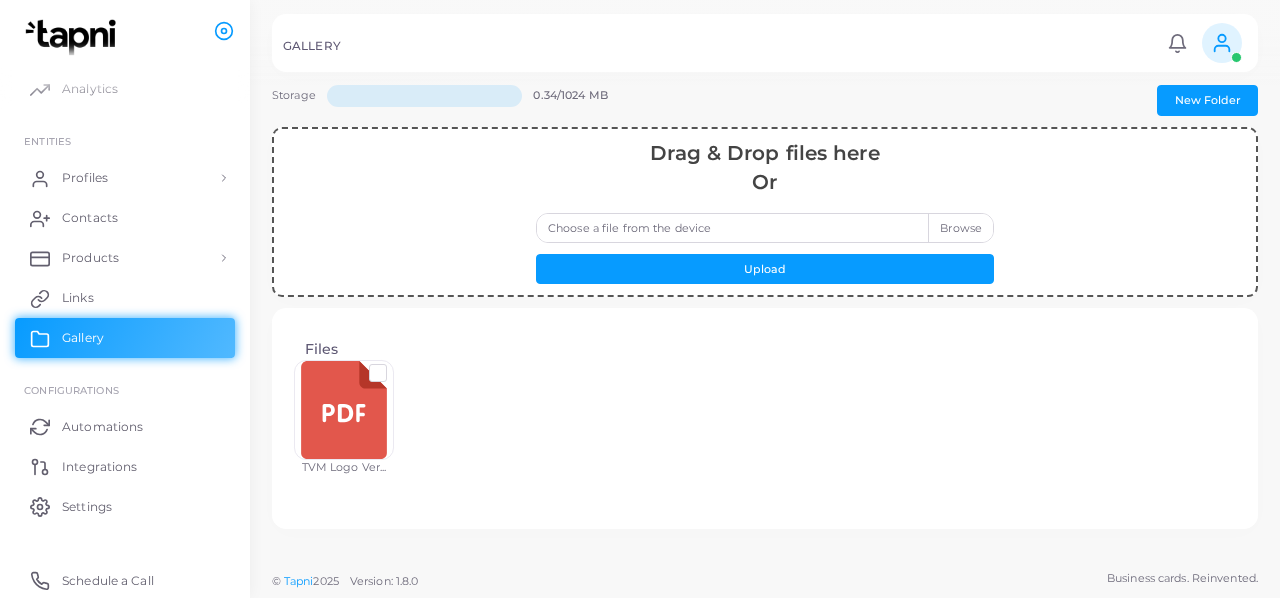 click at bounding box center [394, 365] 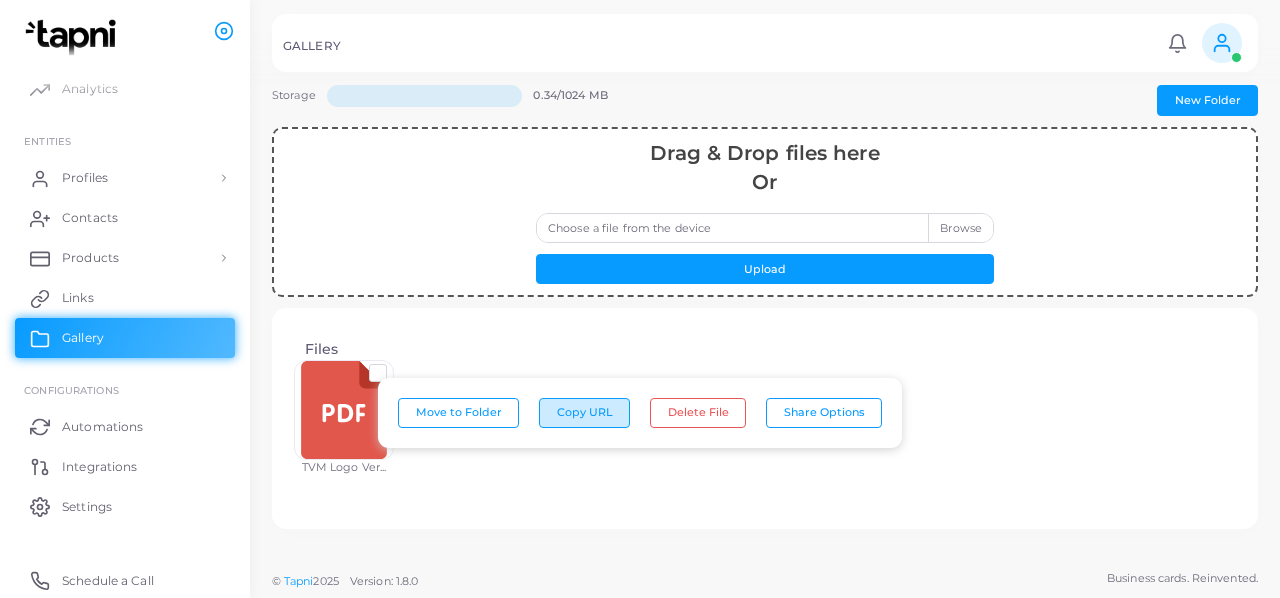 click on "Copy URL" at bounding box center [584, 413] 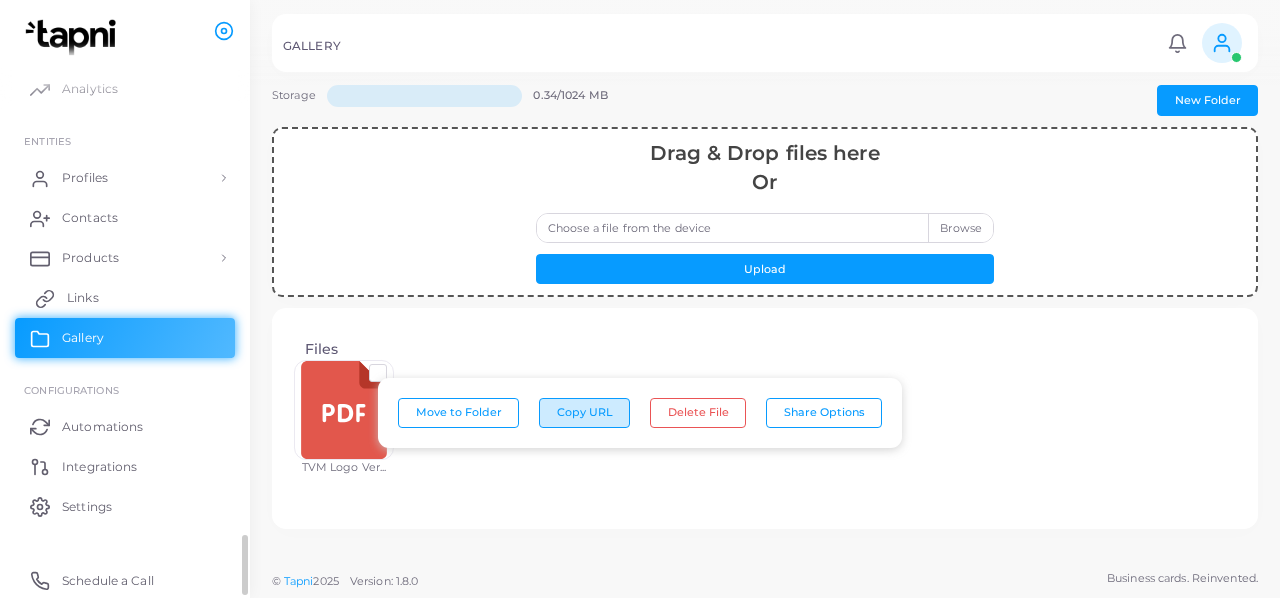 click on "Links" at bounding box center [125, 298] 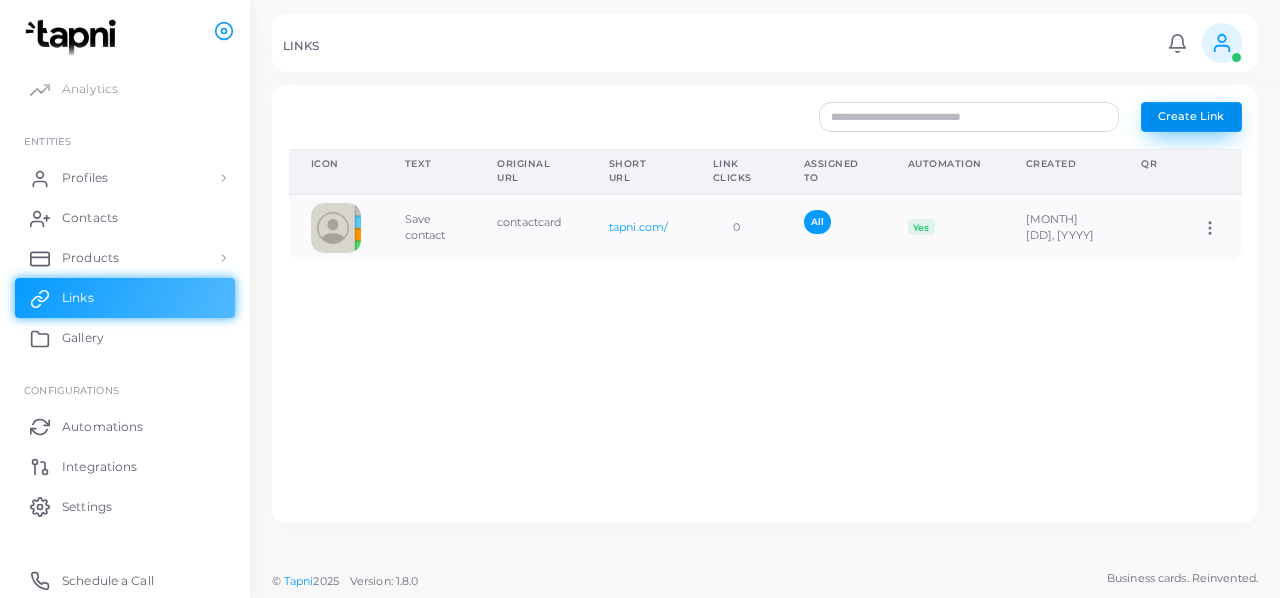 click on "Create Link" at bounding box center (1191, 116) 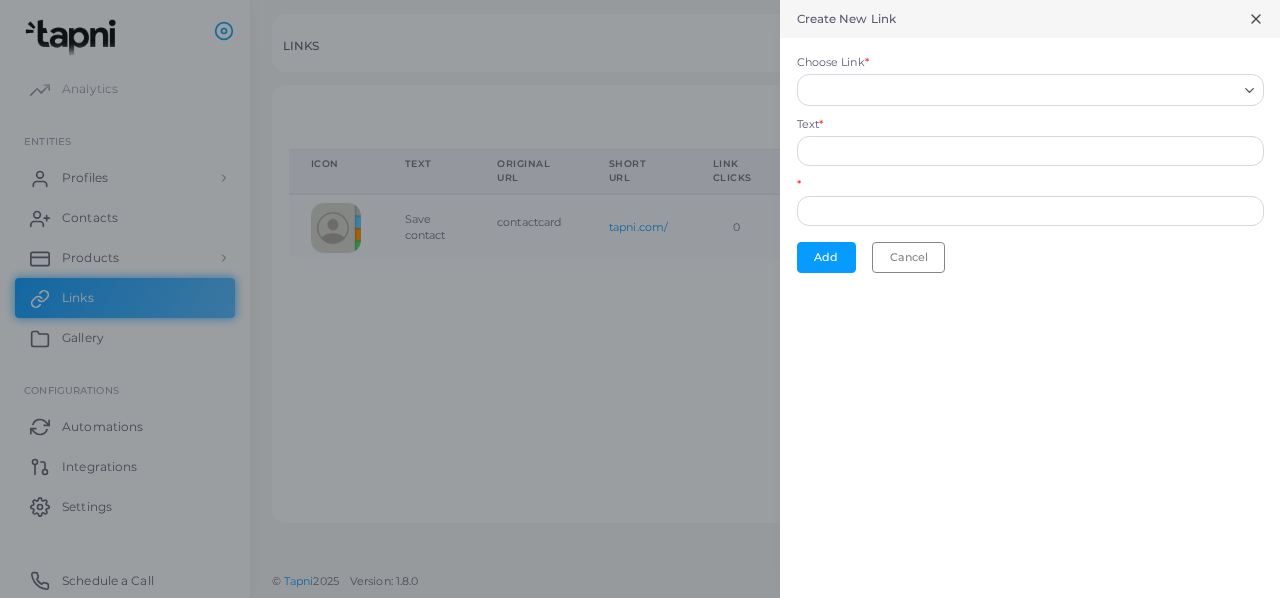 click 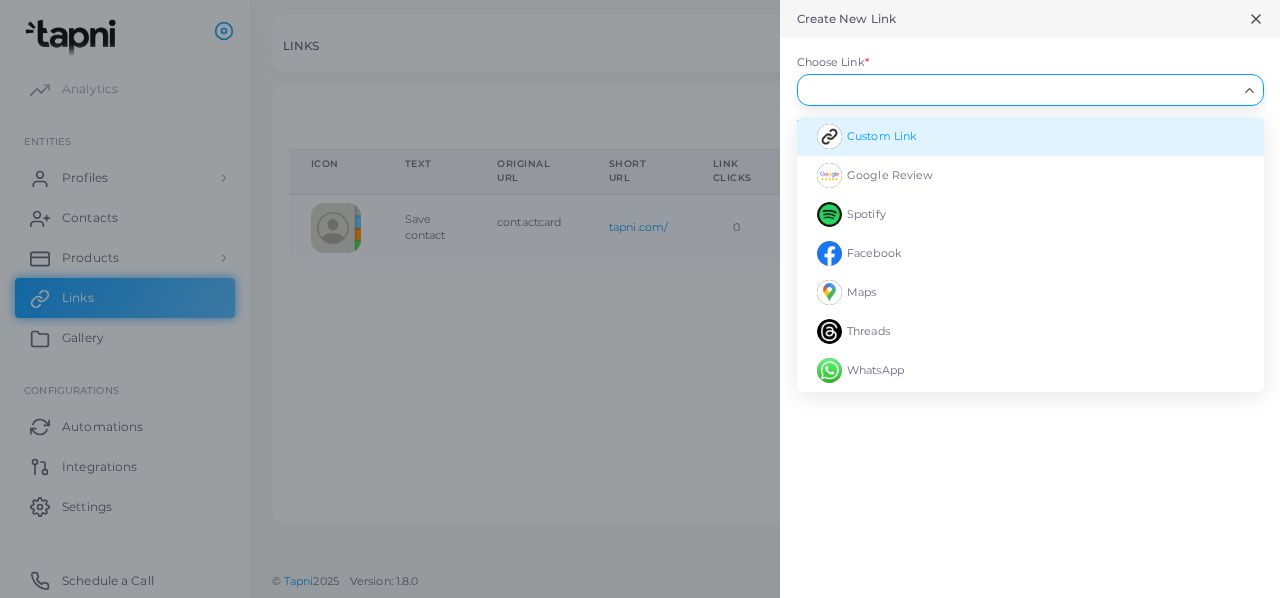 click on "Custom Link" at bounding box center [1030, 136] 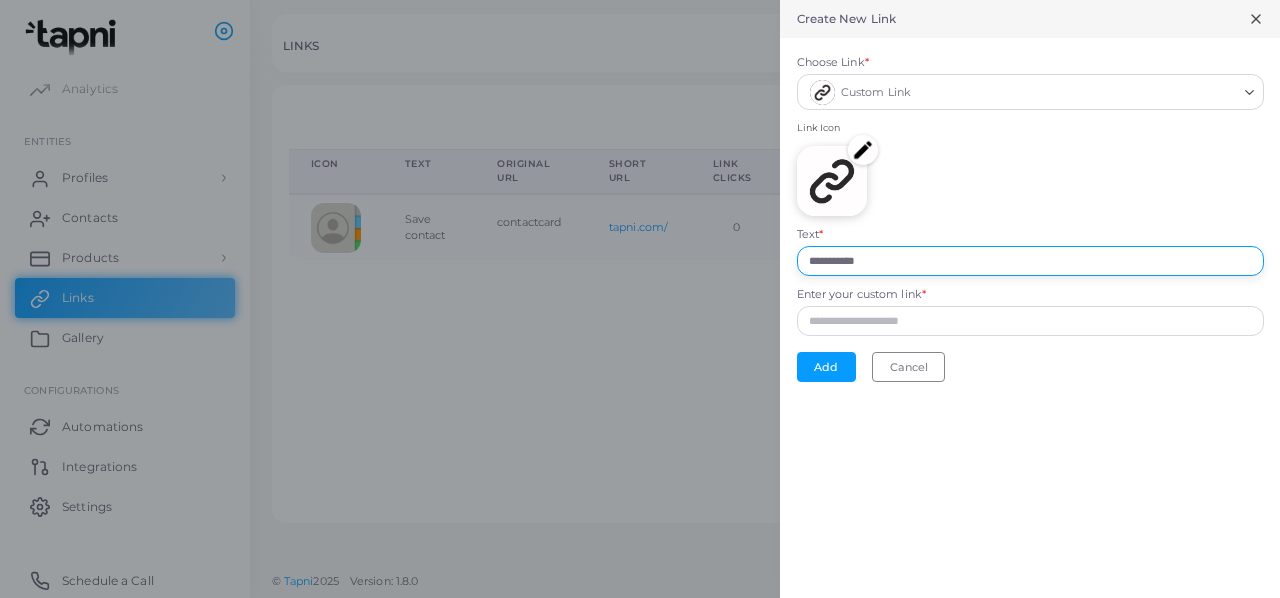 click on "**********" at bounding box center [1030, 261] 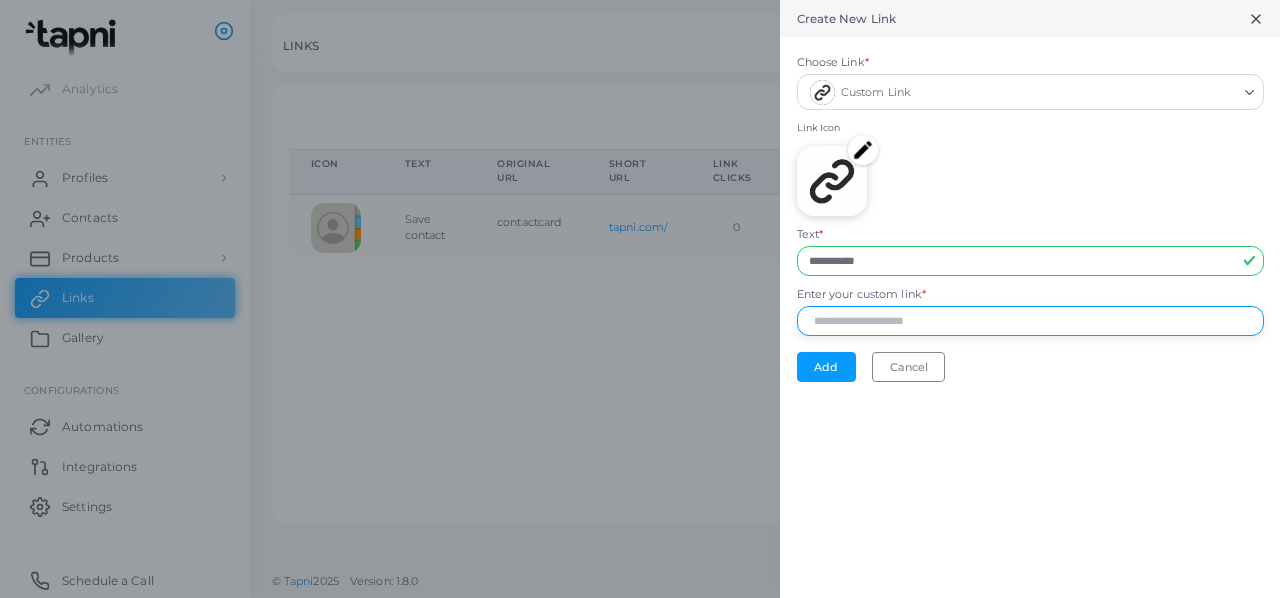 click on "Enter your custom link  *" at bounding box center [1030, 321] 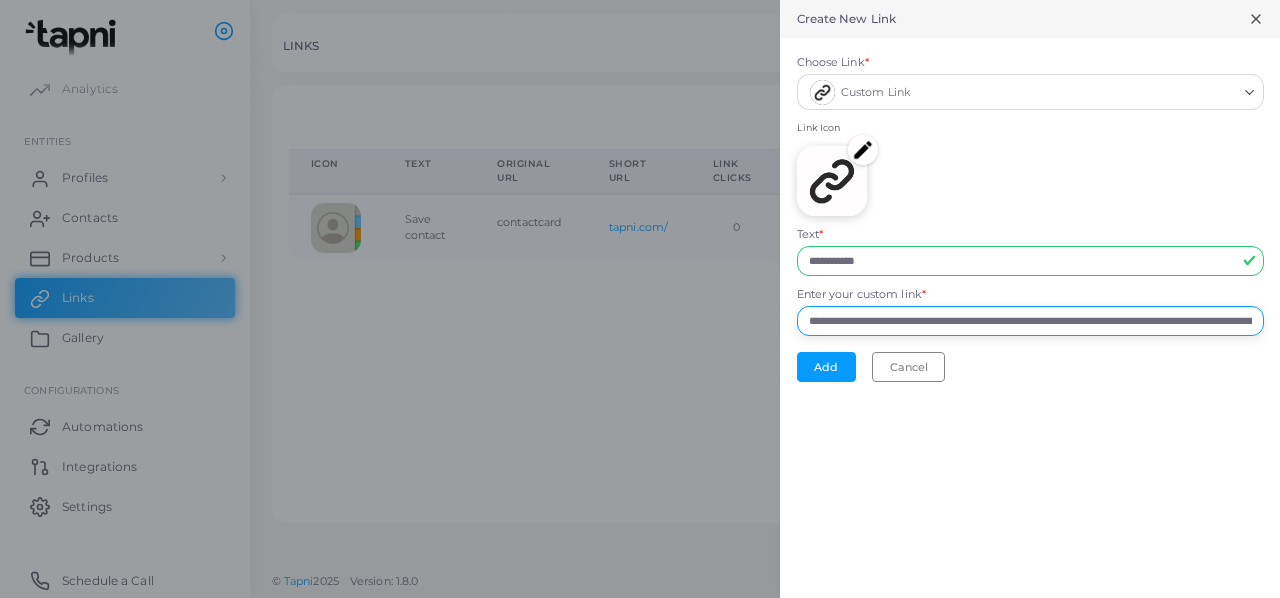 scroll, scrollTop: 0, scrollLeft: 543, axis: horizontal 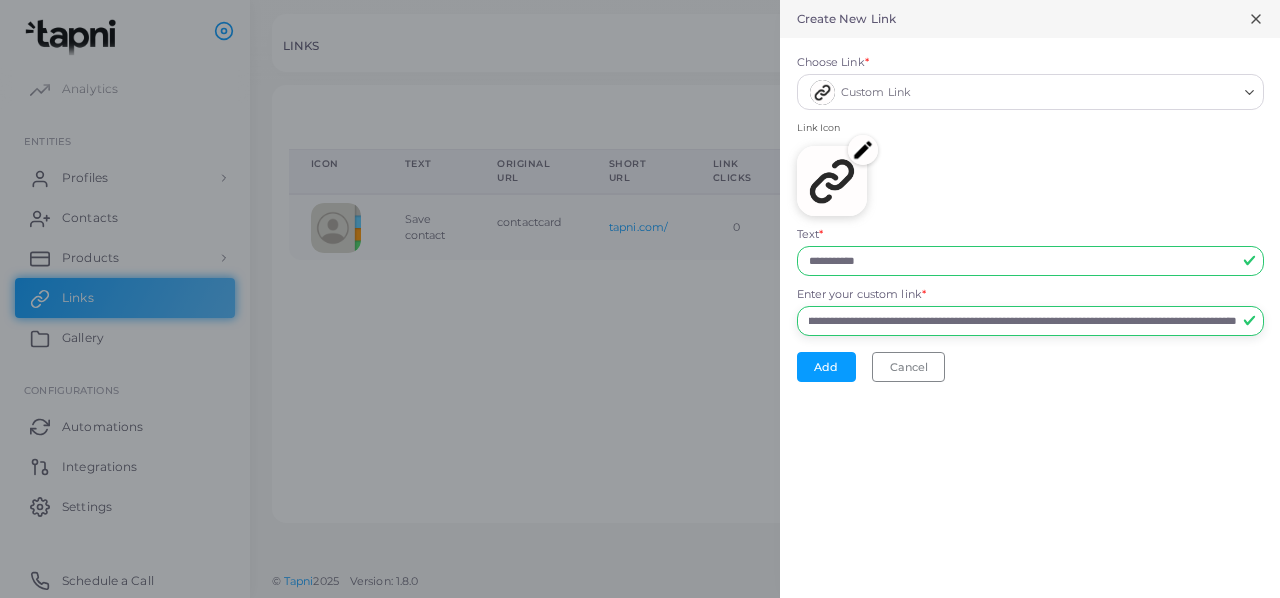 type on "**********" 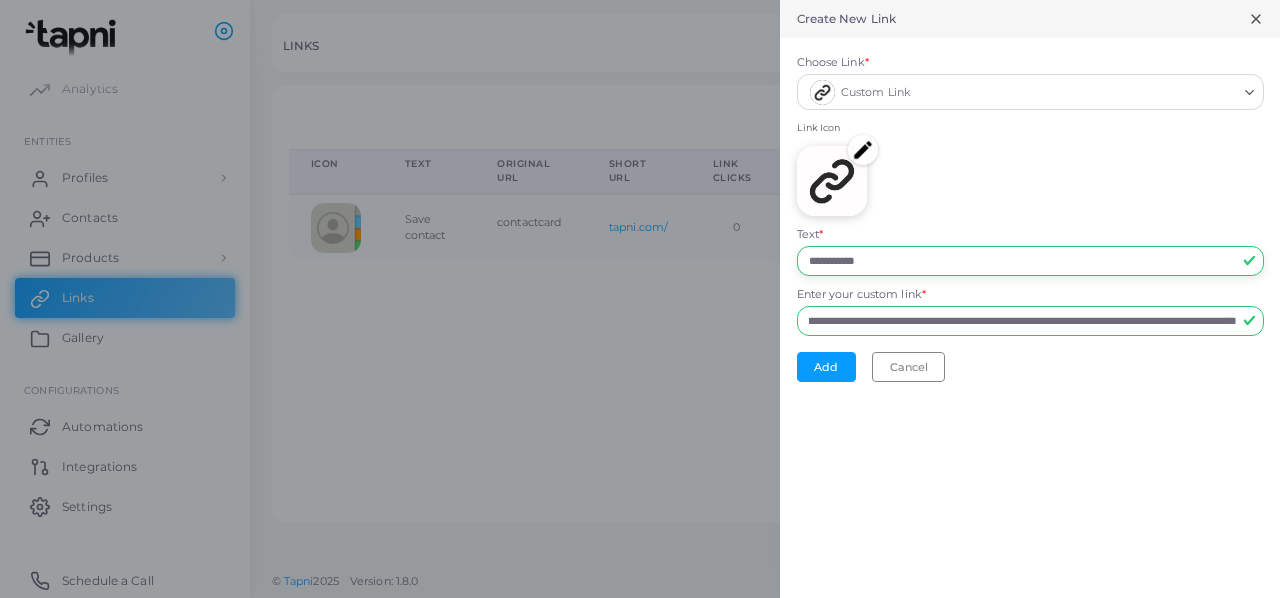 click on "**********" at bounding box center (1030, 261) 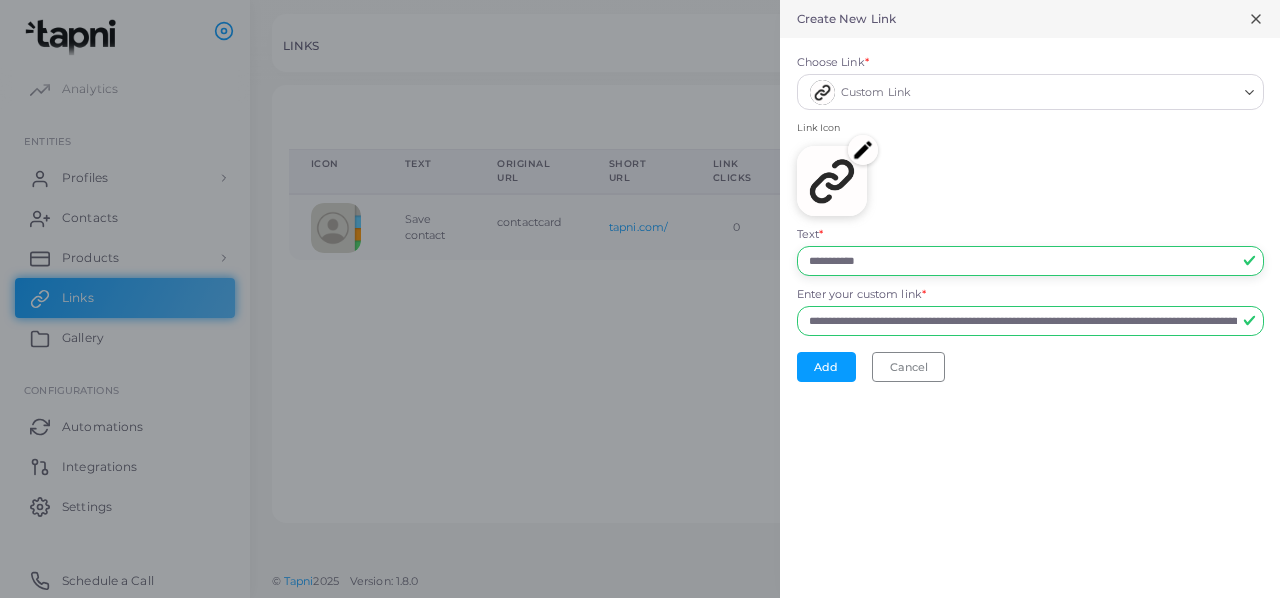click on "**********" at bounding box center (1030, 261) 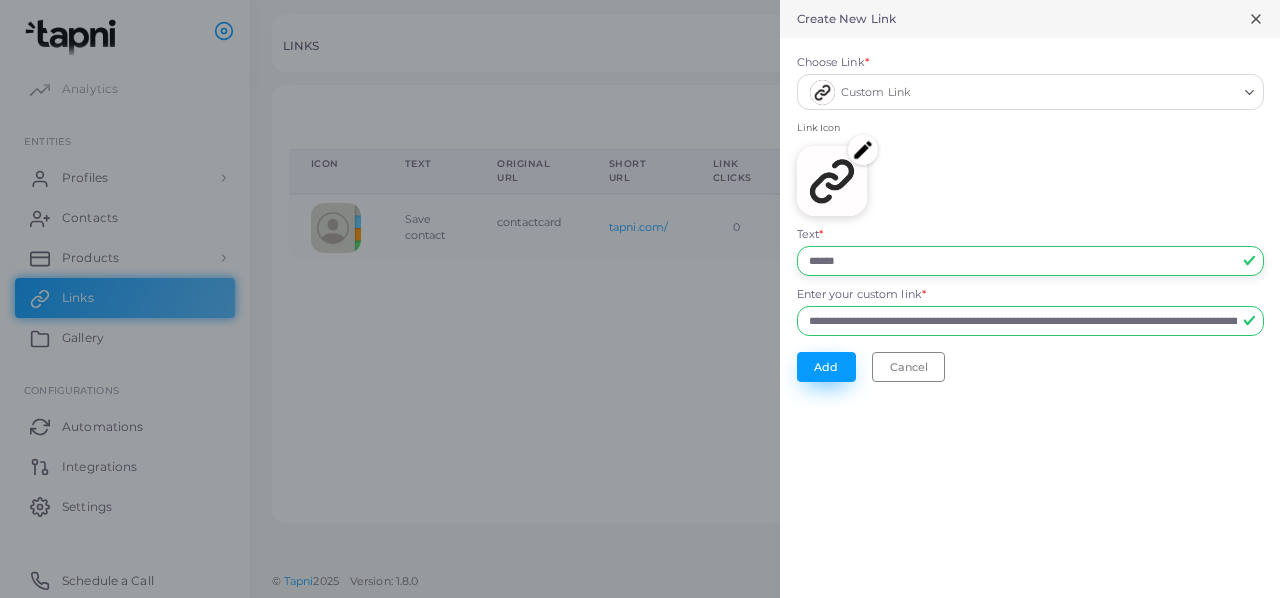 type on "******" 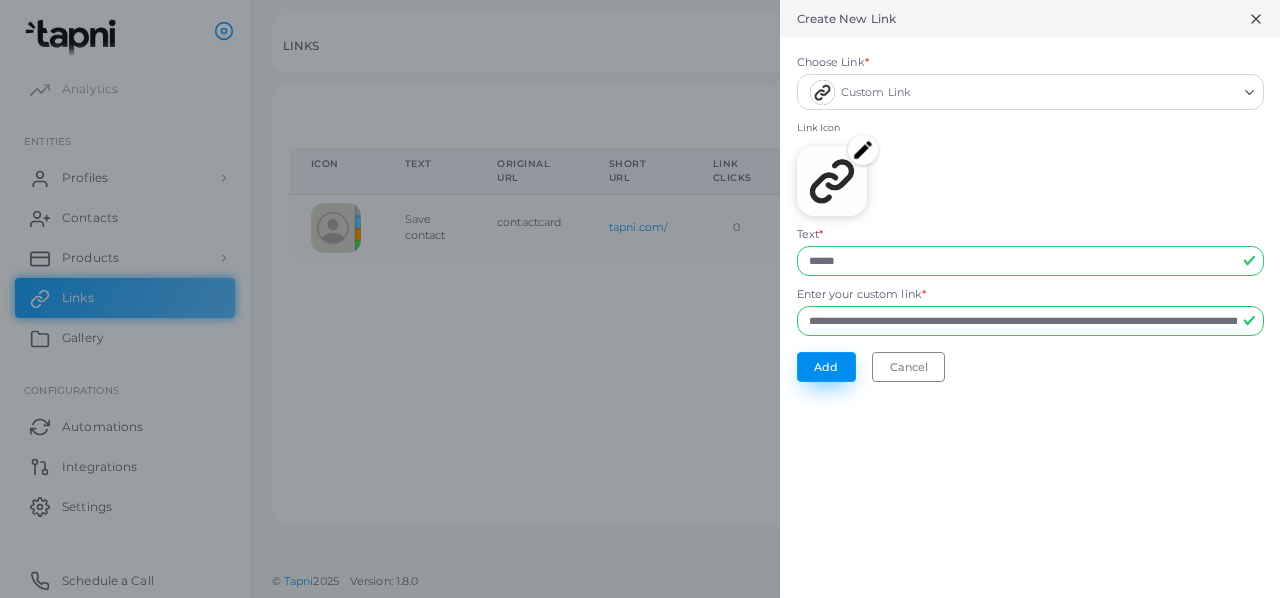 click on "Add" at bounding box center (826, 367) 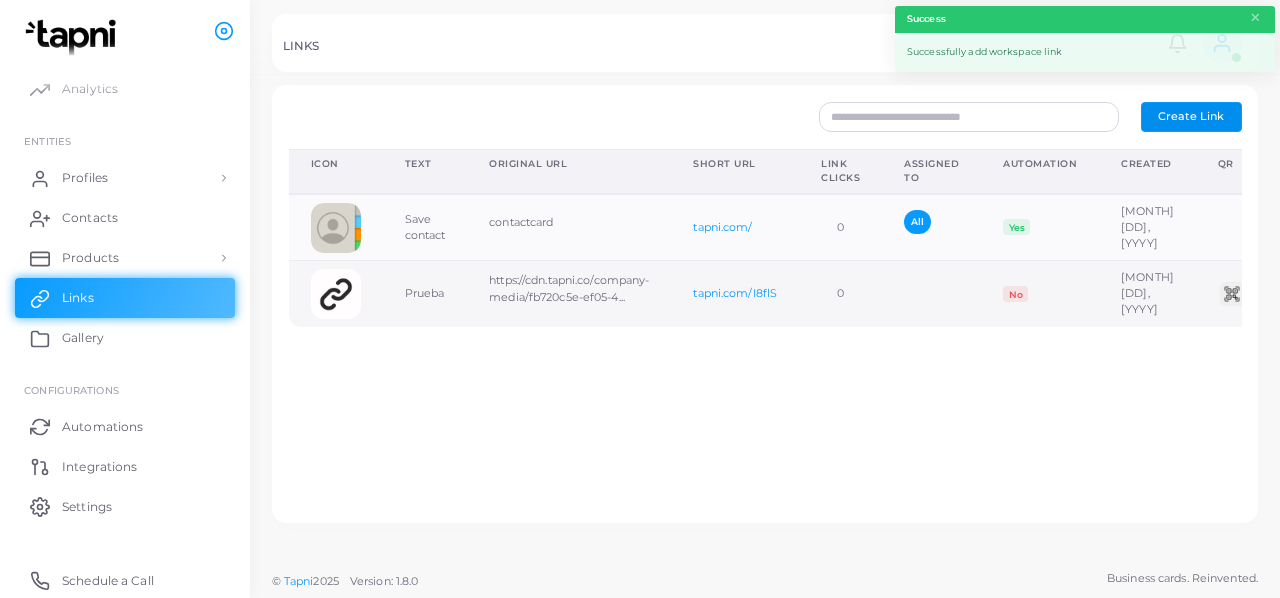 scroll, scrollTop: 0, scrollLeft: 93, axis: horizontal 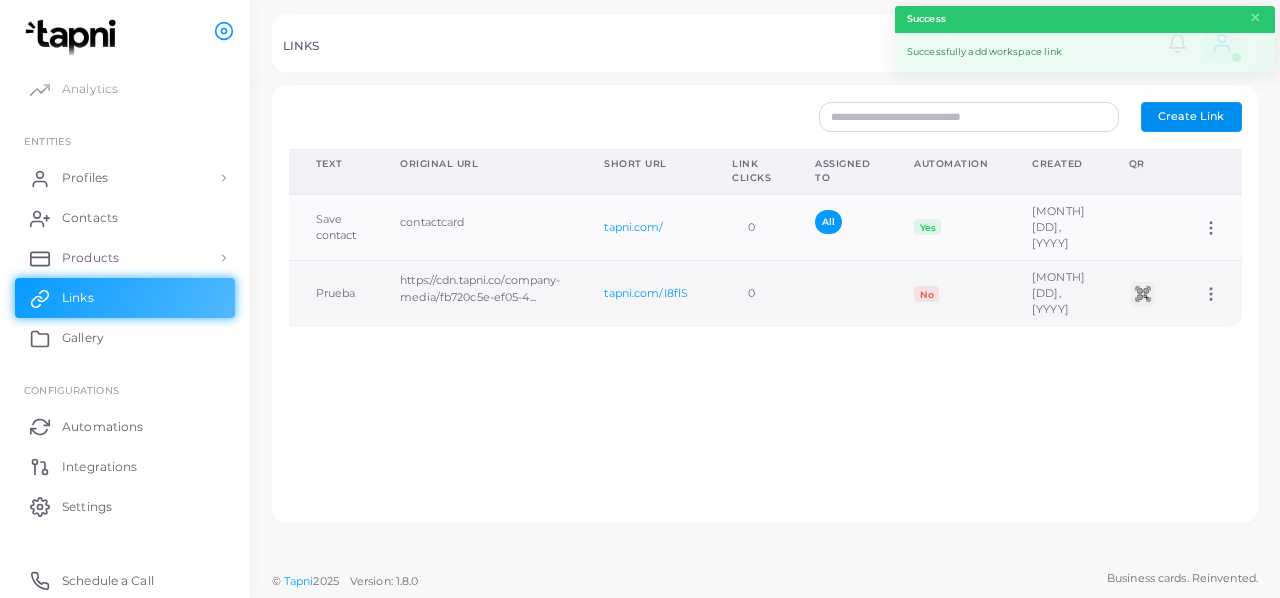 click 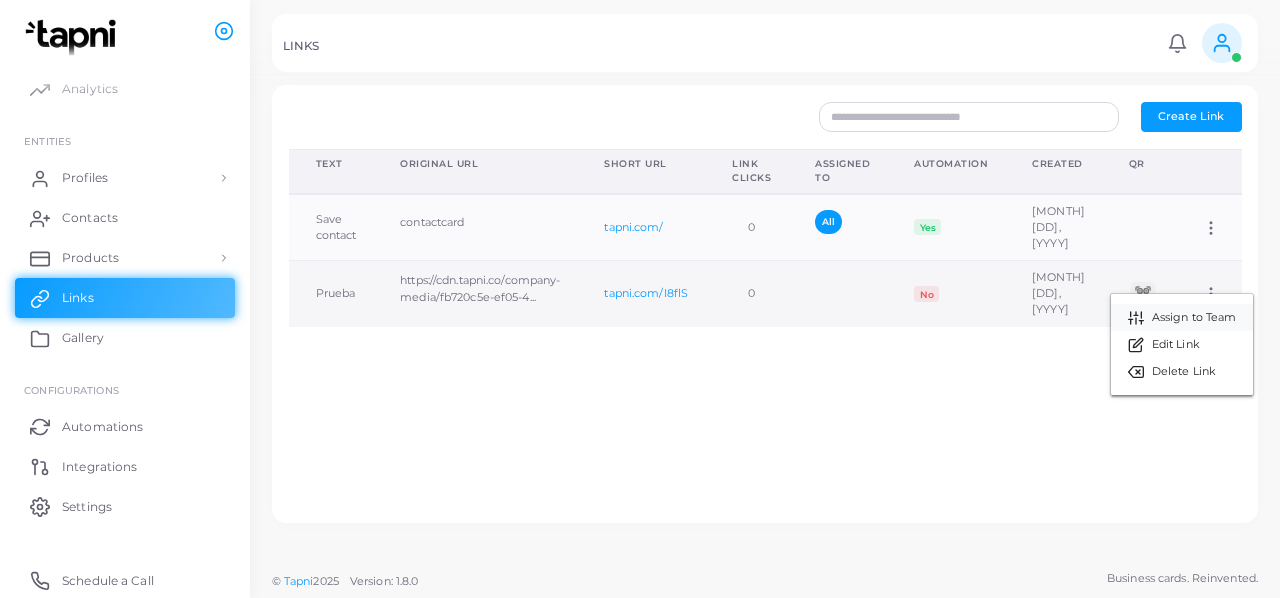 click on "Assign to Team" at bounding box center [1194, 318] 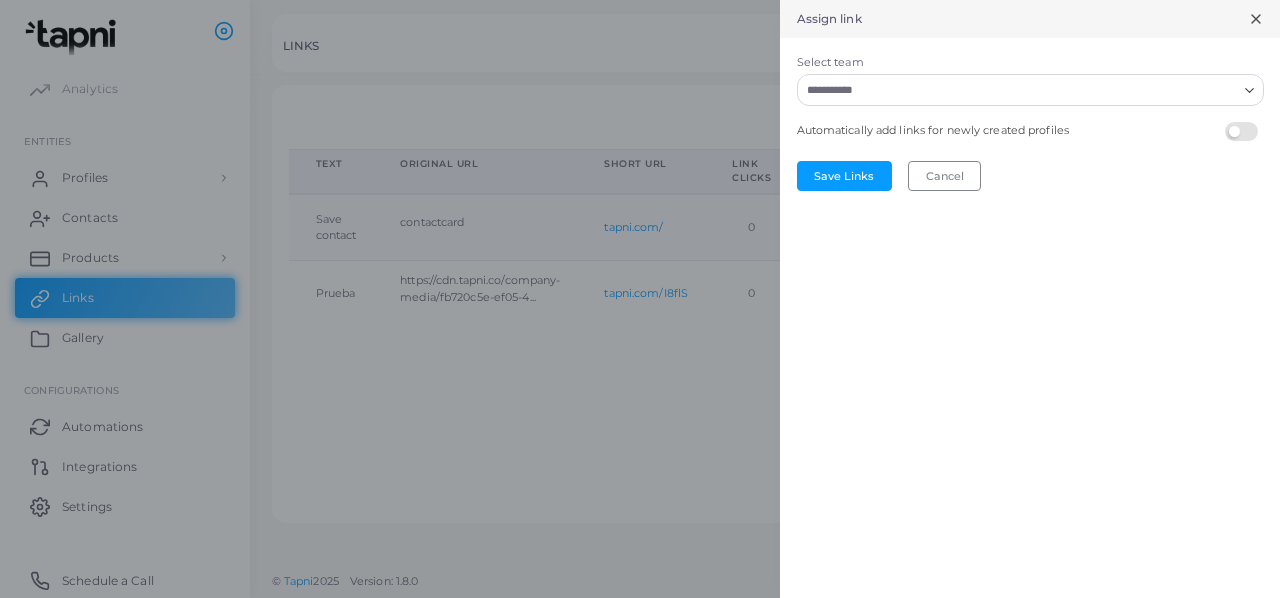 click on "Select team           Loading...        Automatically add links for newly created profiles  Save Links   Cancel" at bounding box center [0, 0] 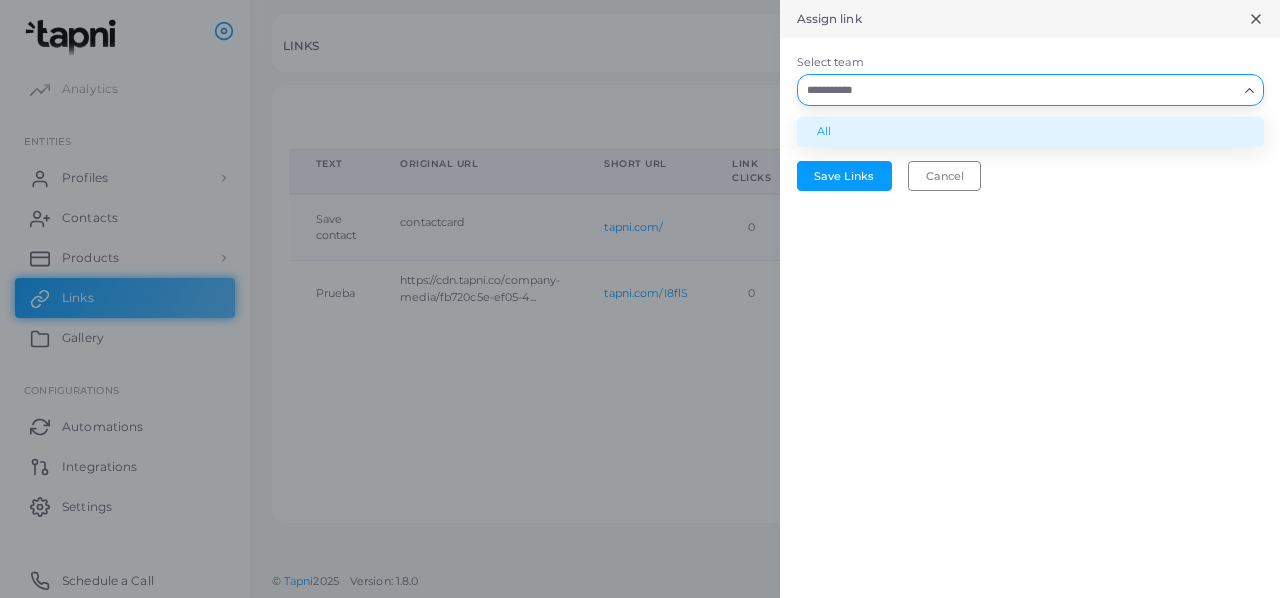click on "All" at bounding box center [1030, 132] 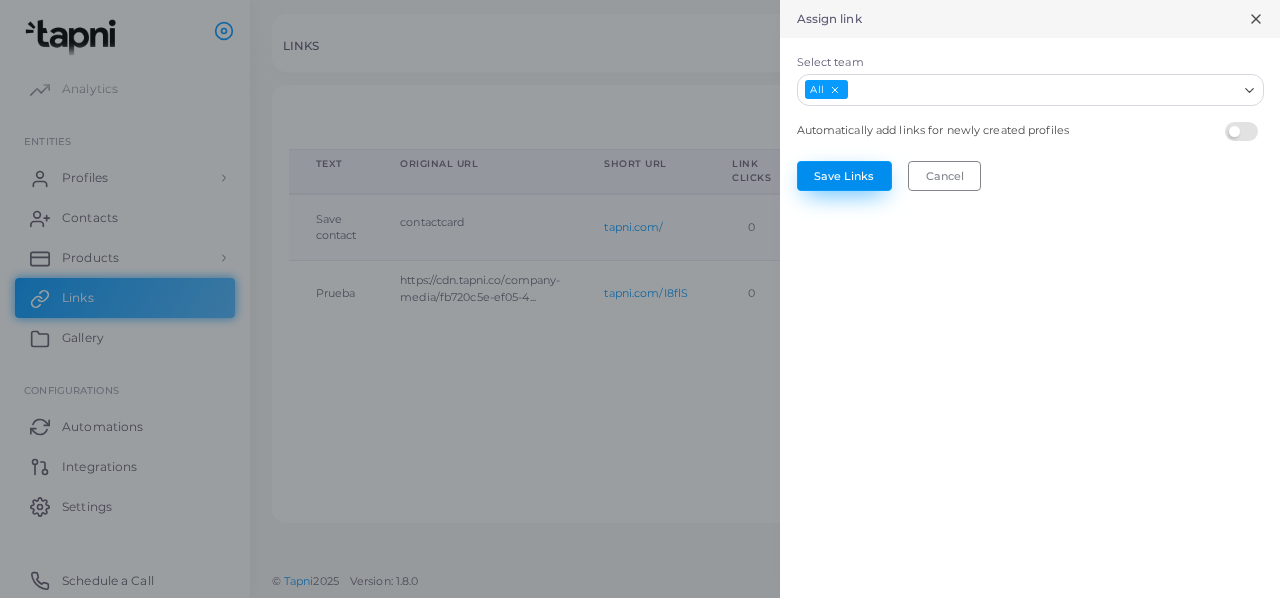 click on "Save Links" at bounding box center [844, 176] 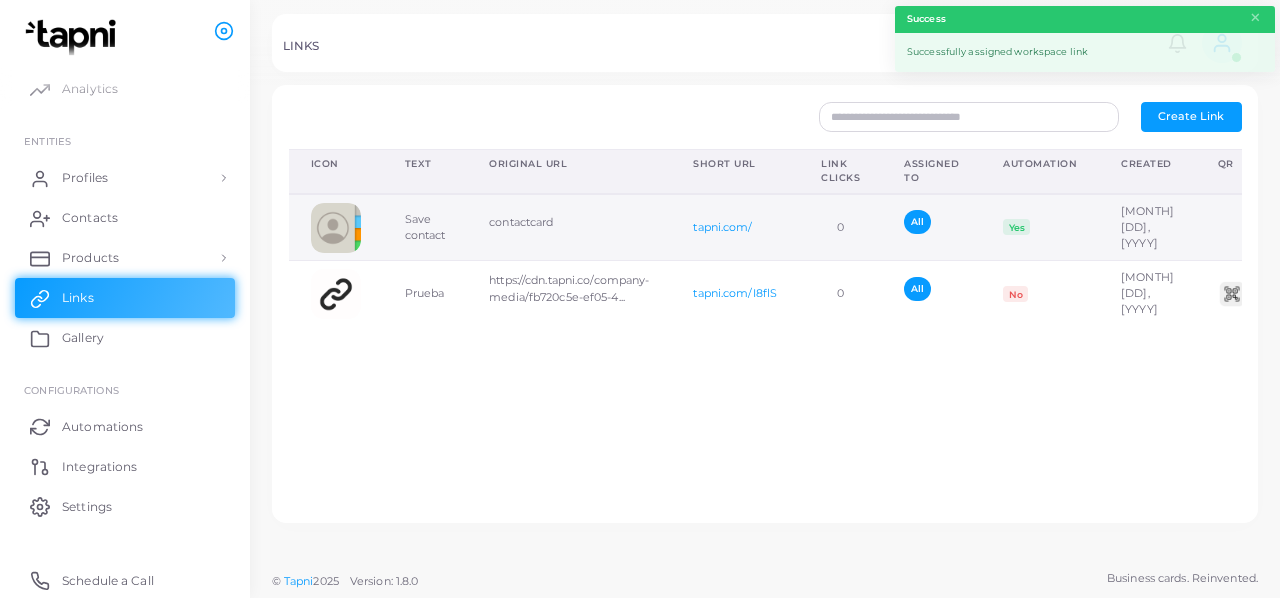 scroll, scrollTop: 0, scrollLeft: 93, axis: horizontal 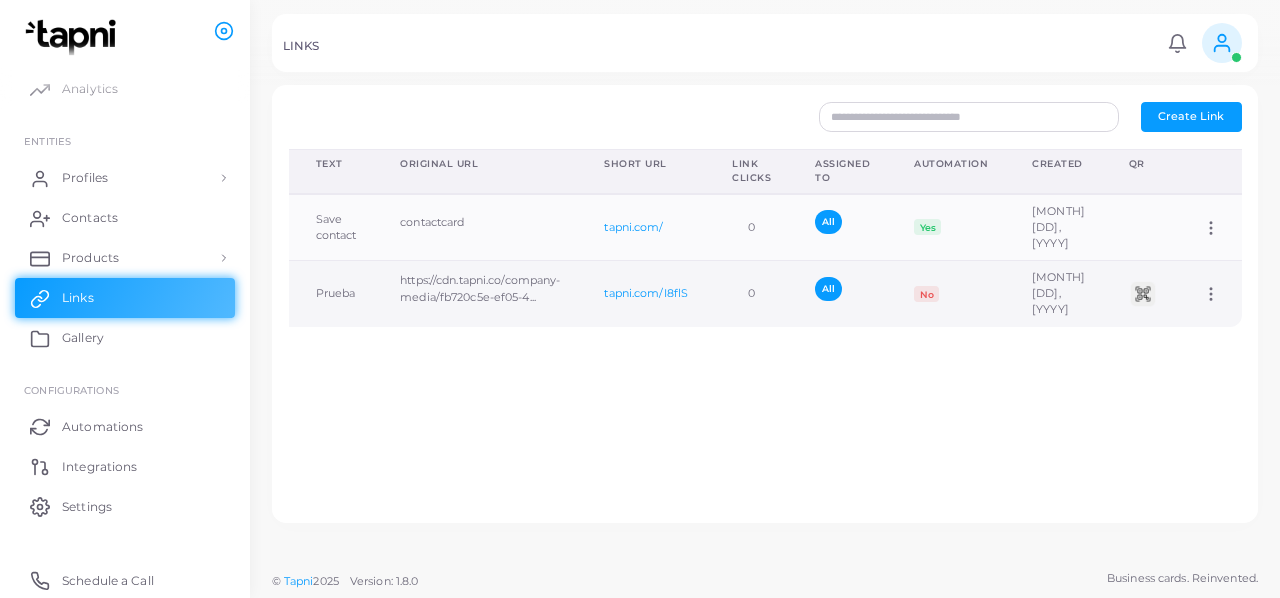 click 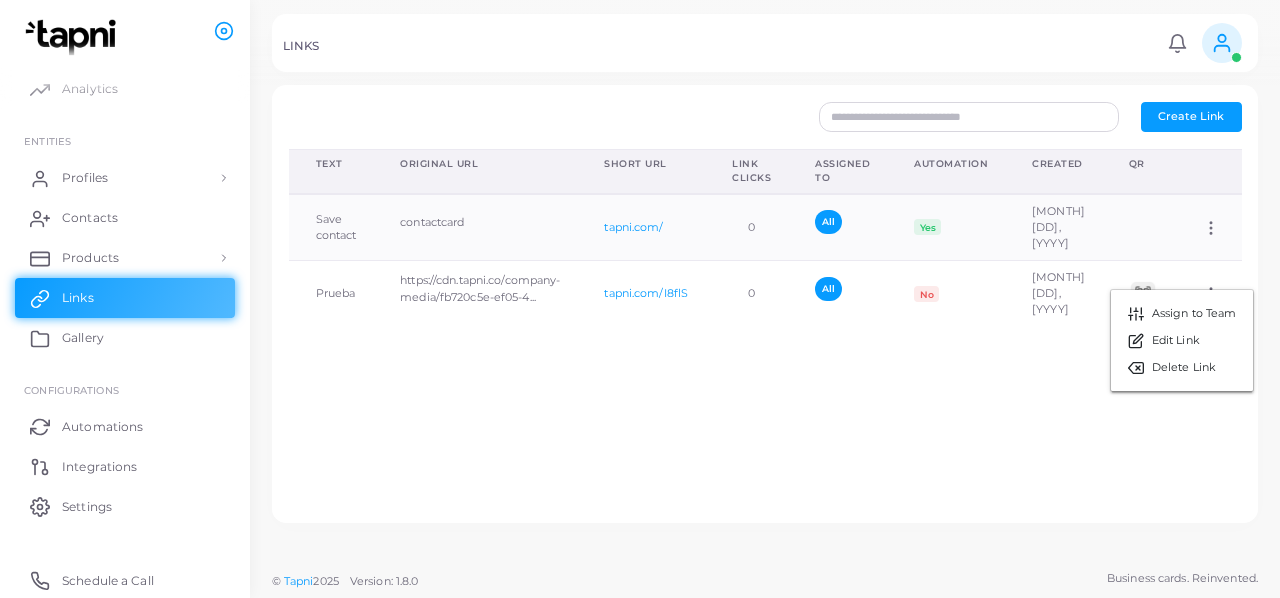 click on "QR Code Basic No form templates available [DD] [MON] [YYYY] Done [NUMBER] All Yes [MONTH] [DD], [YYYY] Assign to Team Edit Link Delete Link Prueba [URL] All No [MONTH] [DD], [YYYY] Assign to Team Edit Link Delete Link" at bounding box center [765, 328] 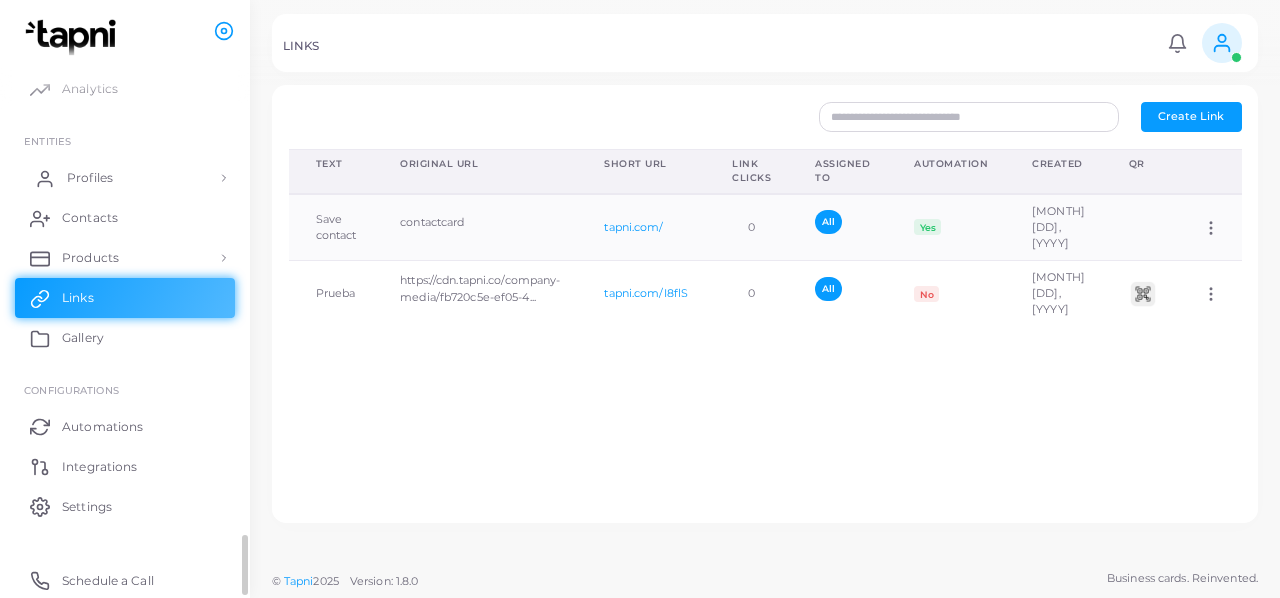 click on "Profiles" at bounding box center (125, 178) 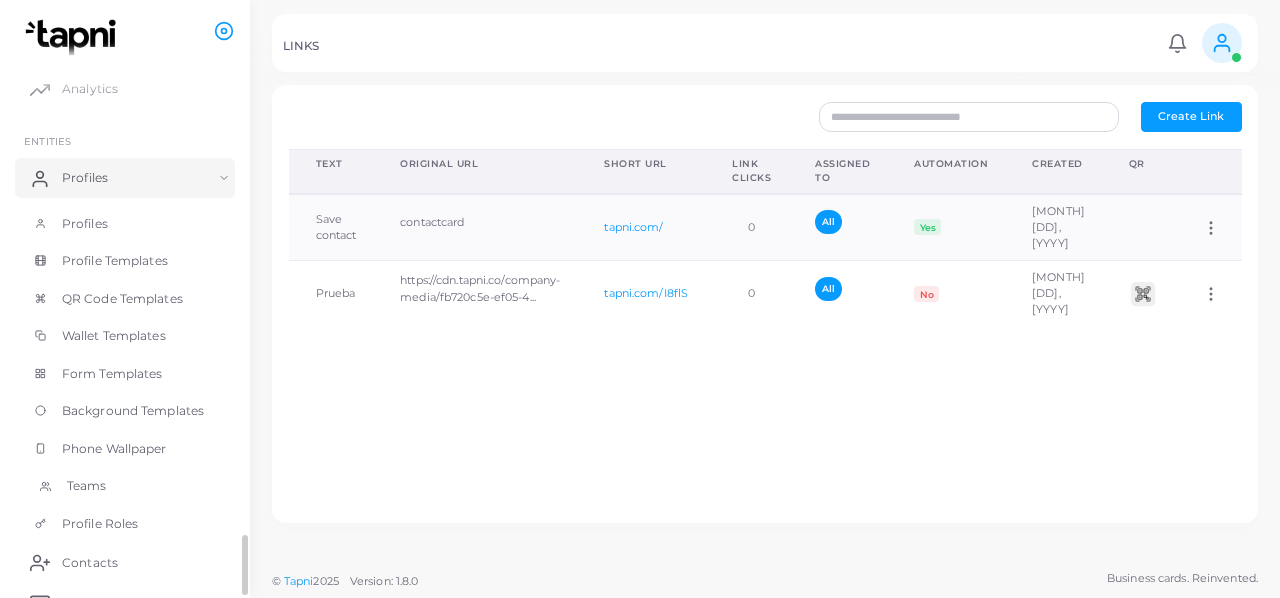 click on "Teams" at bounding box center (125, 486) 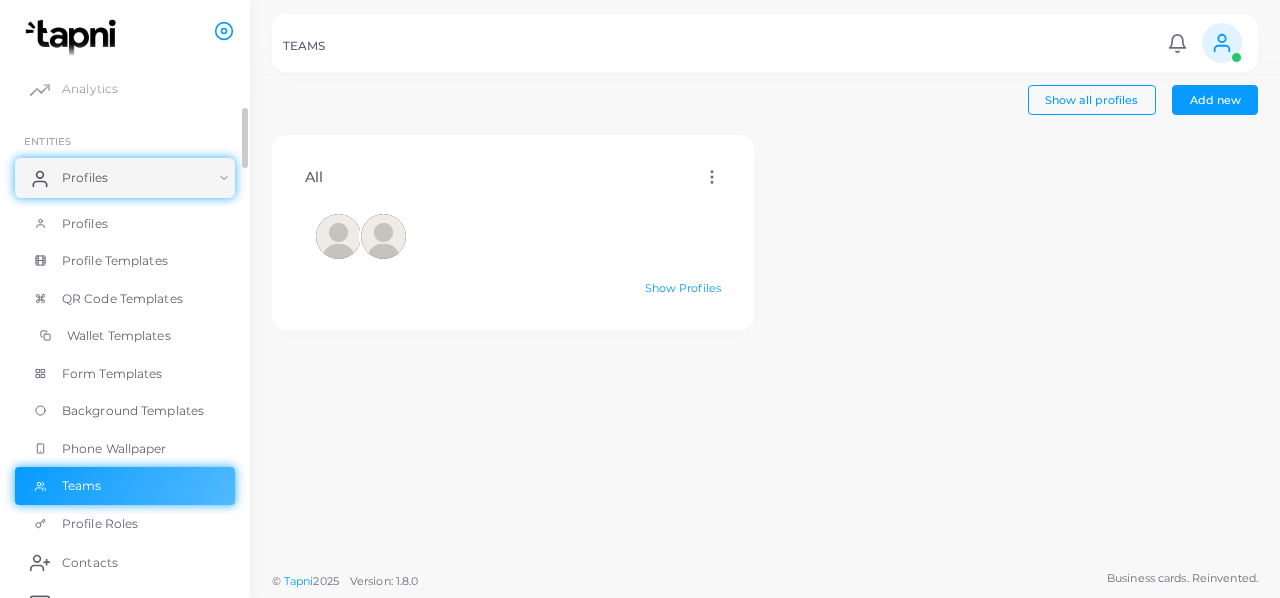 click on "Wallet Templates" at bounding box center (119, 336) 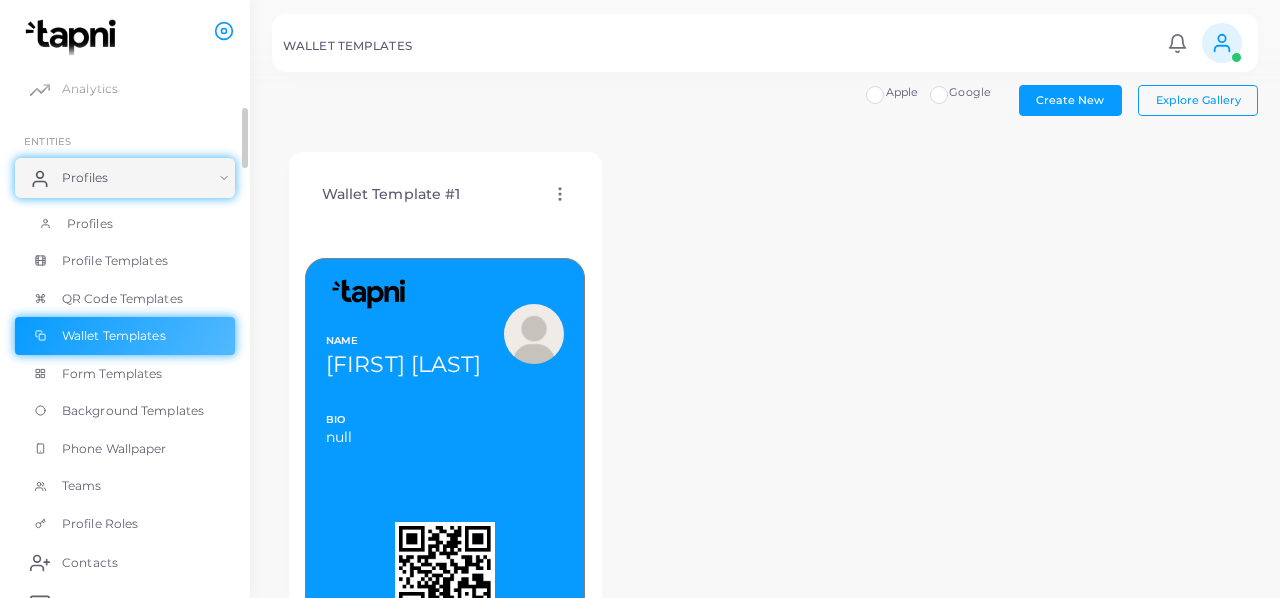 click on "Profiles" at bounding box center [125, 224] 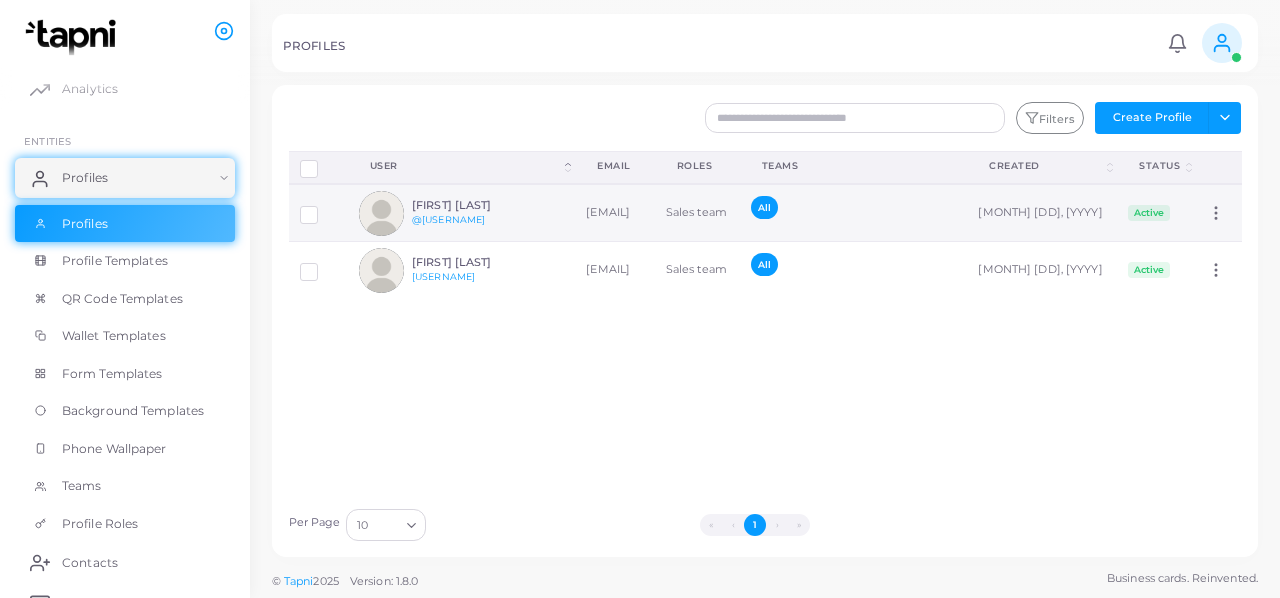 click on "[FIRST] [LAST]" at bounding box center [485, 205] 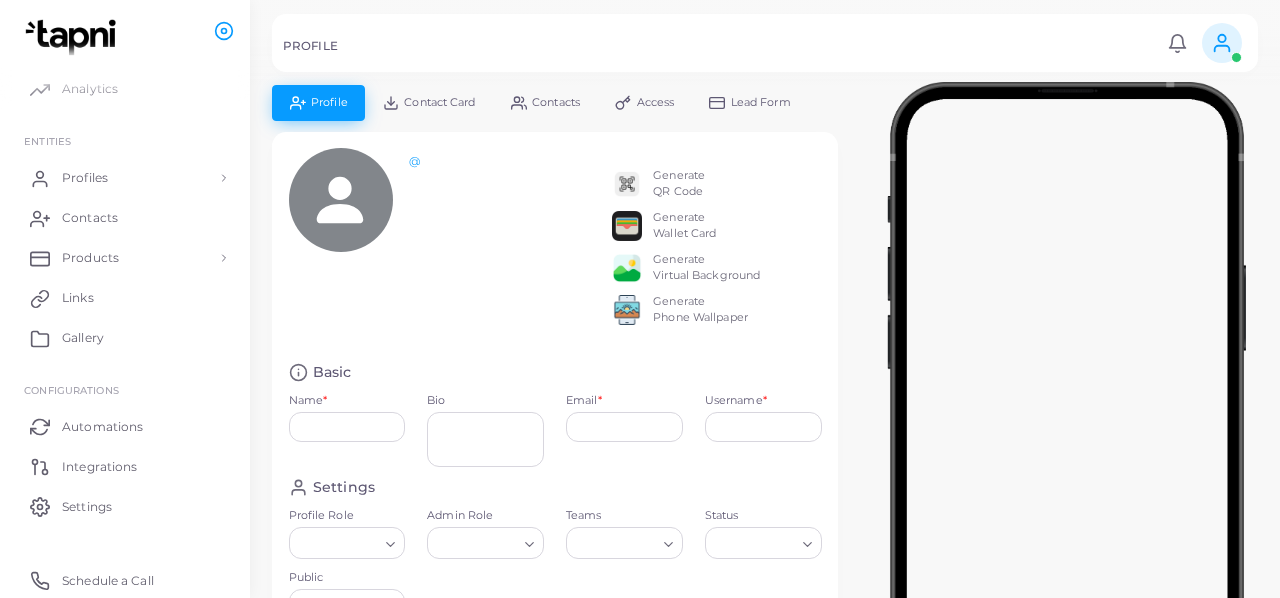 type on "**********" 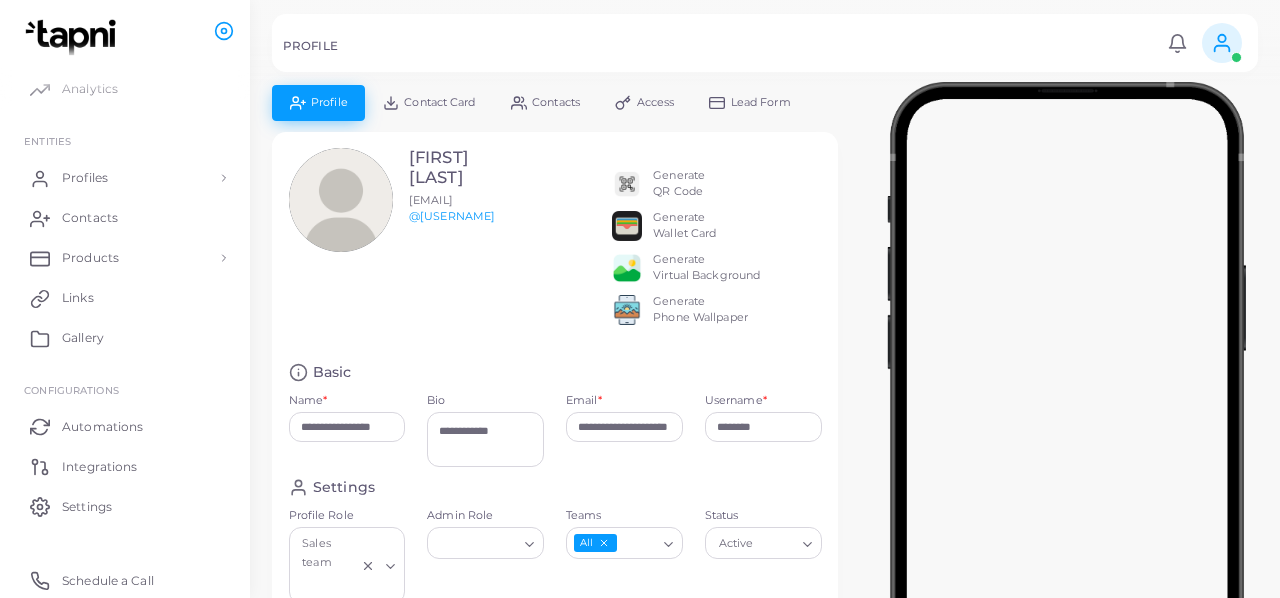 click on "Generate  Wallet Card" at bounding box center (684, 226) 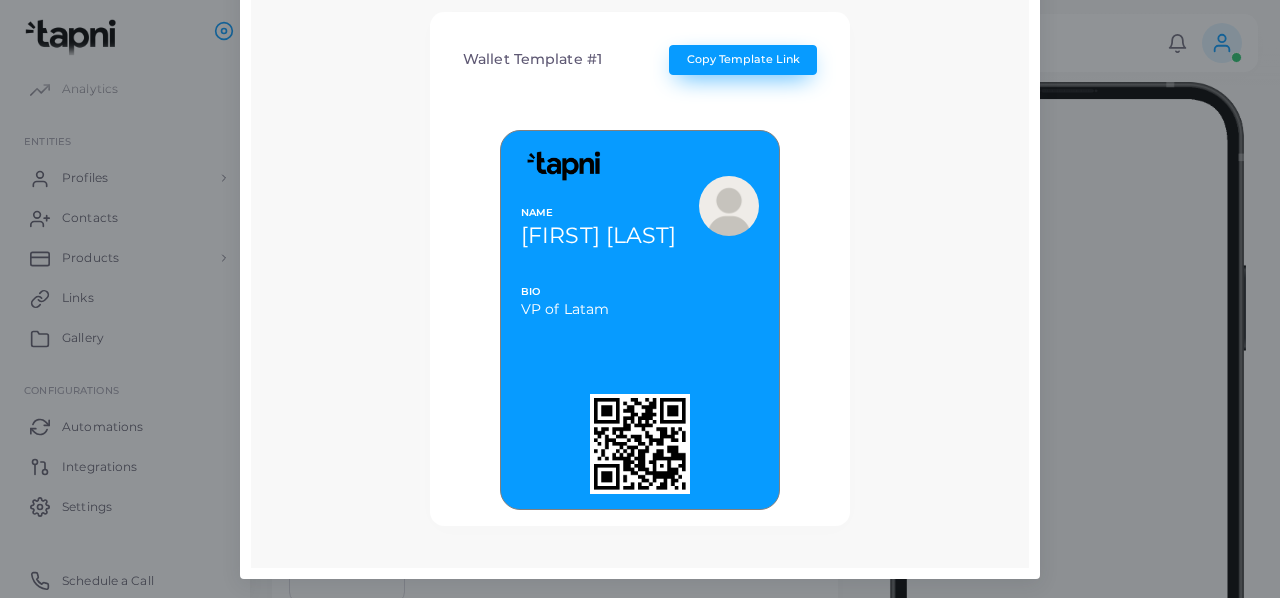 scroll, scrollTop: 0, scrollLeft: 0, axis: both 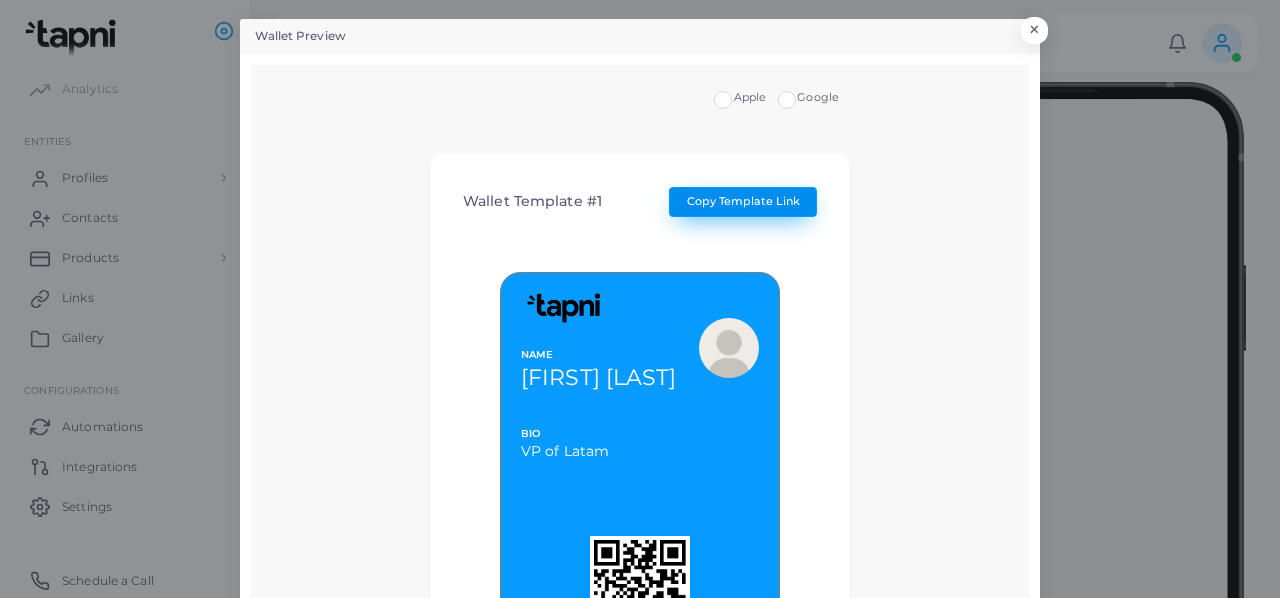 click on "Copy Template Link" at bounding box center [743, 201] 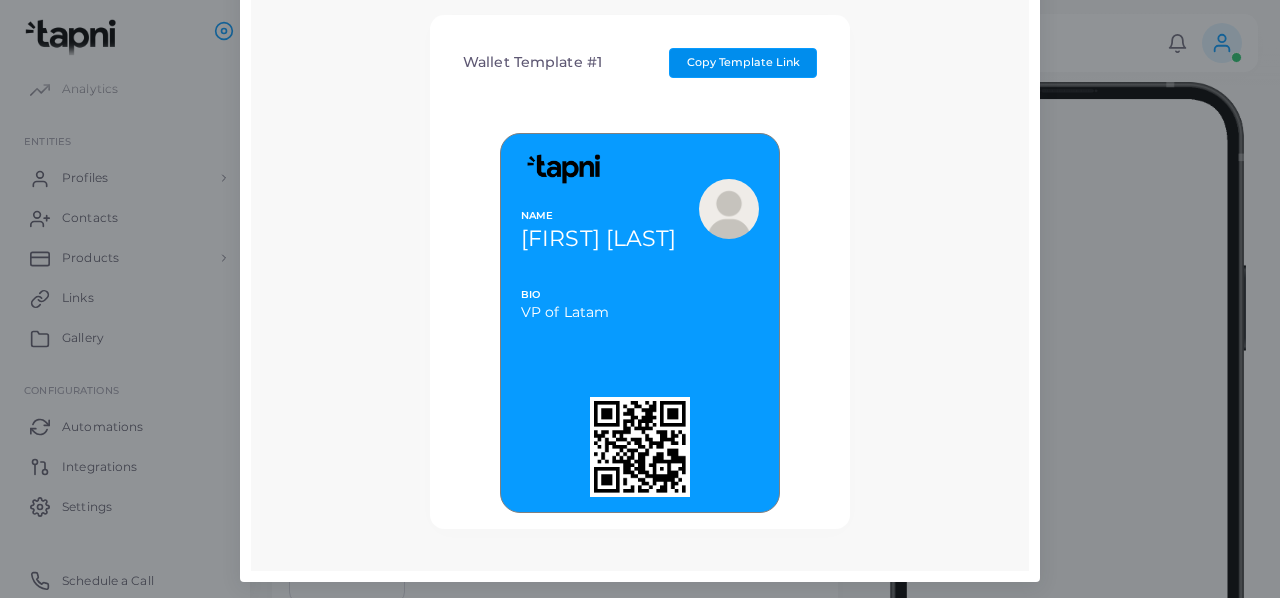 scroll, scrollTop: 0, scrollLeft: 0, axis: both 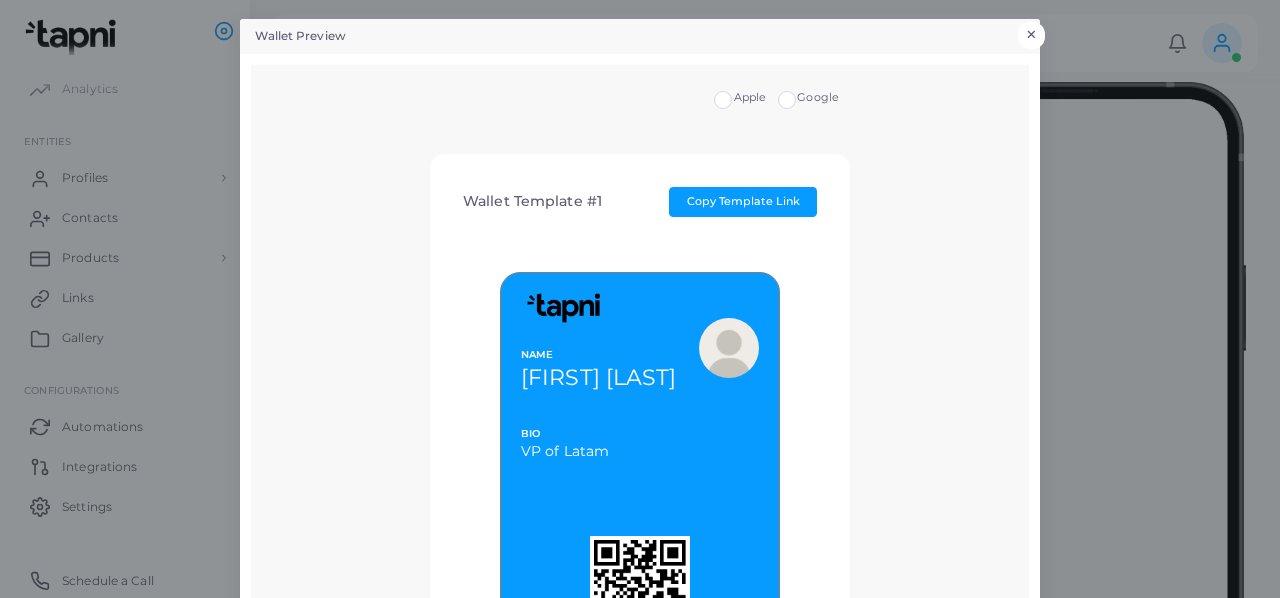 click on "×" at bounding box center [1031, 35] 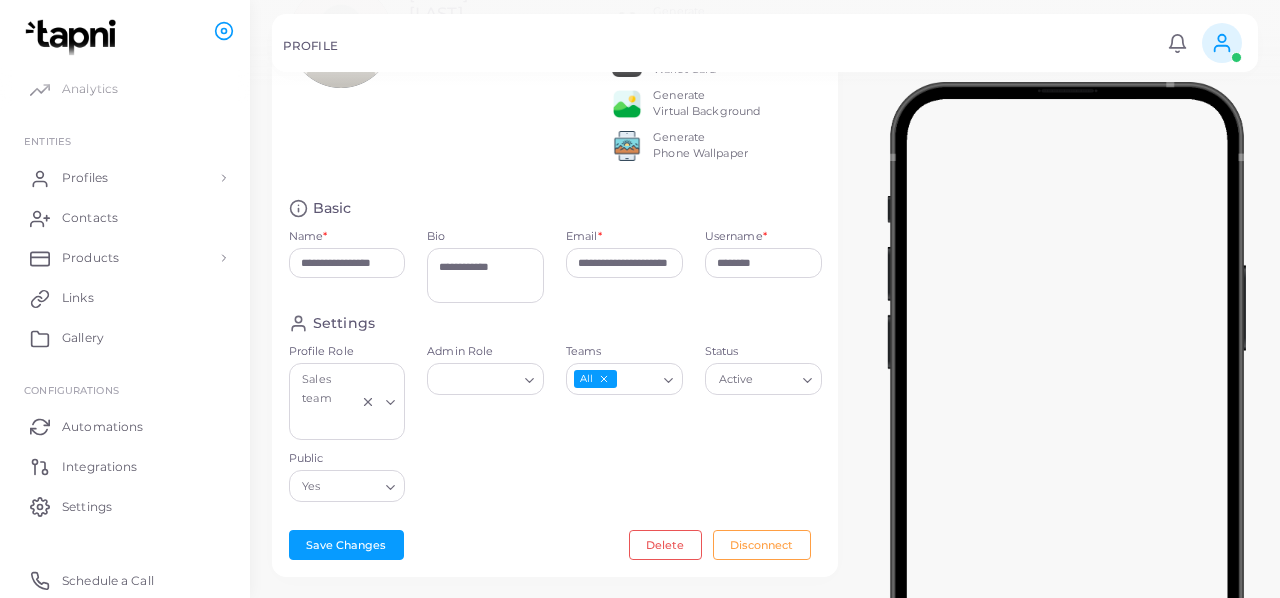 scroll, scrollTop: 0, scrollLeft: 0, axis: both 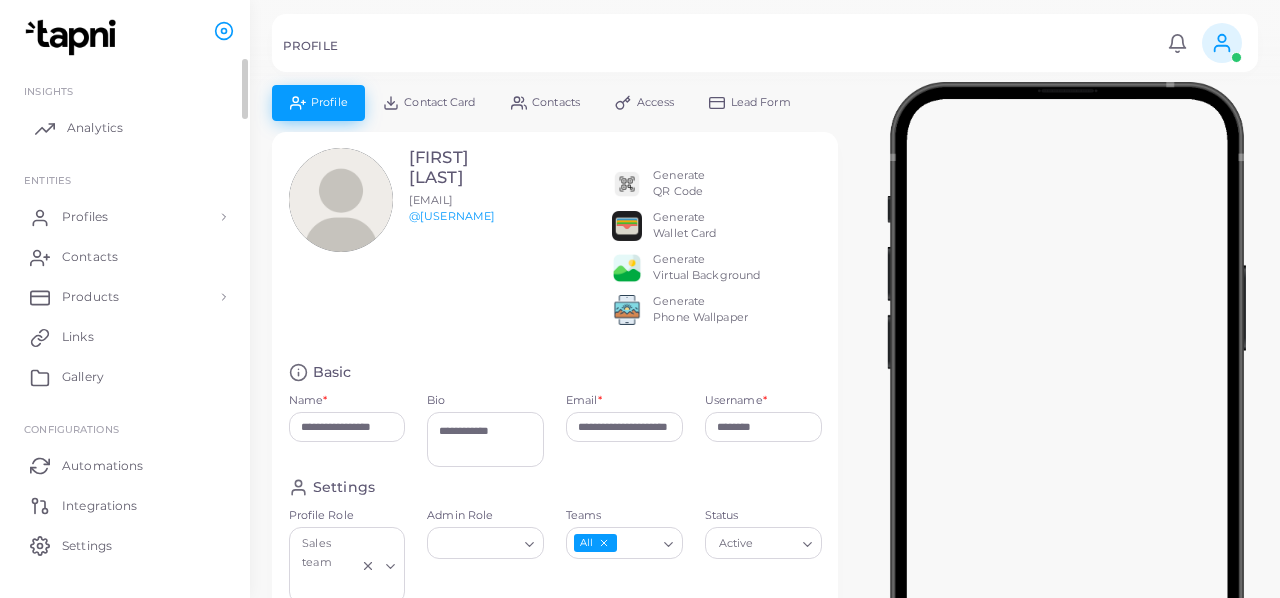 click on "Analytics" at bounding box center (125, 128) 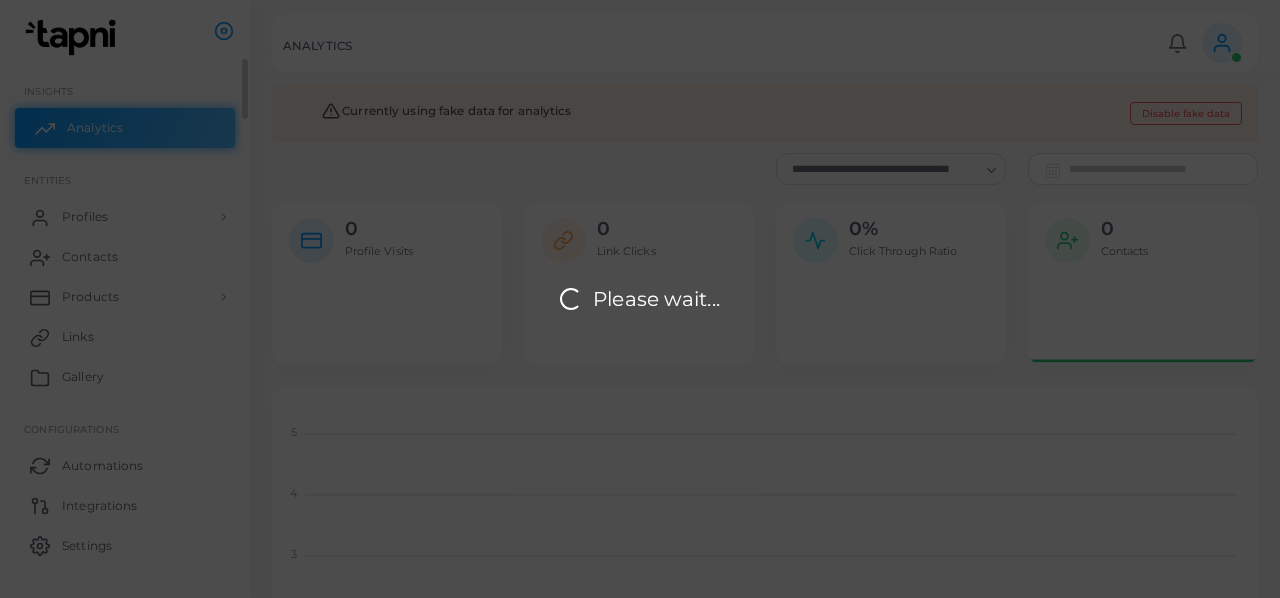 scroll, scrollTop: 1, scrollLeft: 1, axis: both 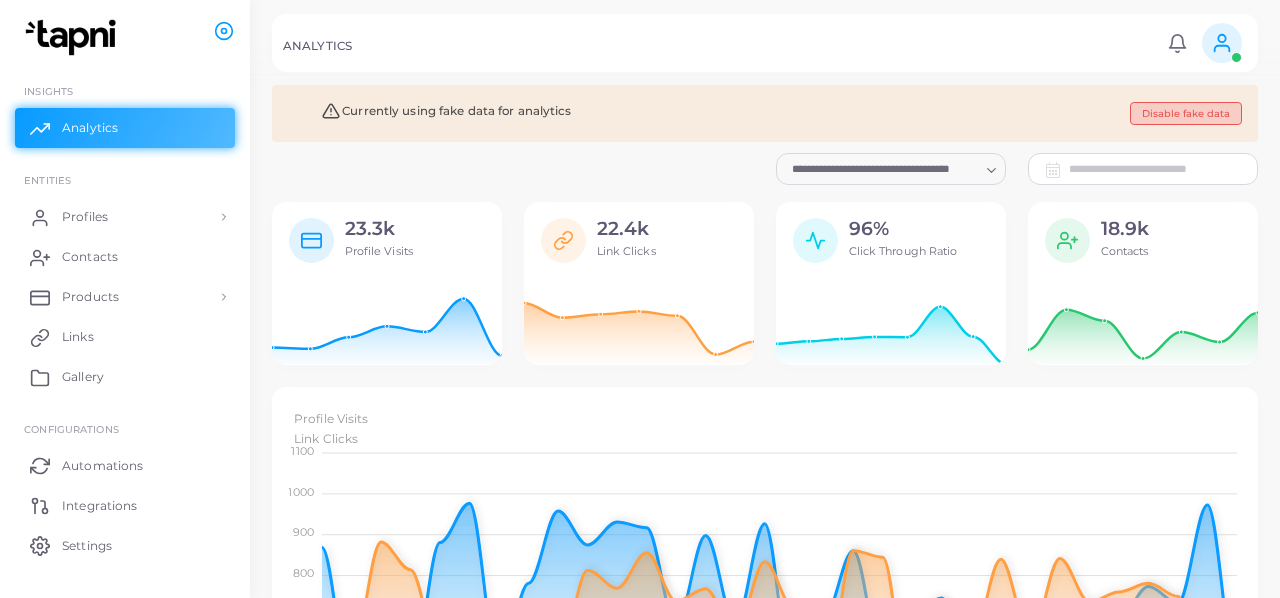 click on "Disable fake data" at bounding box center (1186, 113) 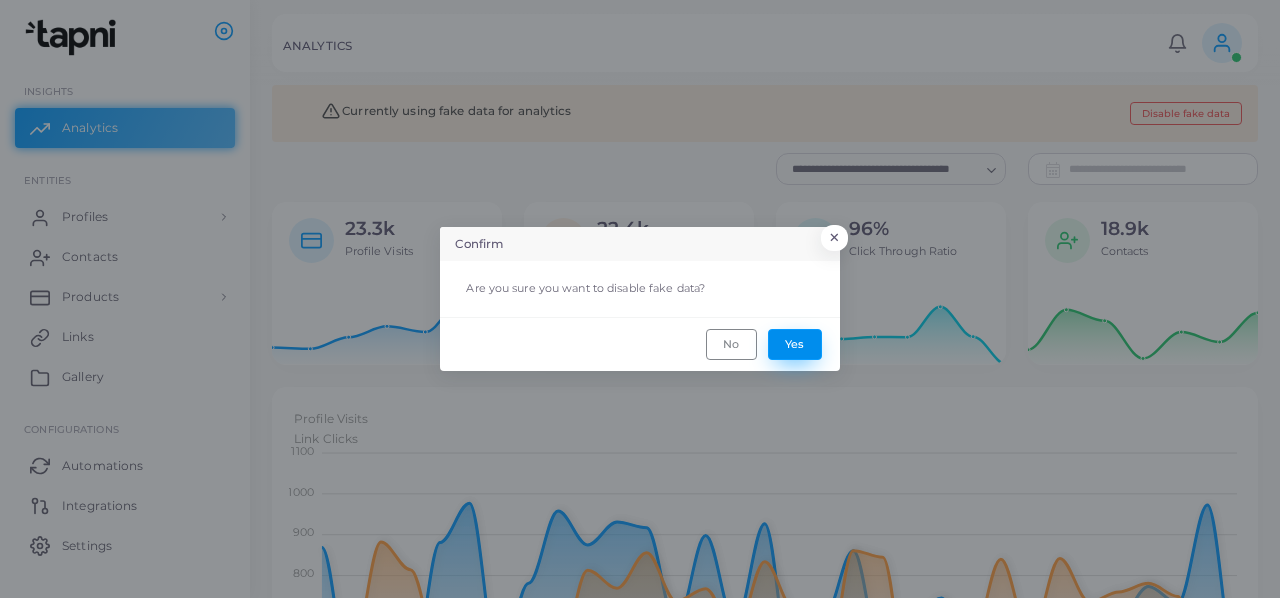 click on "Yes" at bounding box center (795, 344) 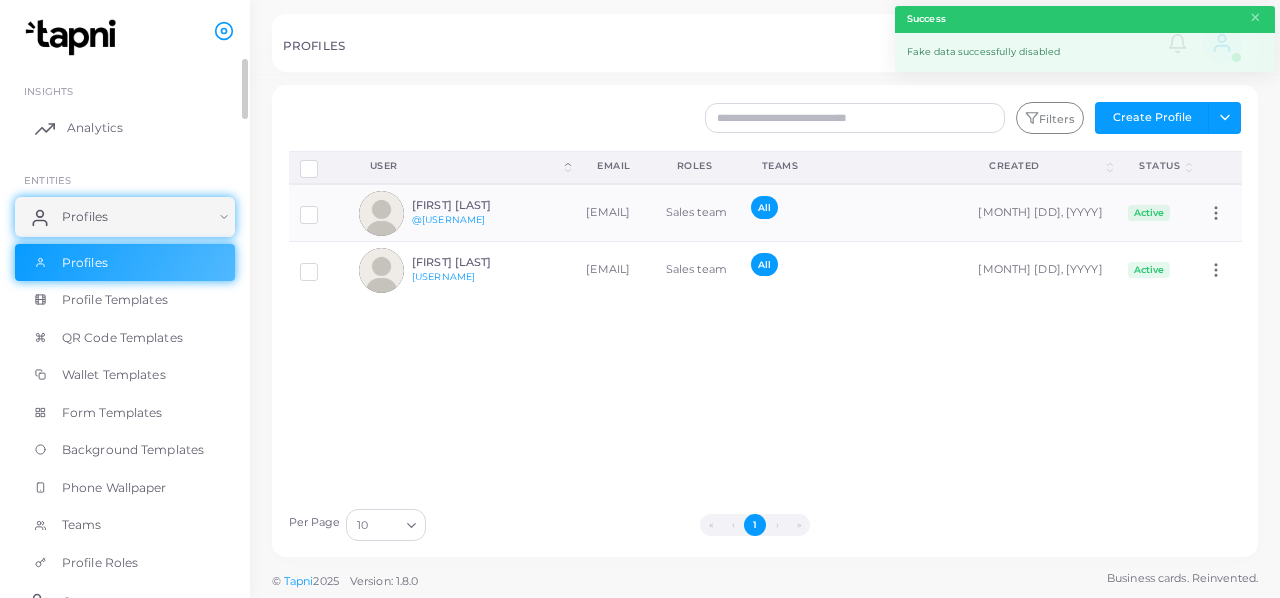 click on "Analytics" at bounding box center [125, 128] 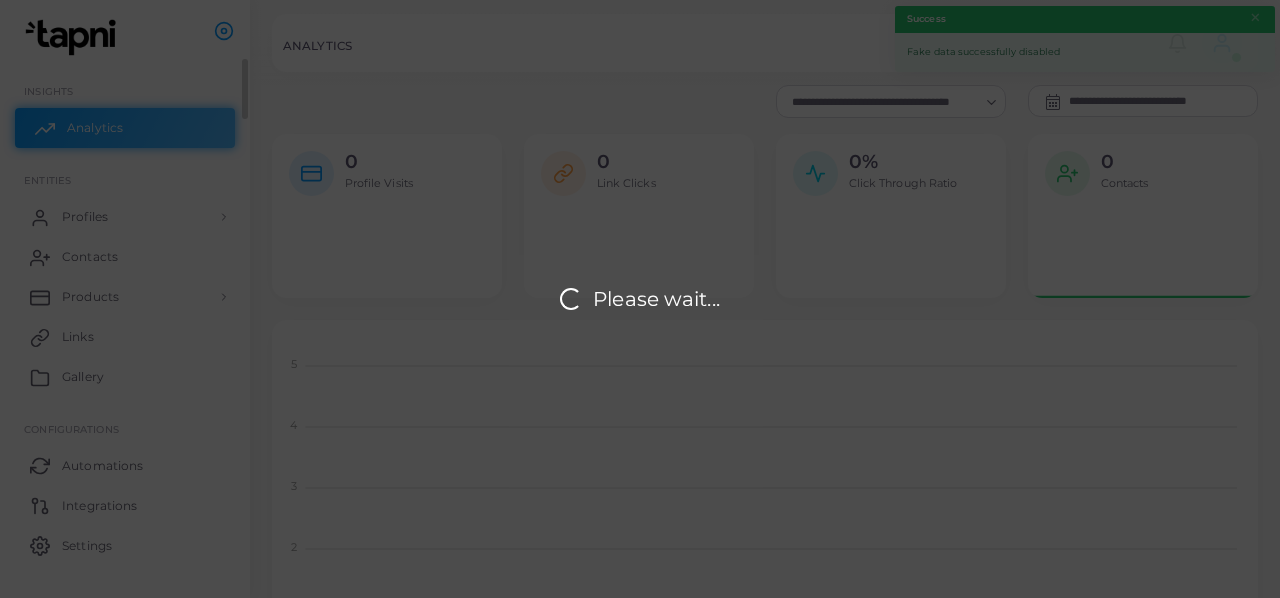 scroll, scrollTop: 1, scrollLeft: 1, axis: both 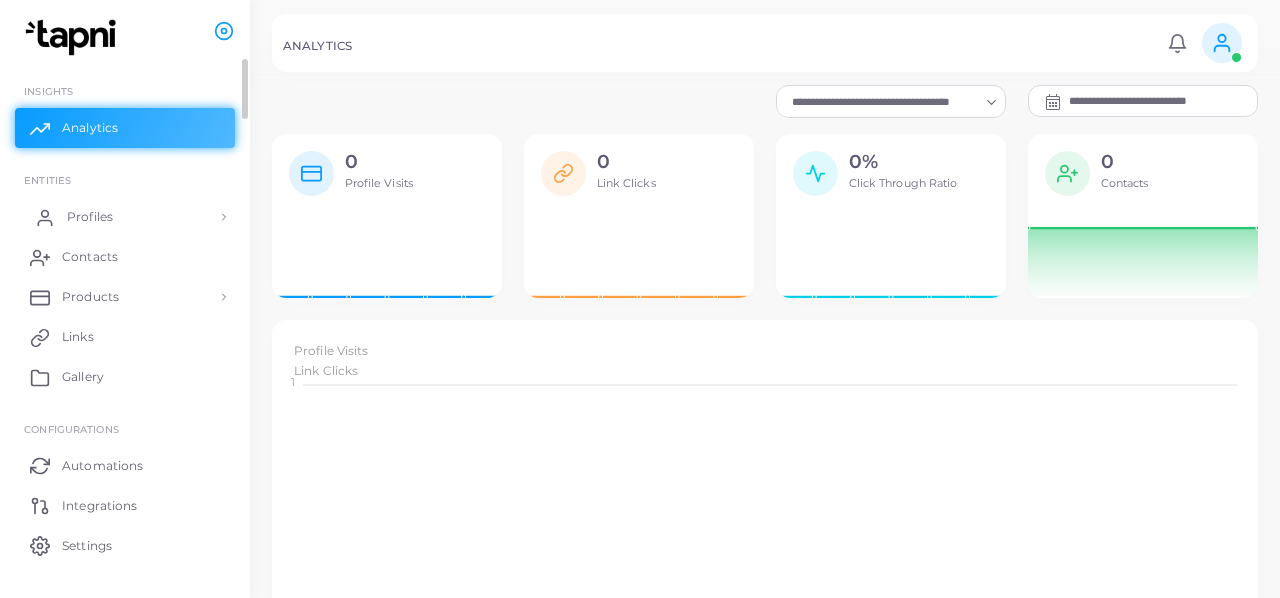 click on "Profiles" at bounding box center (125, 217) 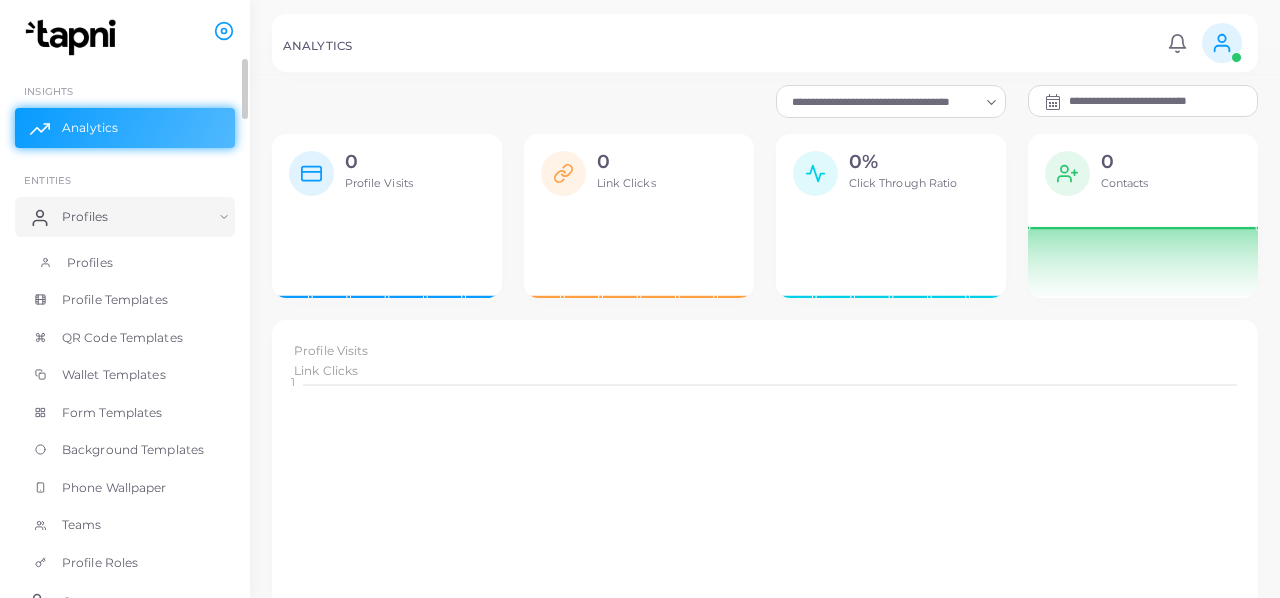 click on "Profiles" at bounding box center [125, 263] 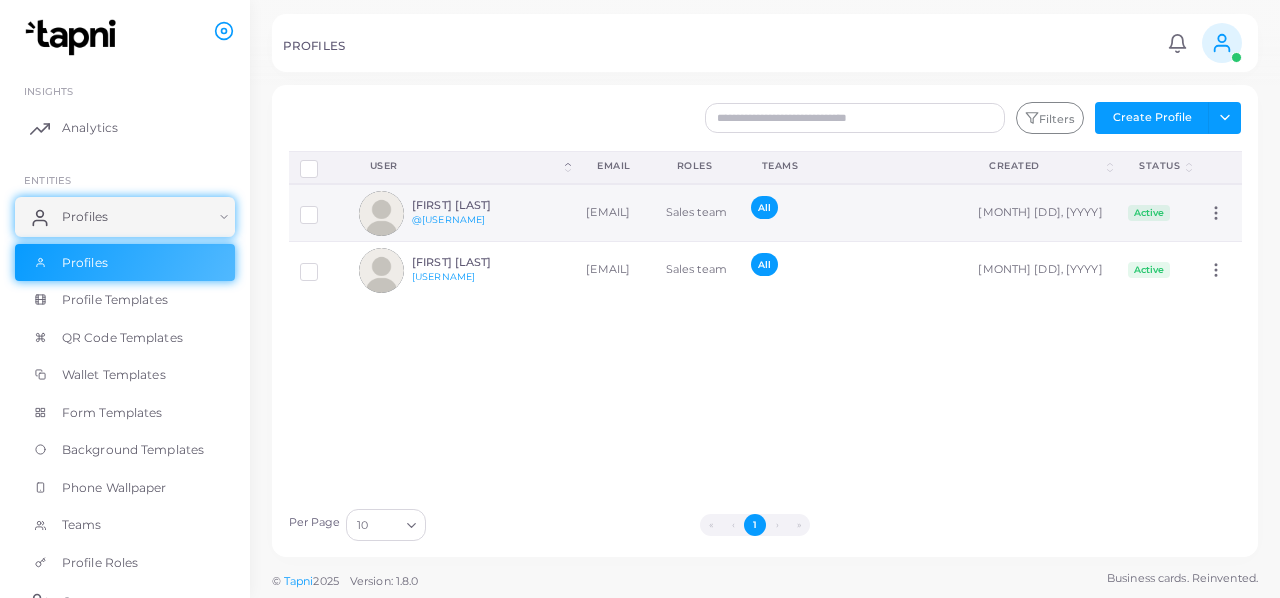 click on "[FIRST] [LAST]" at bounding box center (485, 205) 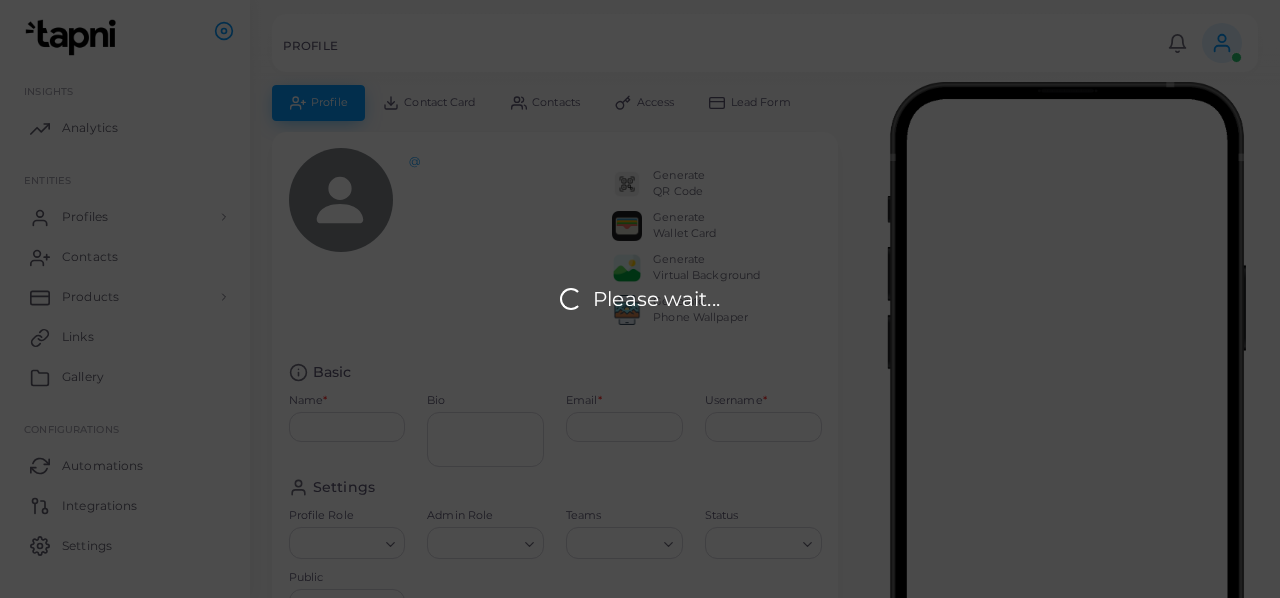 type on "**********" 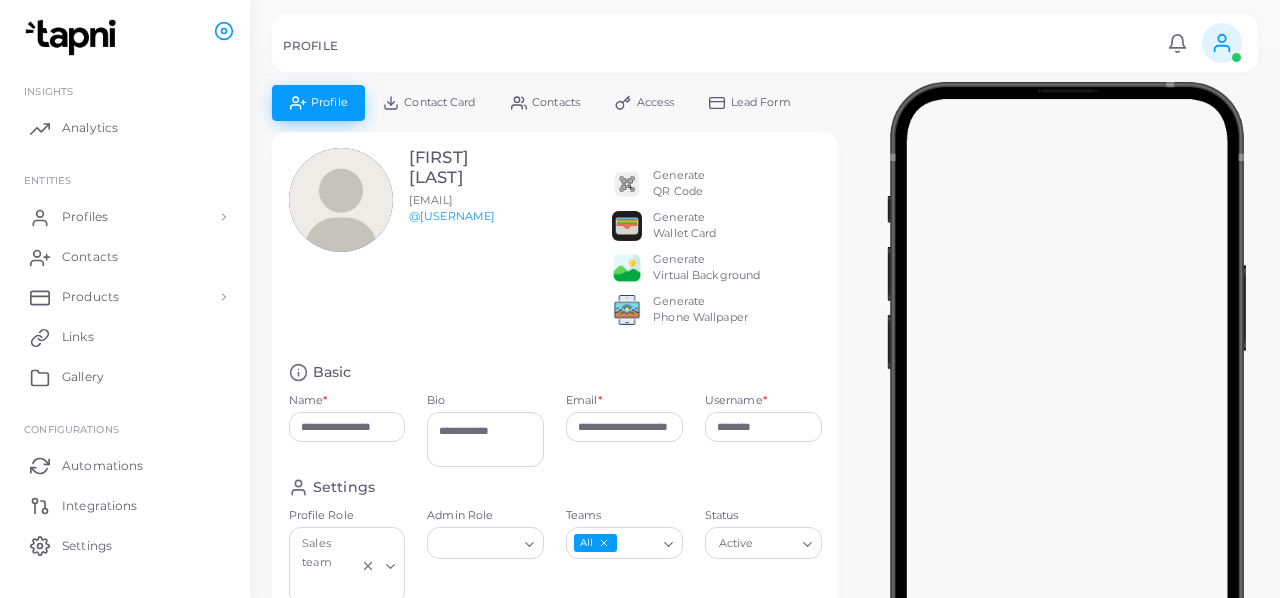 click on "Generate  QR Code" at bounding box center [679, 184] 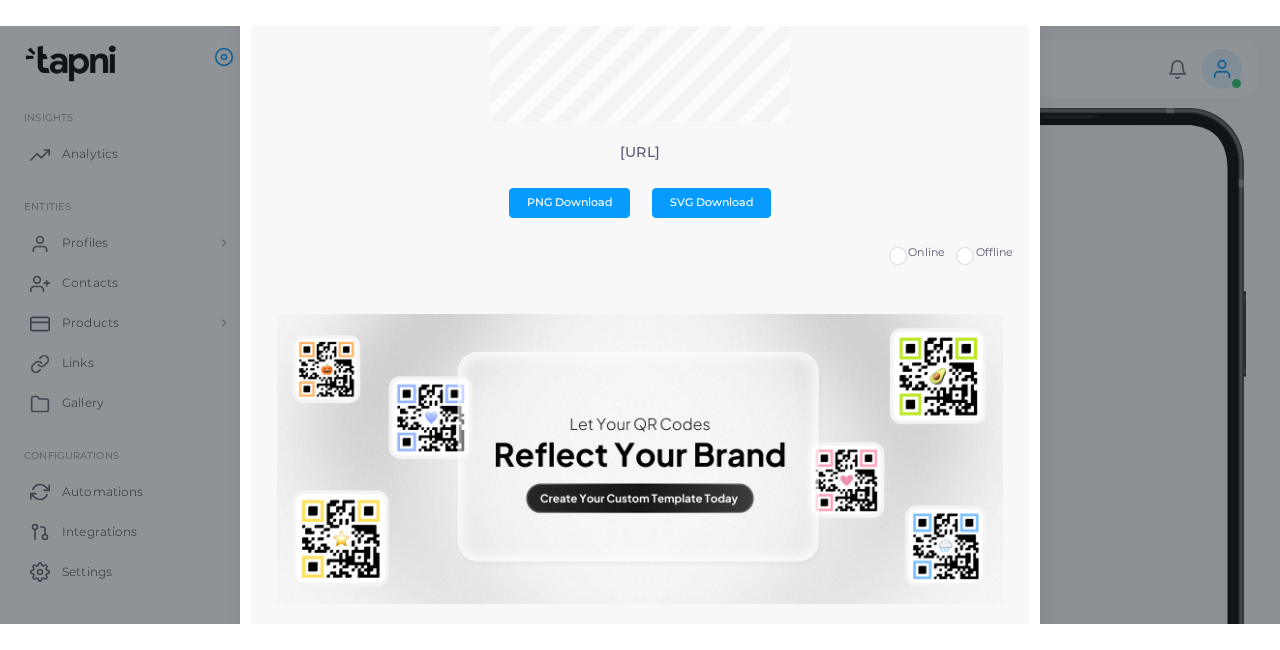 scroll, scrollTop: 0, scrollLeft: 0, axis: both 